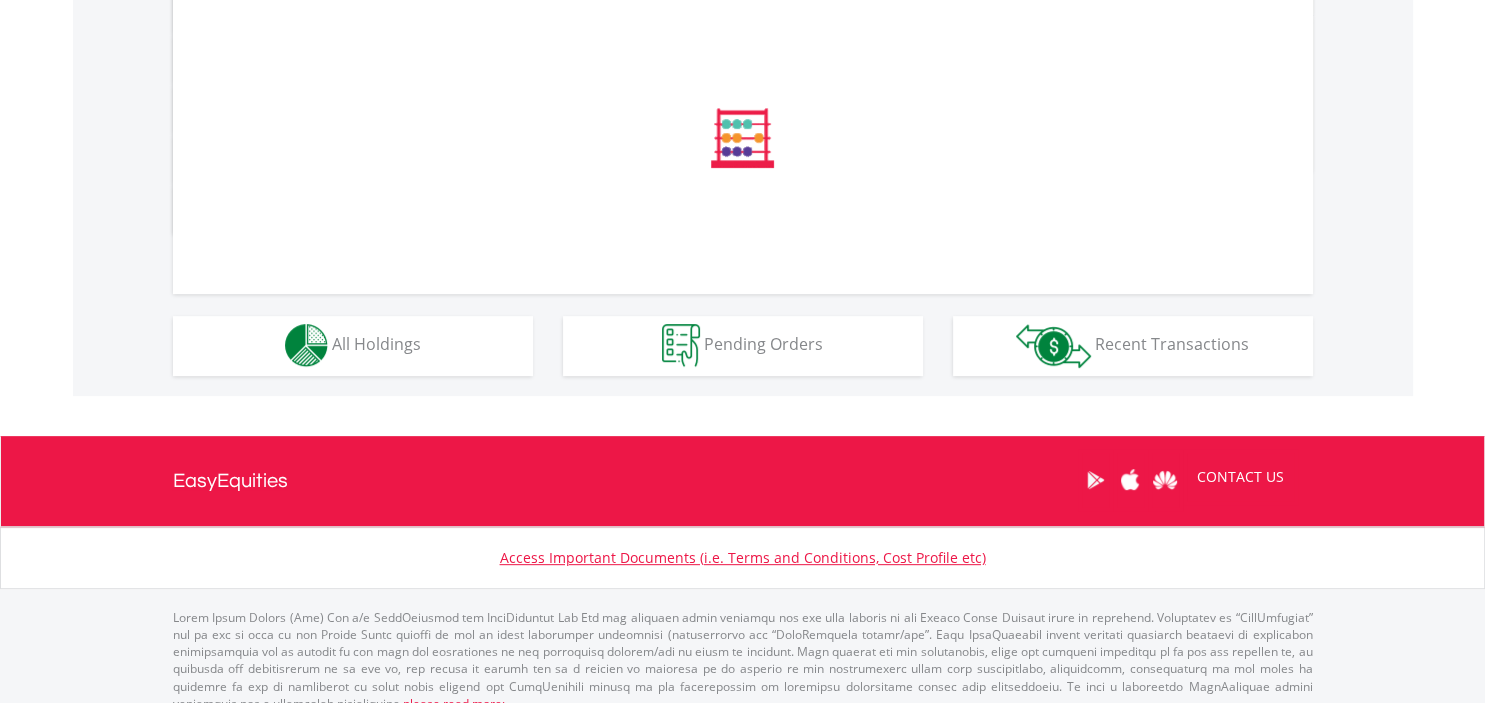 scroll, scrollTop: 980, scrollLeft: 0, axis: vertical 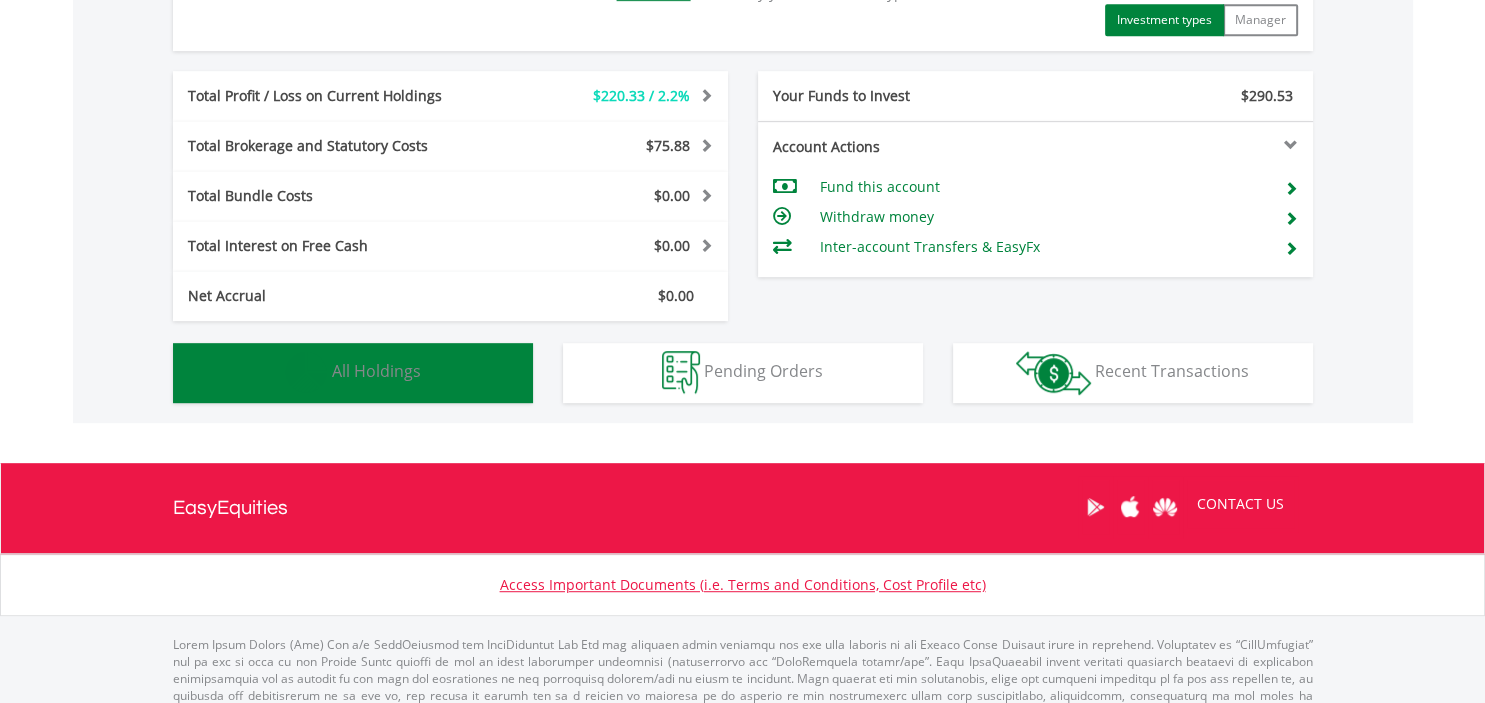 click on "Holdings
All Holdings" at bounding box center [353, 373] 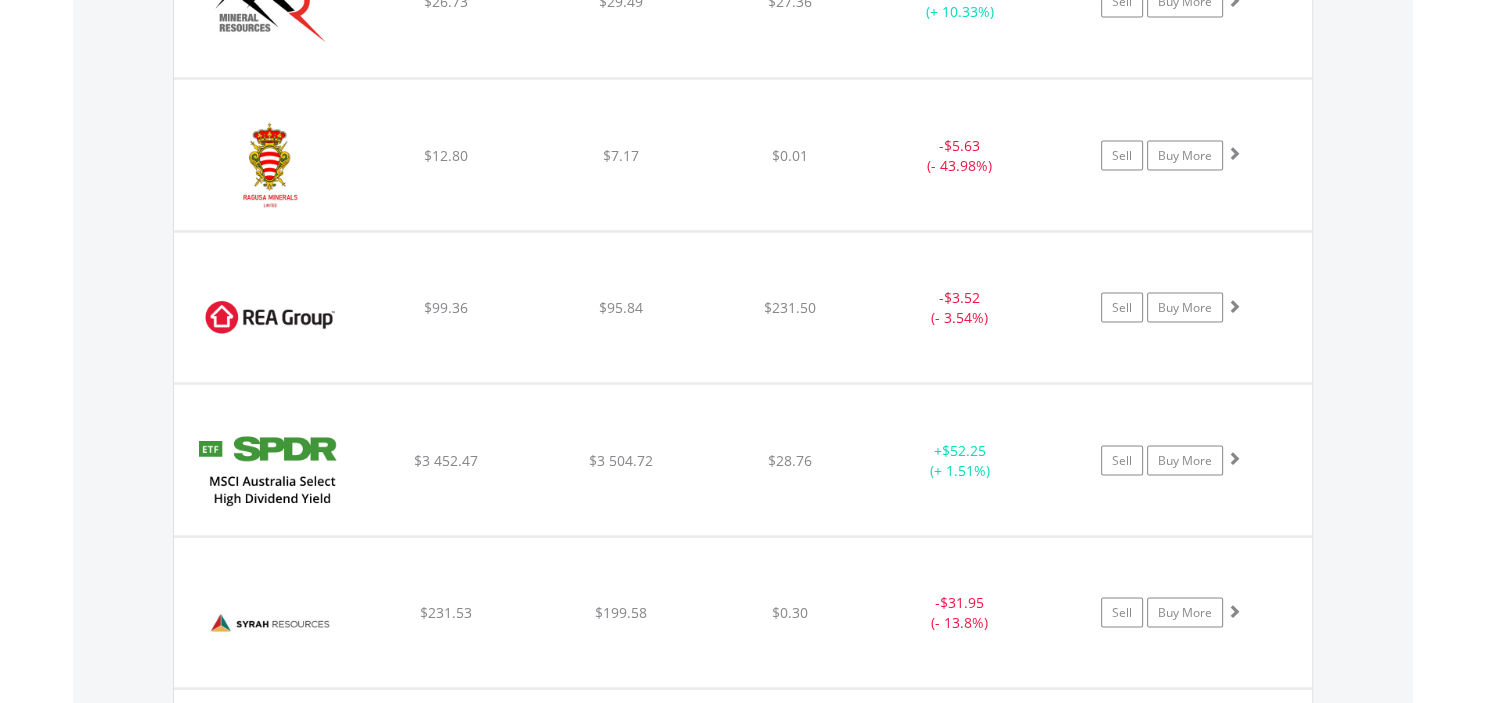 scroll, scrollTop: 3658, scrollLeft: 0, axis: vertical 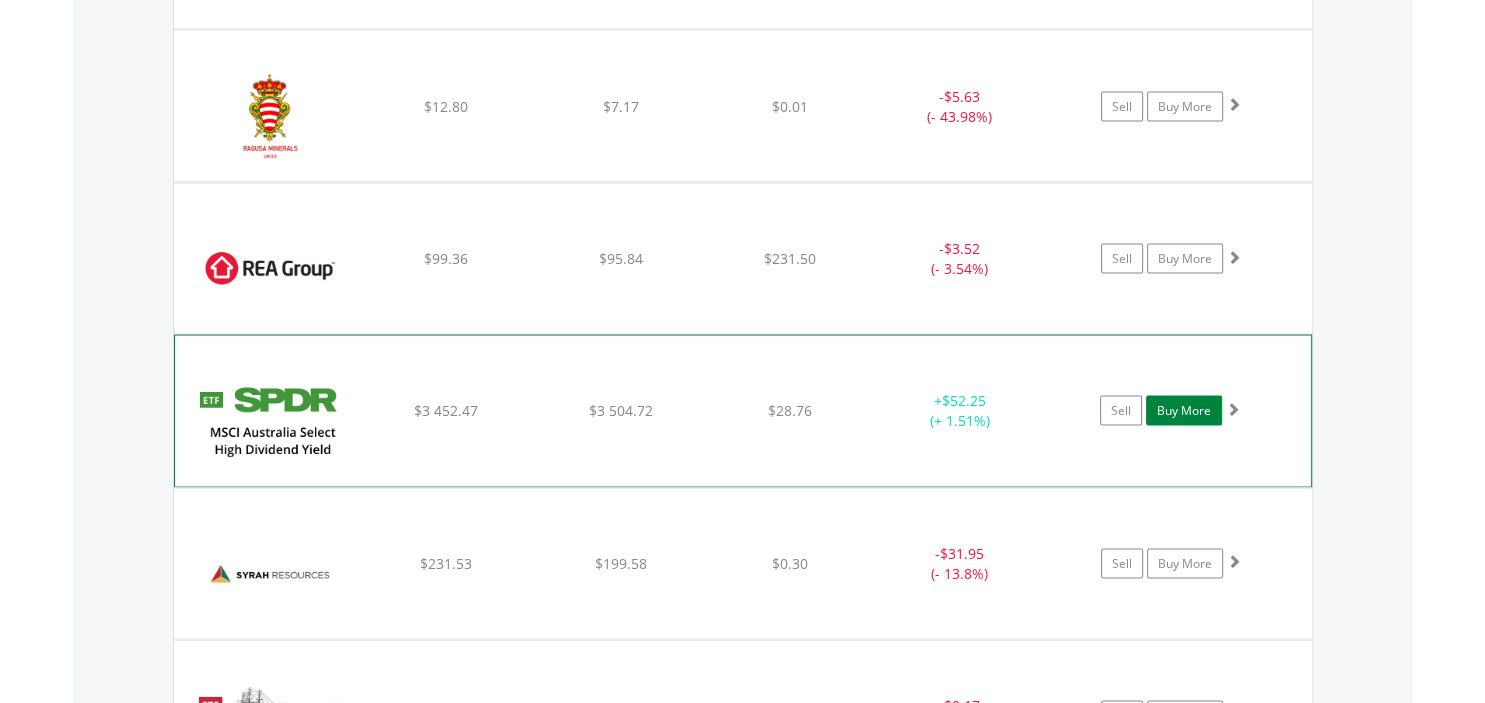 click on "Buy More" at bounding box center [1184, 410] 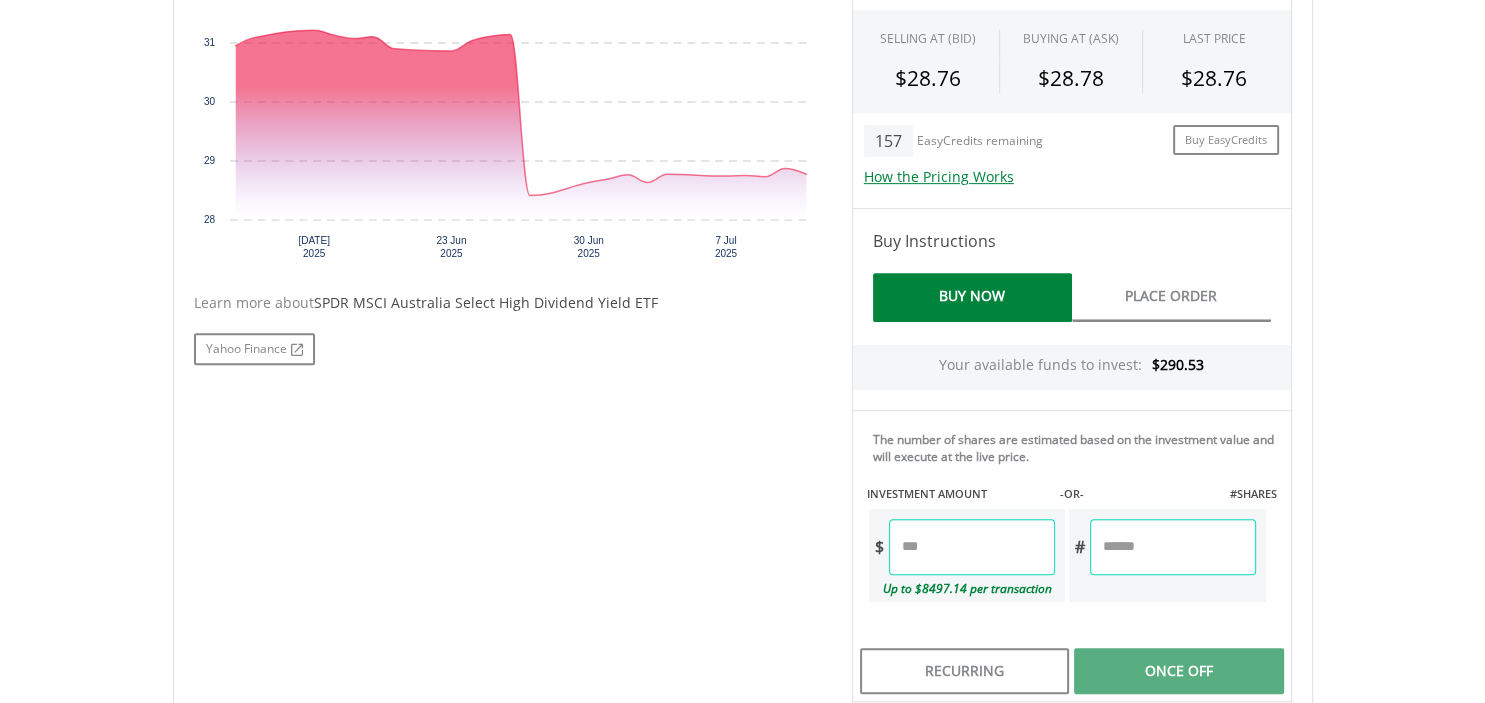 scroll, scrollTop: 739, scrollLeft: 0, axis: vertical 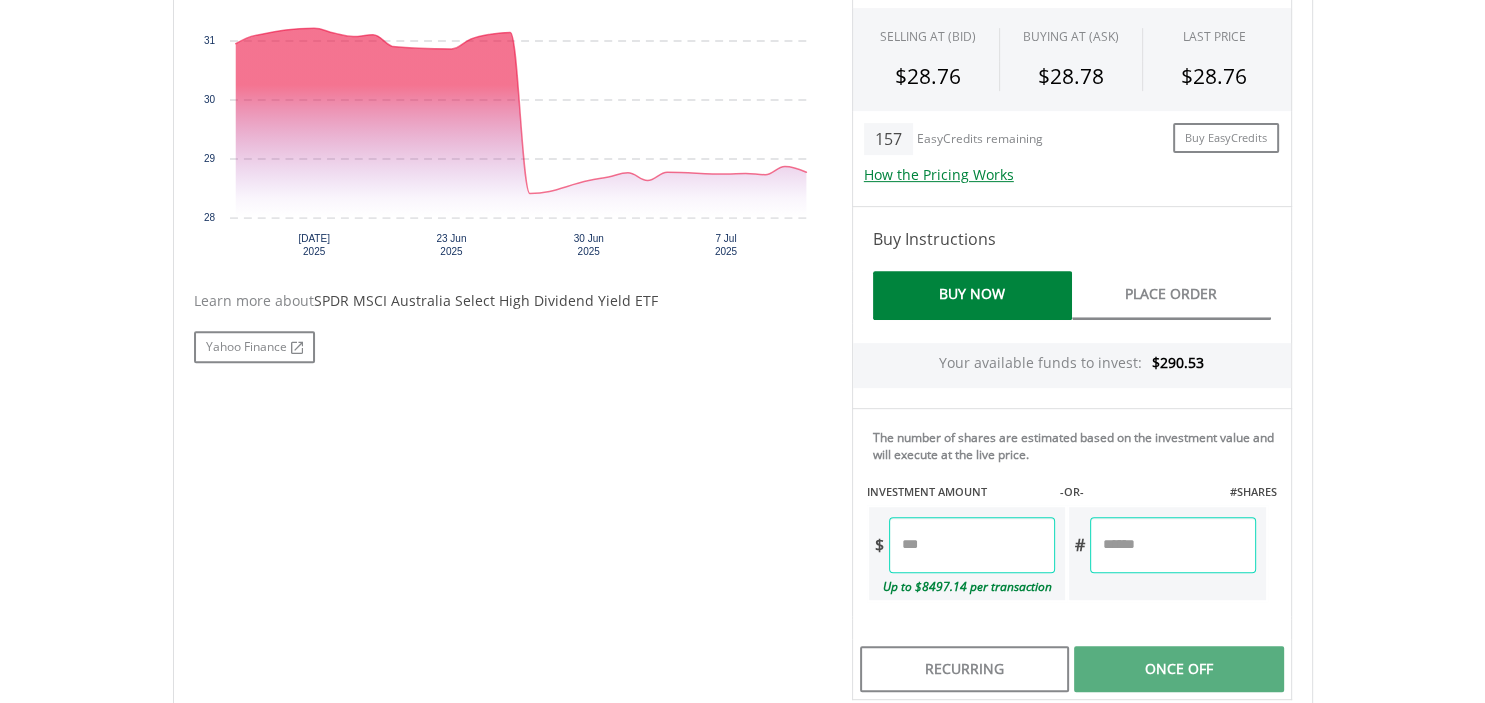 click at bounding box center (972, 545) 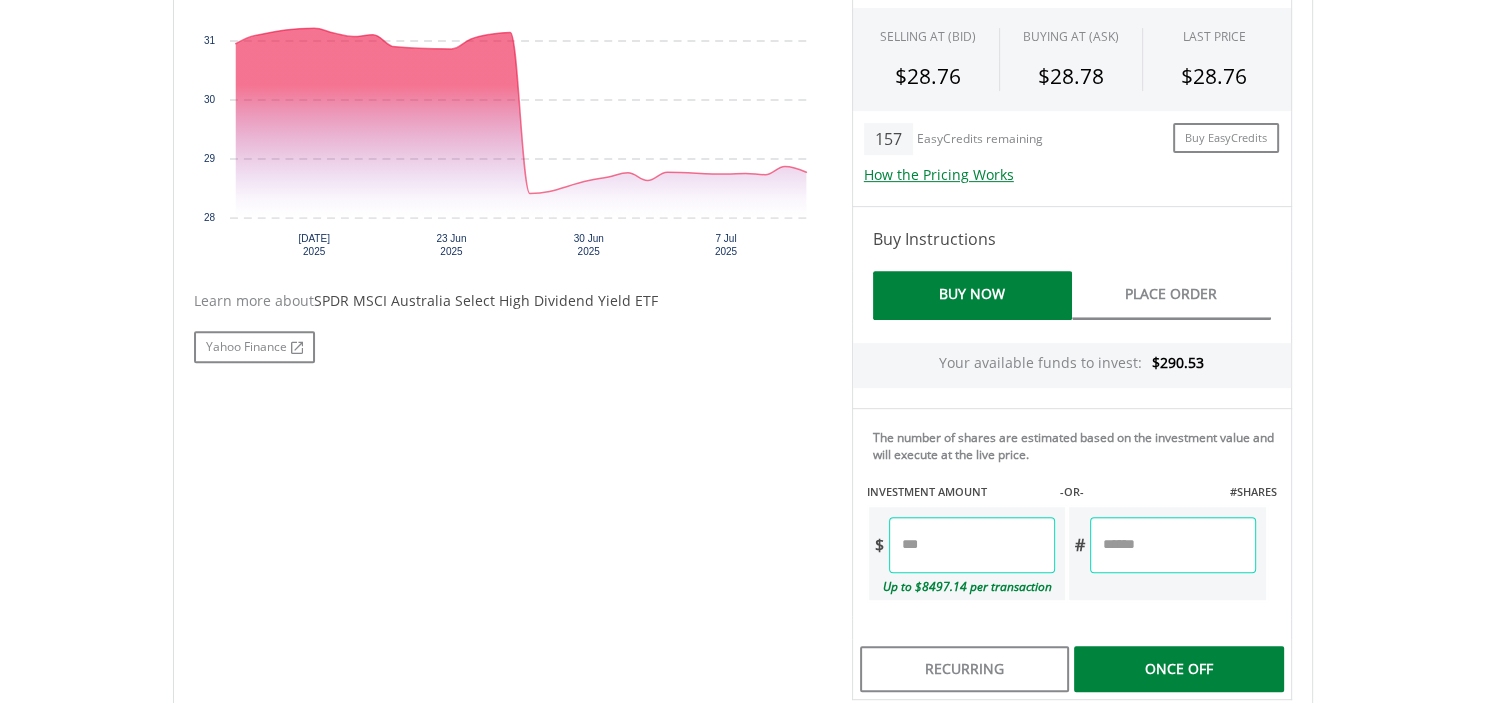 type on "******" 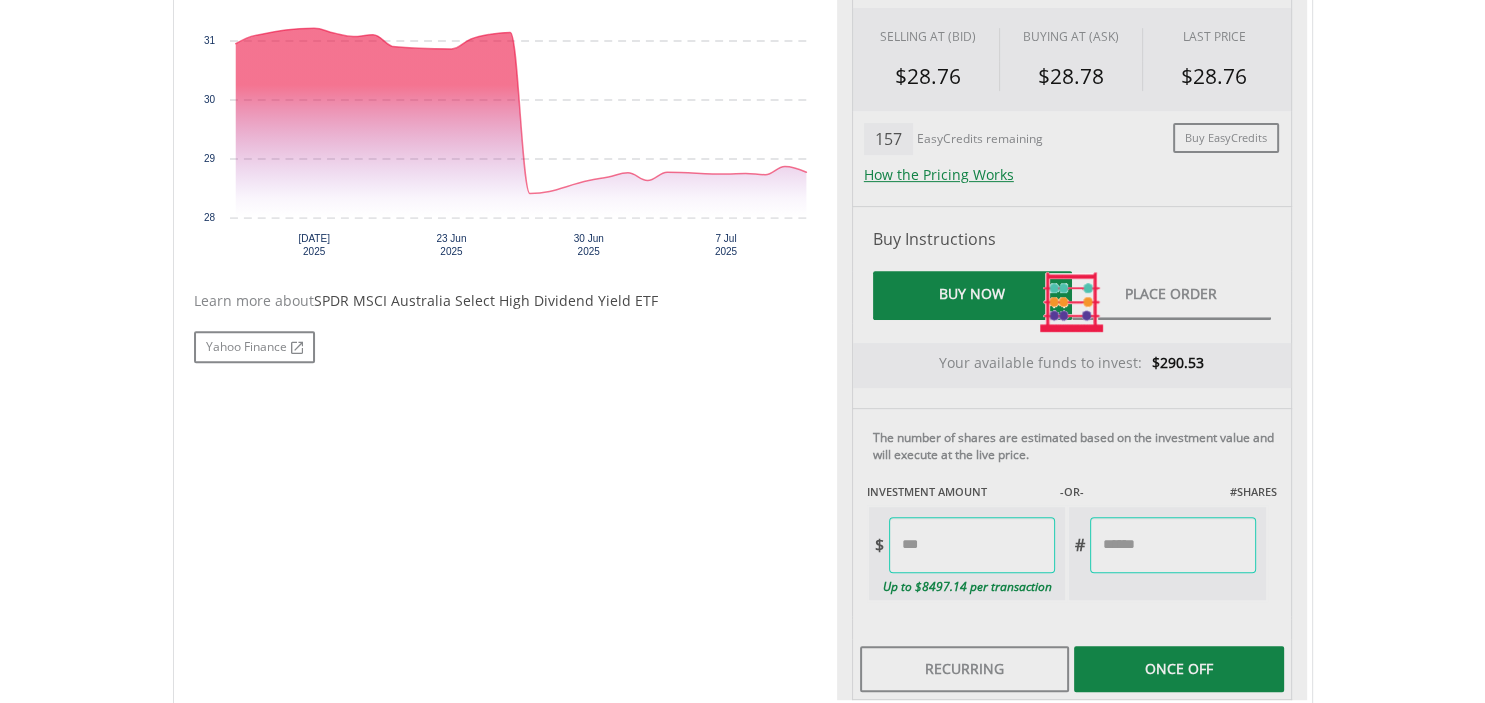 click on "Last Updated Price:
20-min. Delay*
Price Update Cost:
1
Credits
Request A Price Update
Request Update
SELLING AT (BID)
BUYING AT                     (ASK)
LAST PRICE
$28.76
$28.78
$28.76
157" at bounding box center (1072, 302) 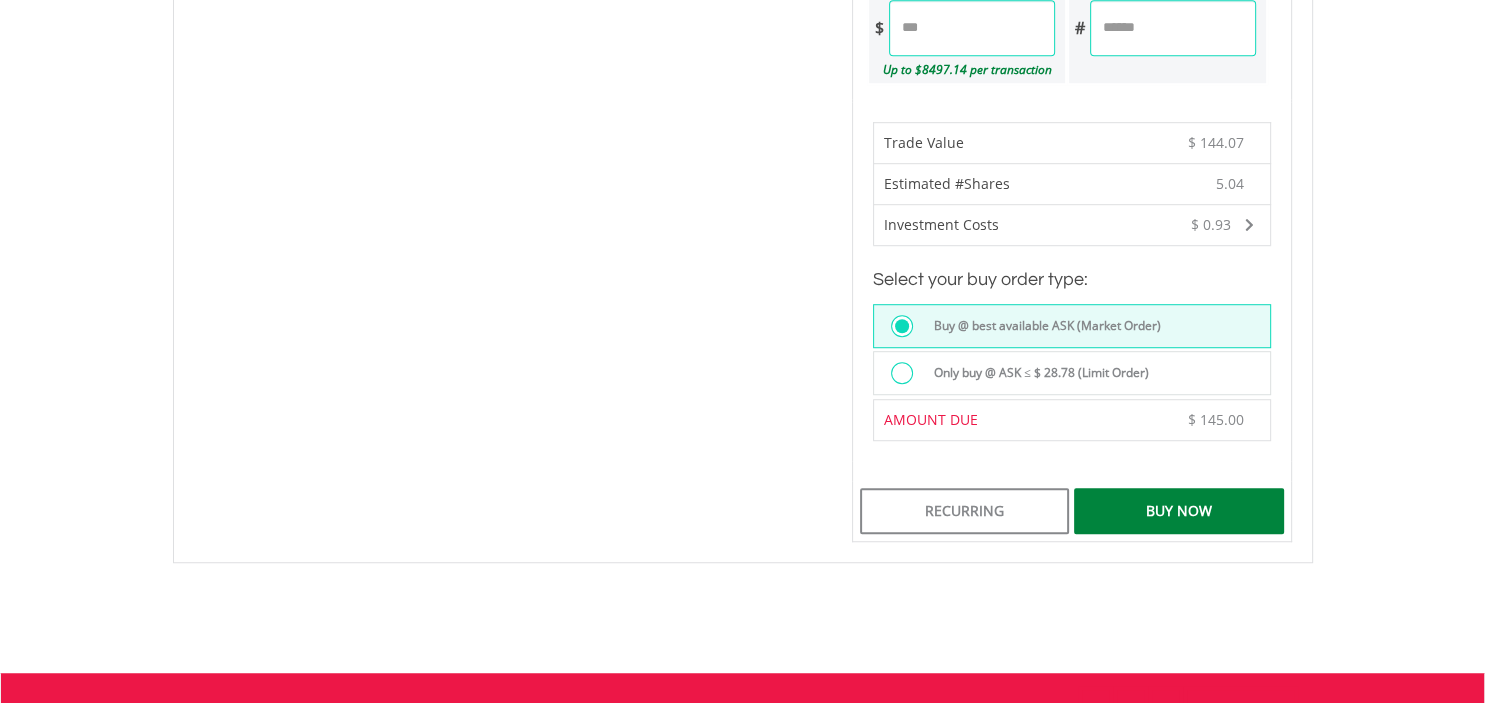 scroll, scrollTop: 1267, scrollLeft: 0, axis: vertical 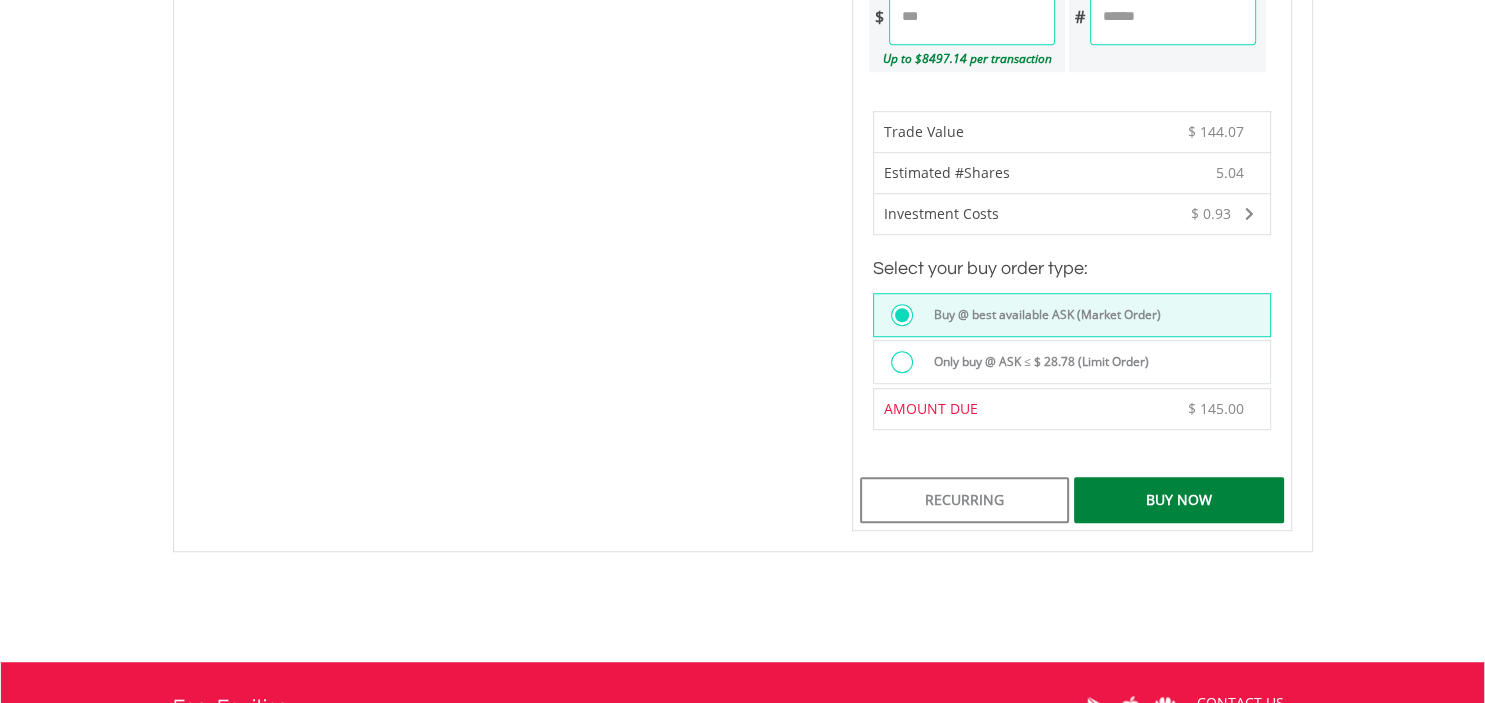 click on "Buy Now" at bounding box center [1178, 500] 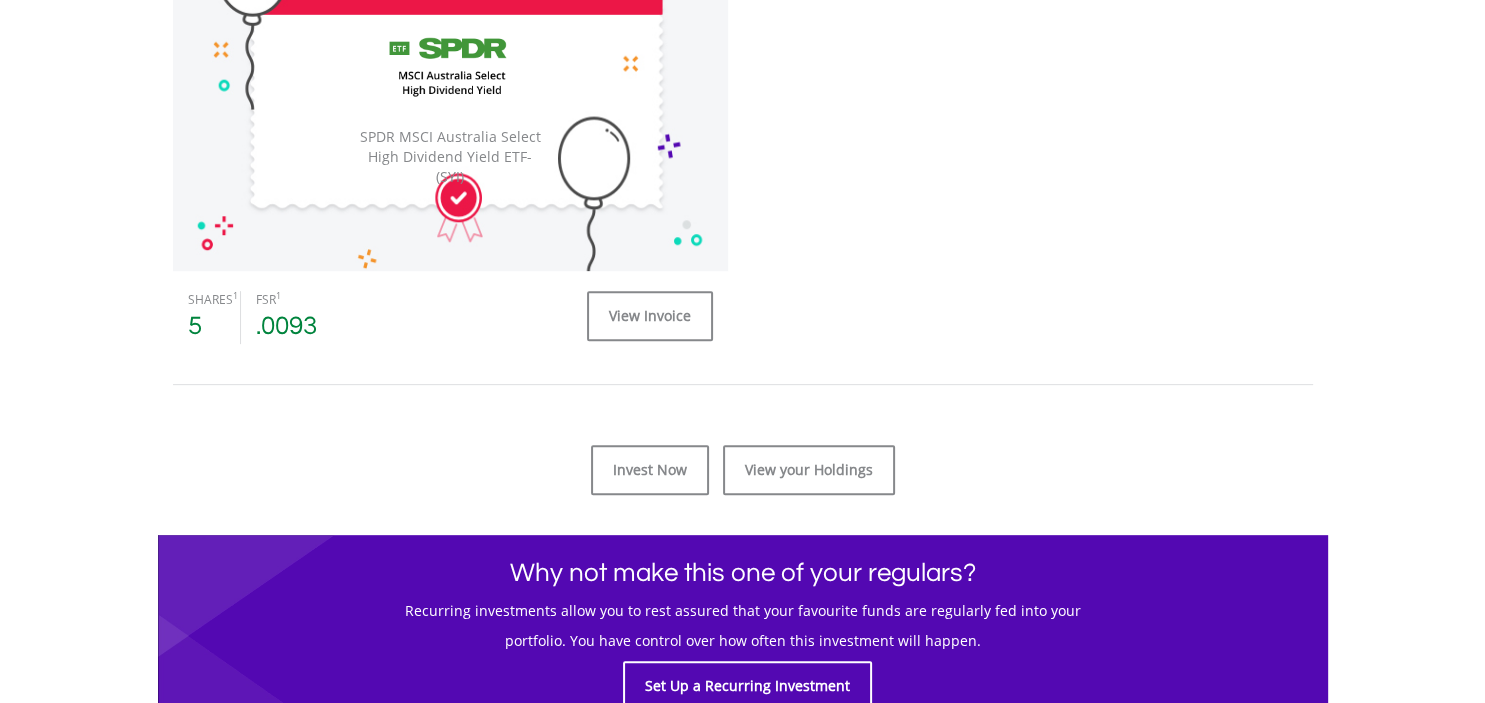 scroll, scrollTop: 844, scrollLeft: 0, axis: vertical 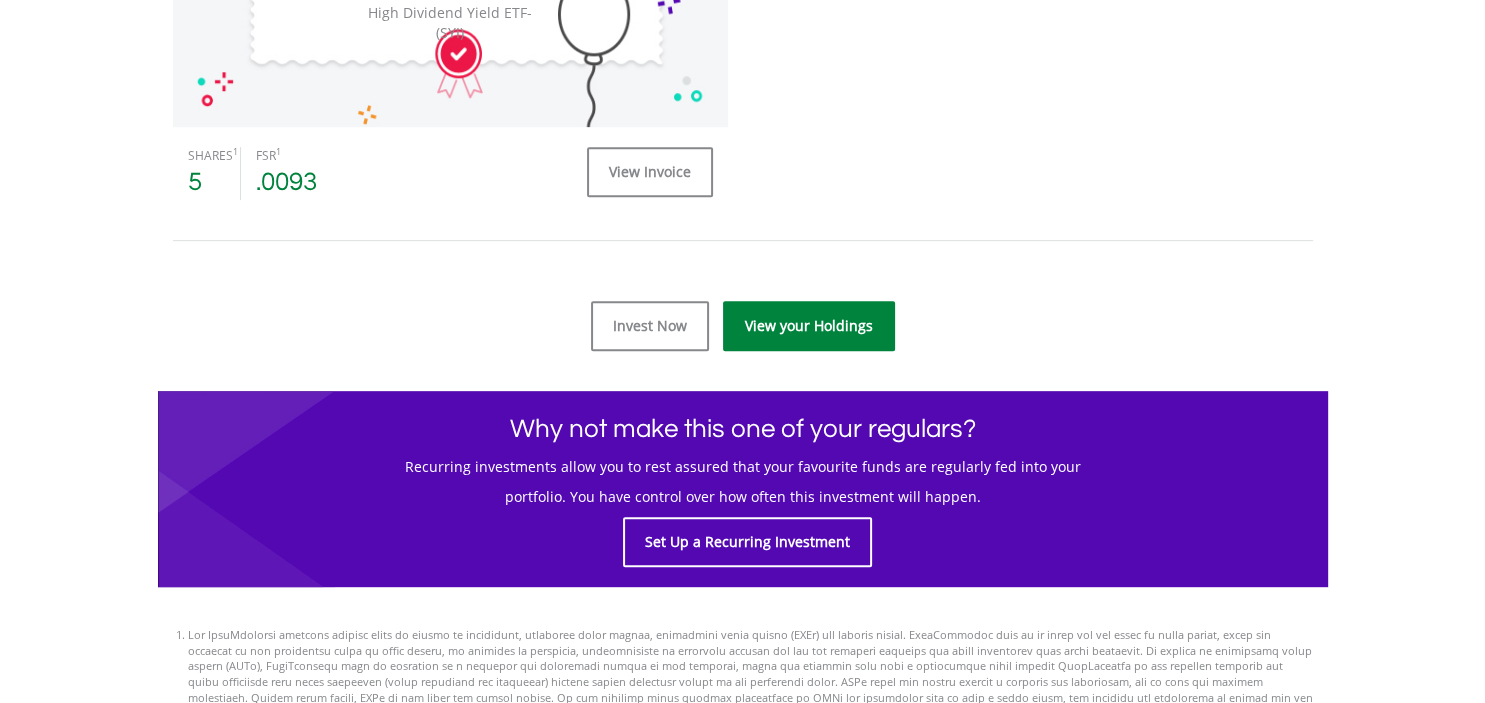 click on "View your Holdings" at bounding box center (809, 326) 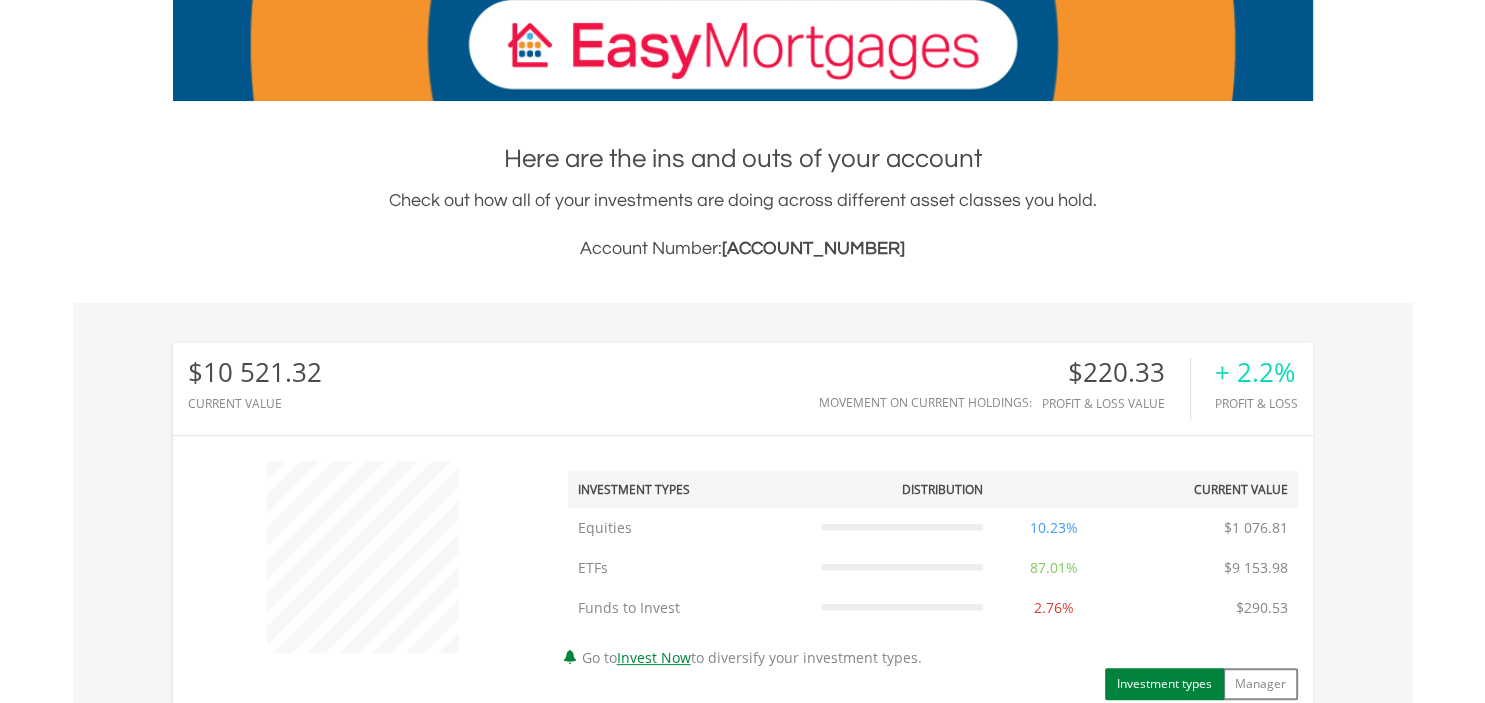 scroll, scrollTop: 528, scrollLeft: 0, axis: vertical 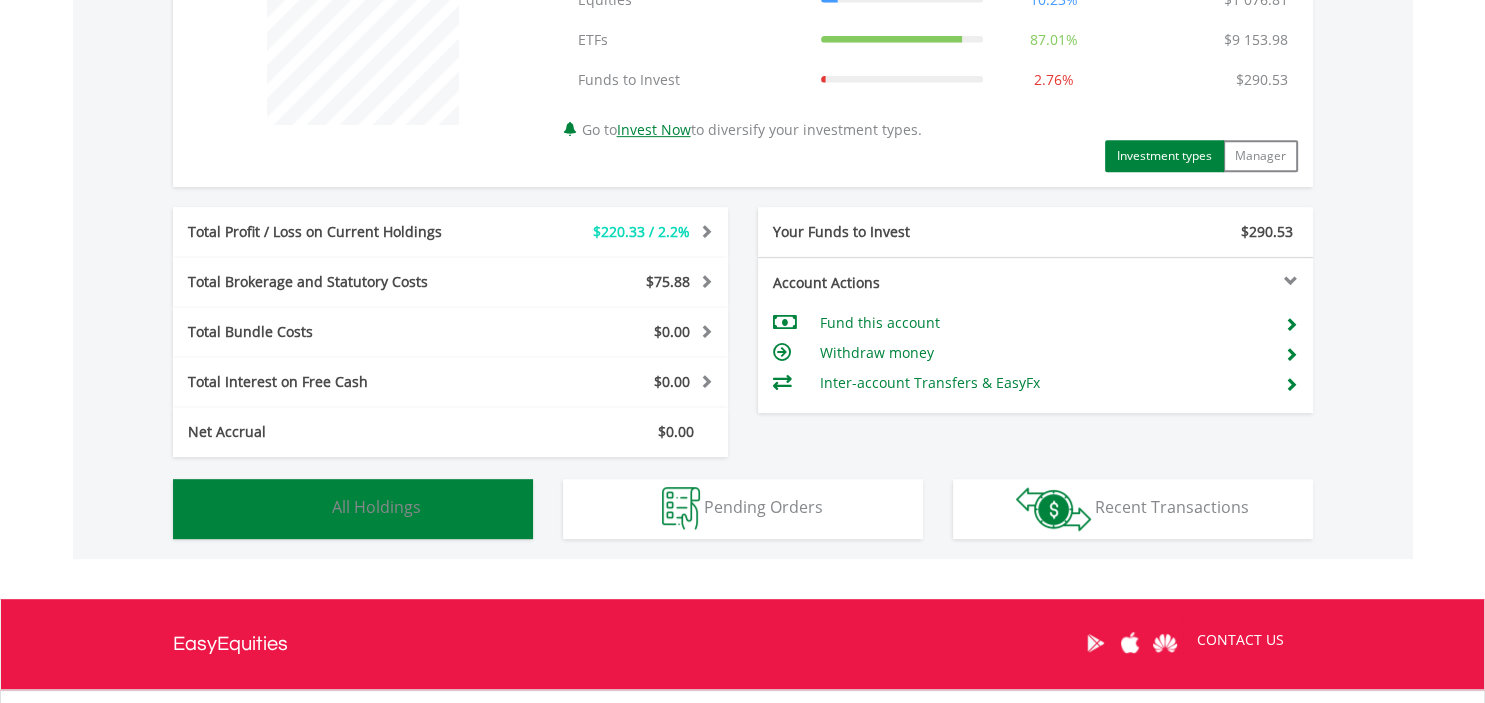 click on "All Holdings" at bounding box center [376, 507] 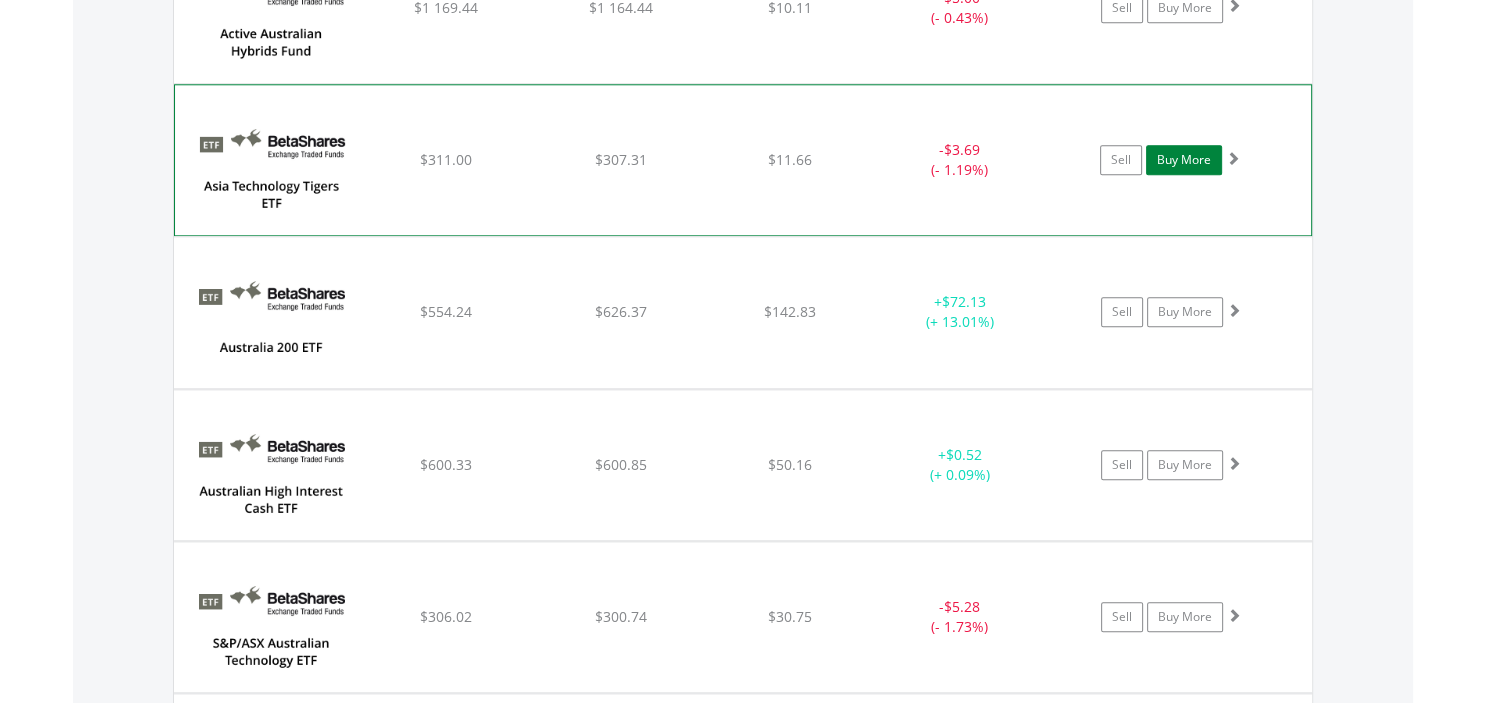 scroll, scrollTop: 2074, scrollLeft: 0, axis: vertical 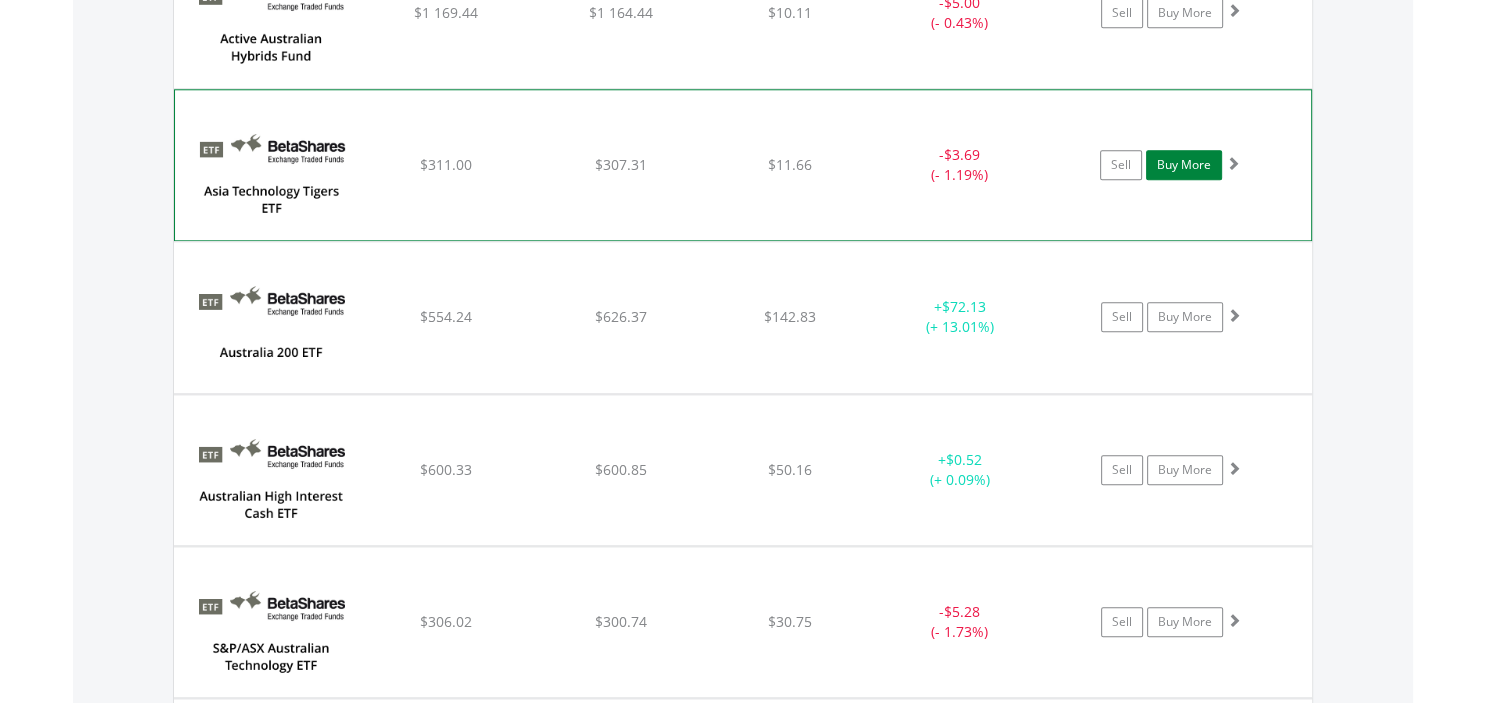 click on "Buy More" at bounding box center (1184, 165) 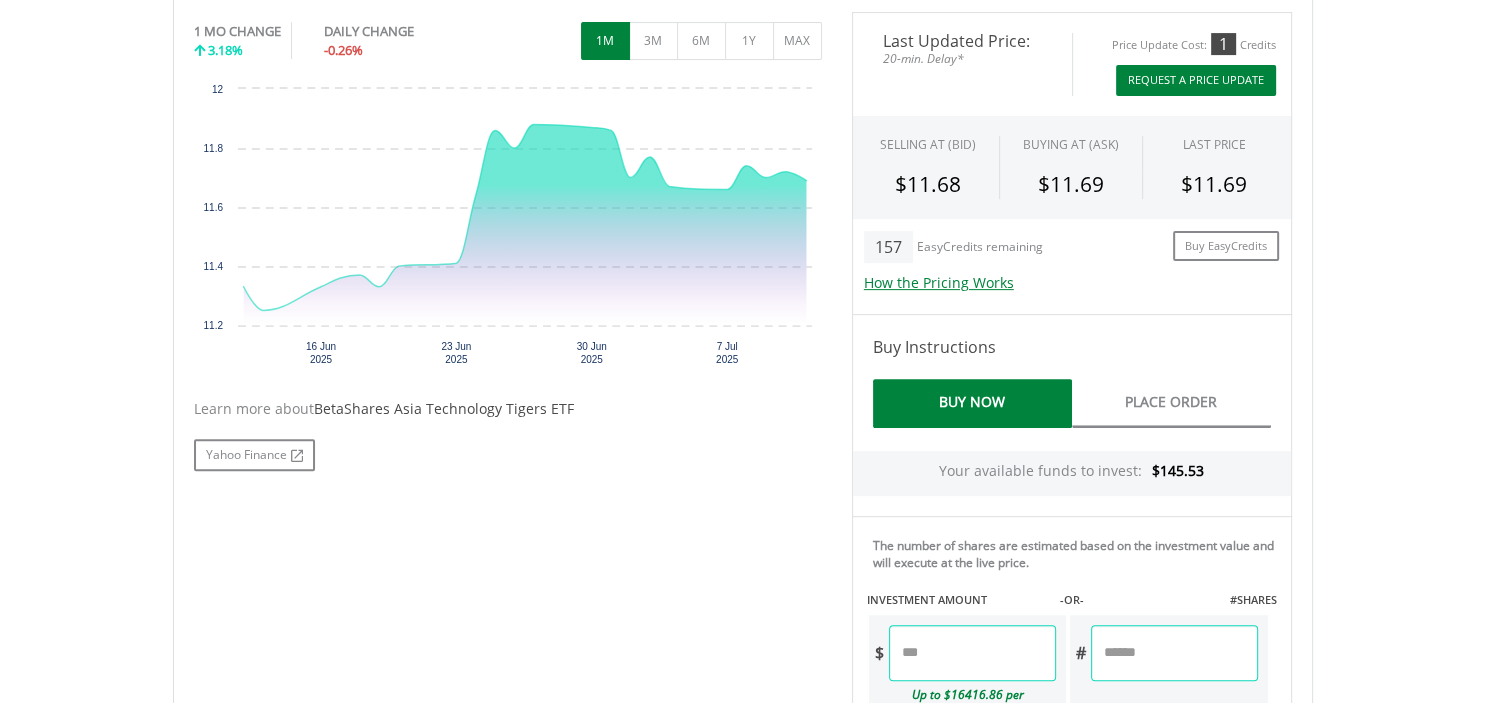 scroll, scrollTop: 633, scrollLeft: 0, axis: vertical 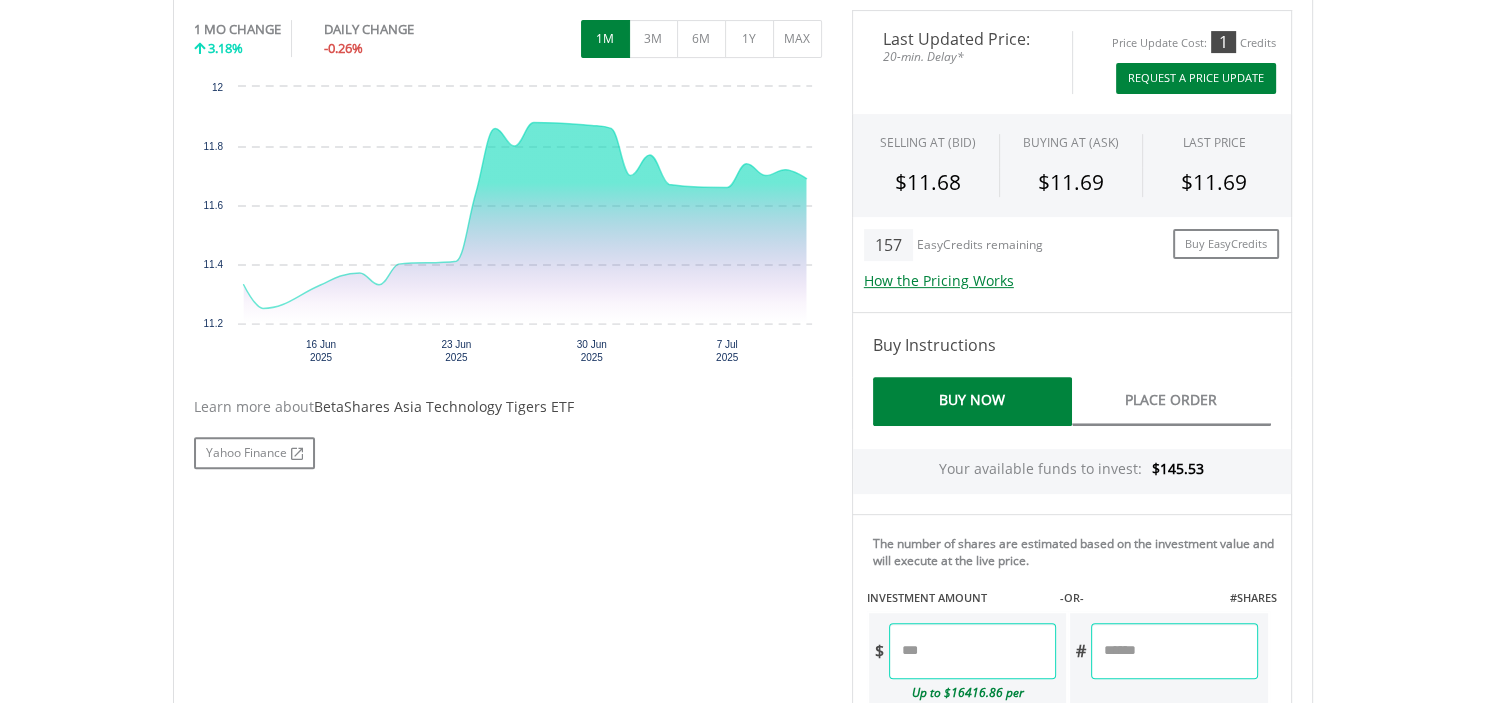 click at bounding box center (972, 651) 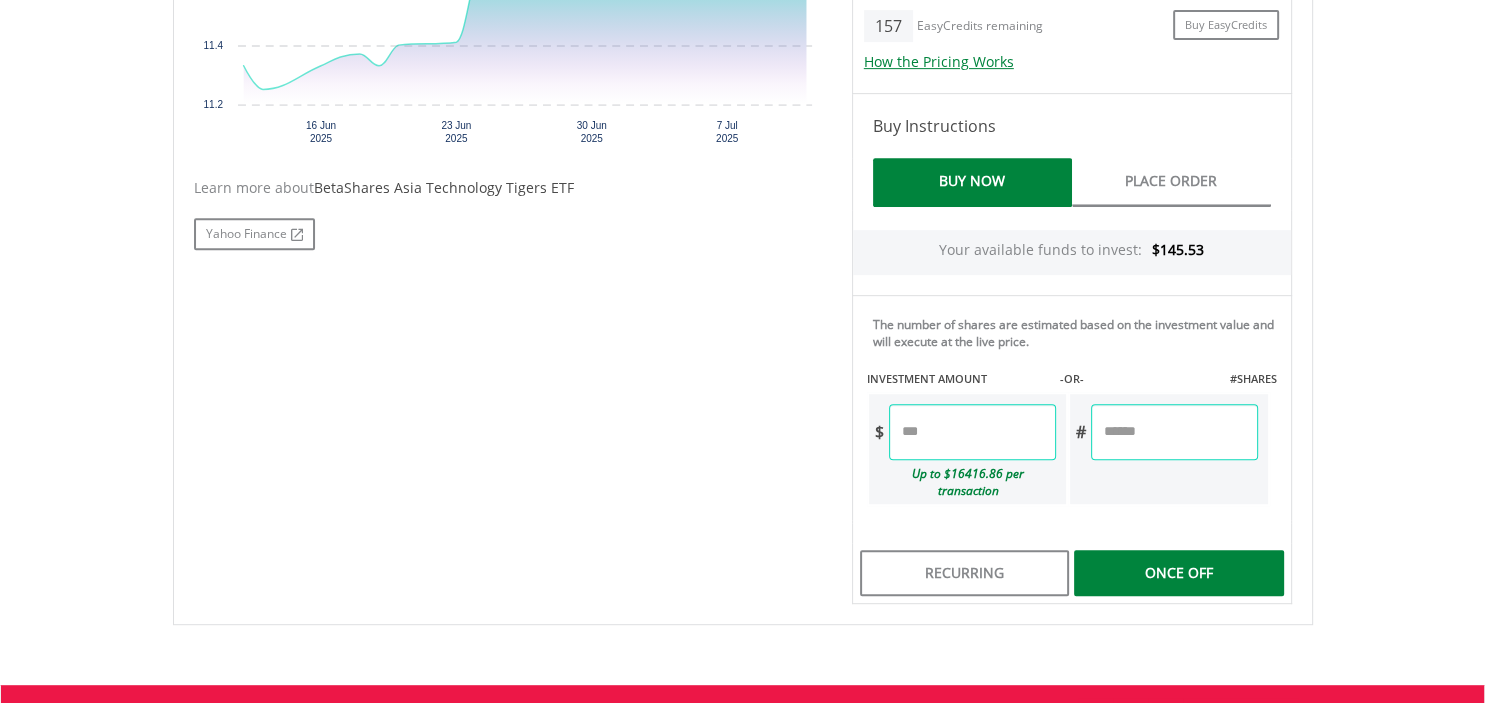 scroll, scrollTop: 950, scrollLeft: 0, axis: vertical 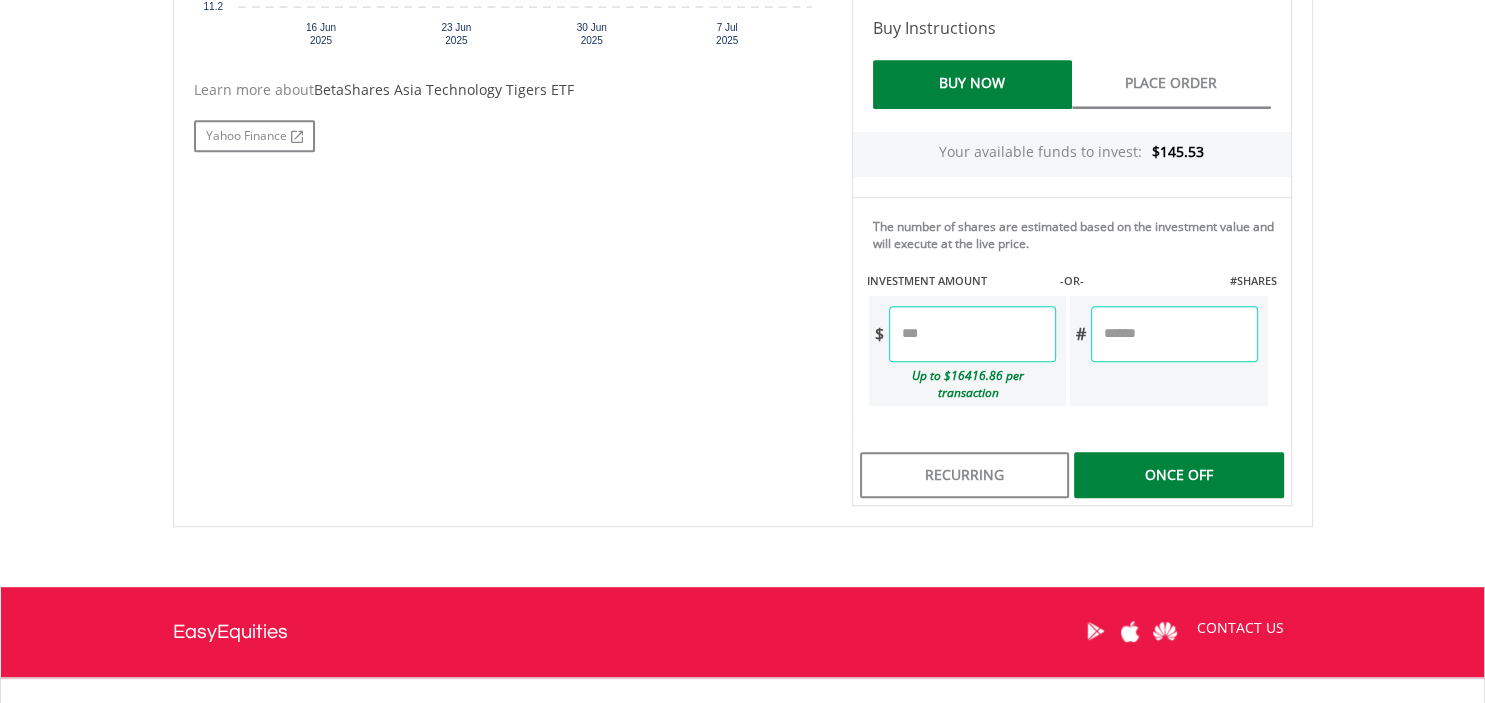 type on "*****" 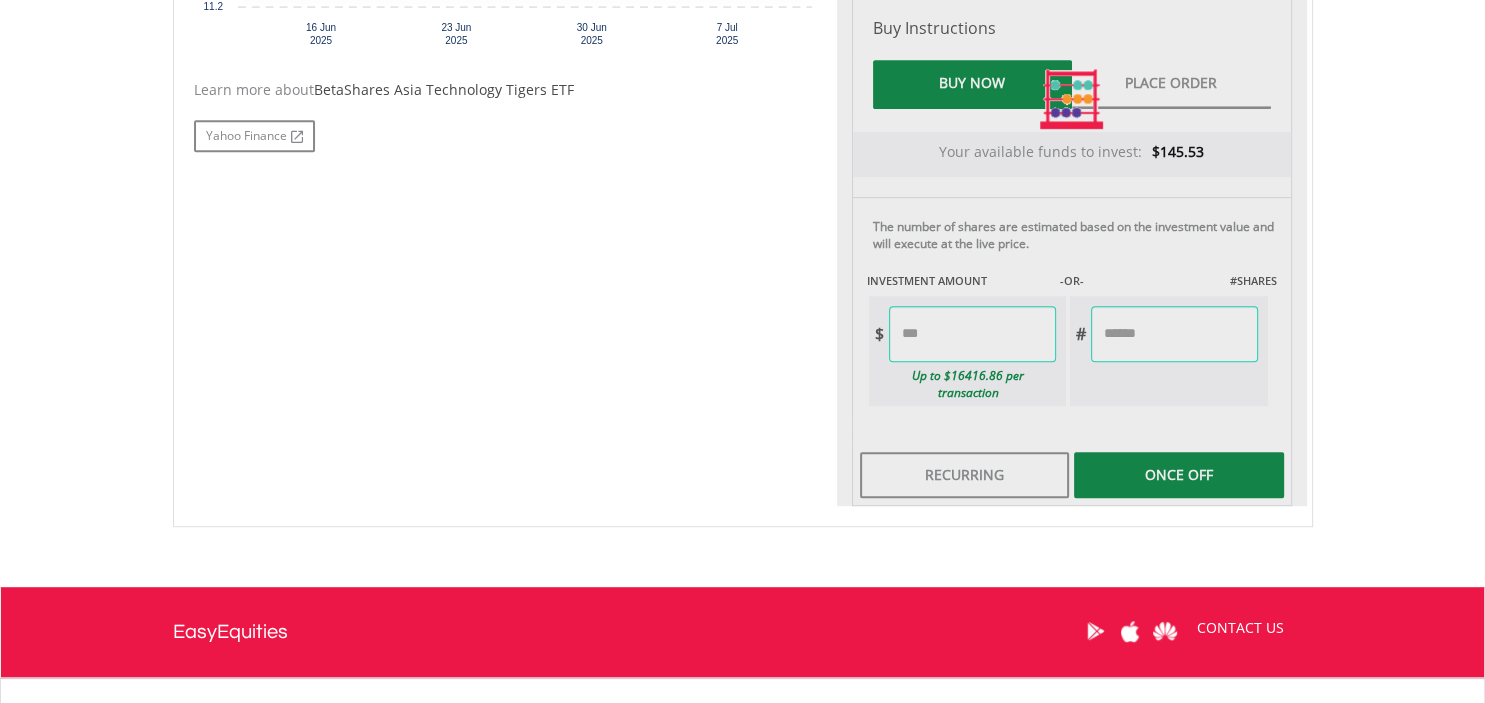 click on "Last Updated Price:
20-min. Delay*
Price Update Cost:
1
Credits
Request A Price Update
Request Update
SELLING AT (BID)
BUYING AT                     (ASK)
LAST PRICE
$11.68
$11.69
$11.69
157" at bounding box center [1072, 99] 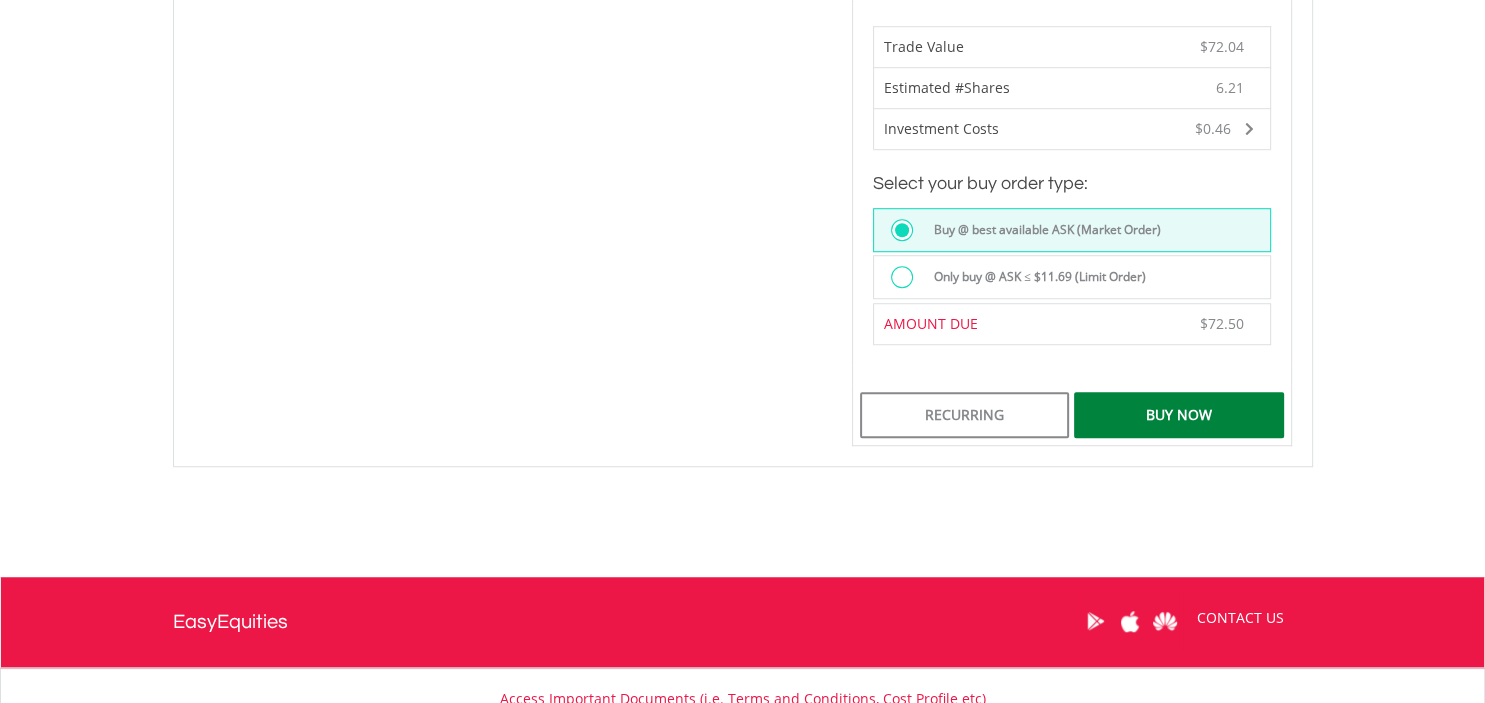 scroll, scrollTop: 1372, scrollLeft: 0, axis: vertical 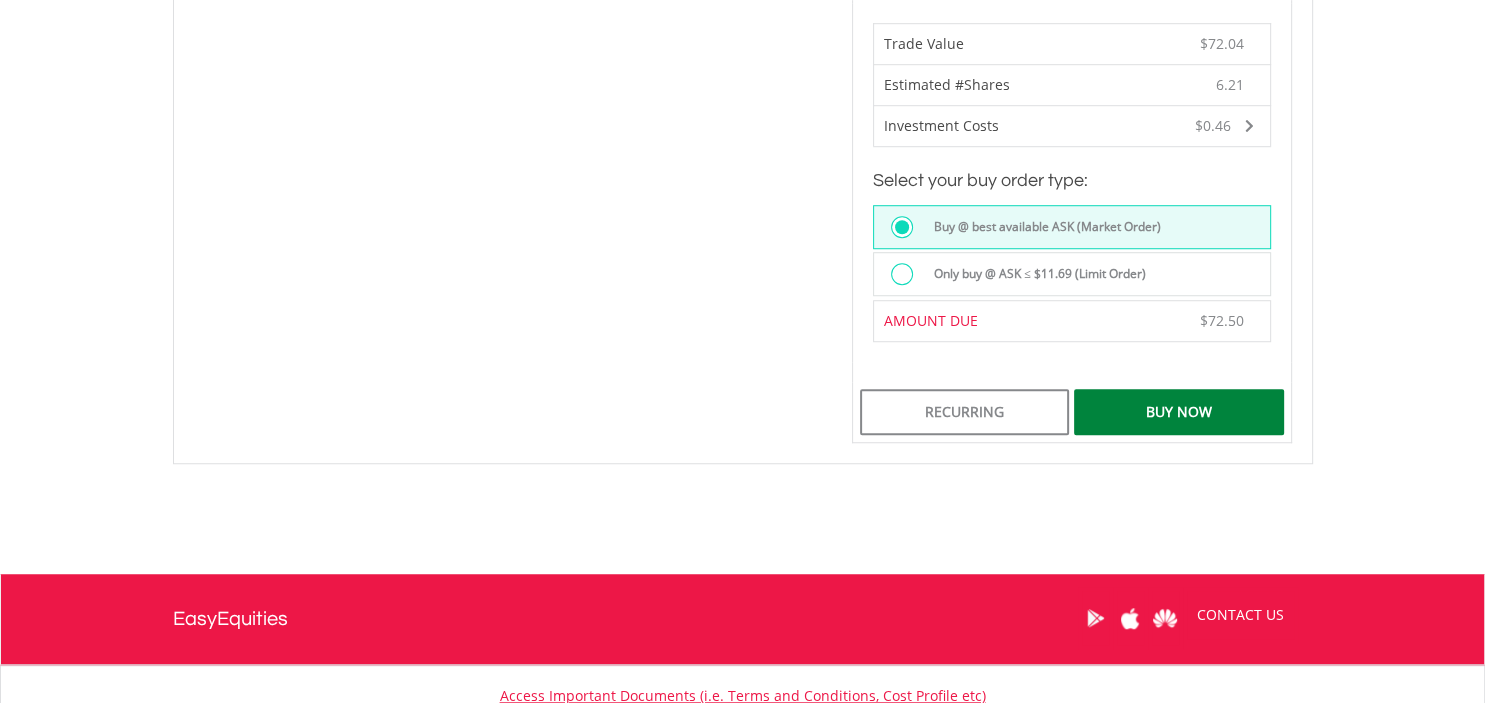 click on "Buy Now" at bounding box center (1178, 412) 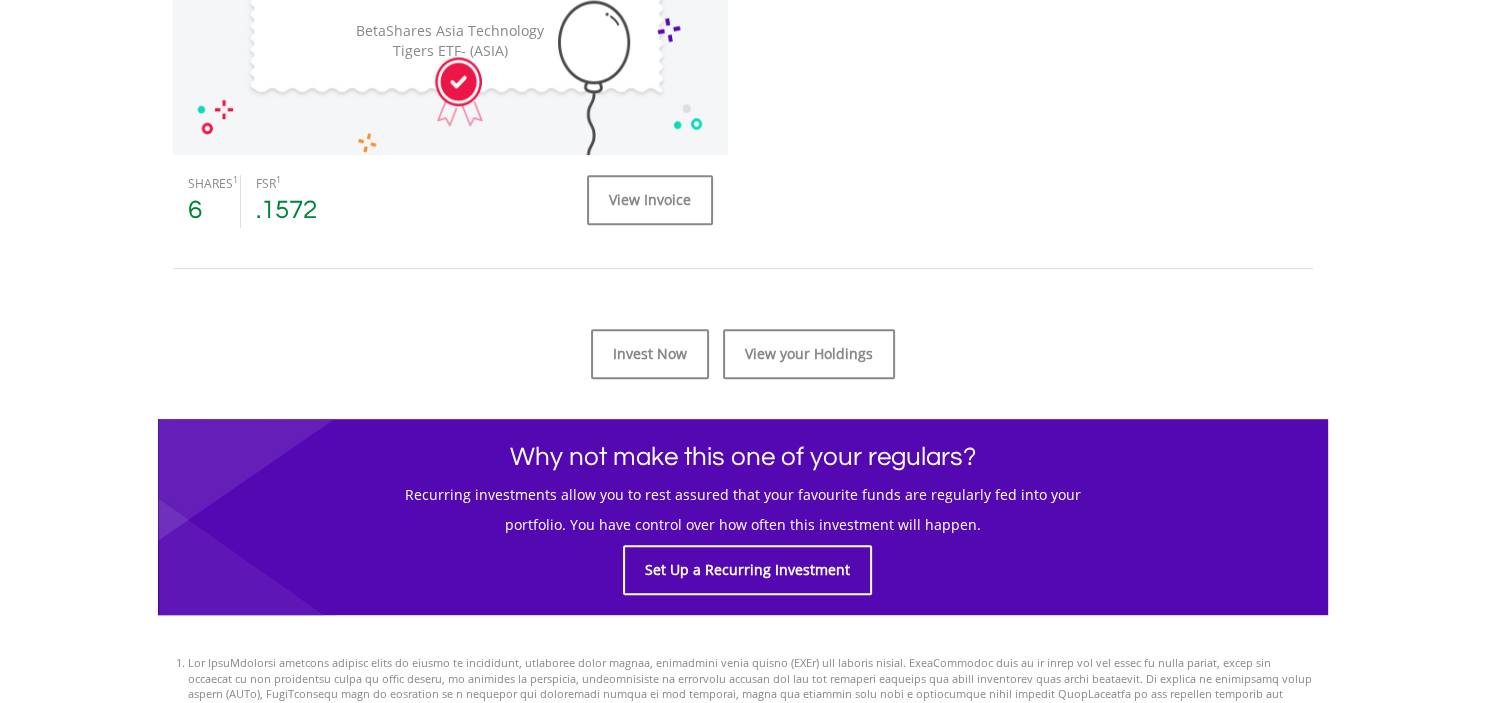 scroll, scrollTop: 844, scrollLeft: 0, axis: vertical 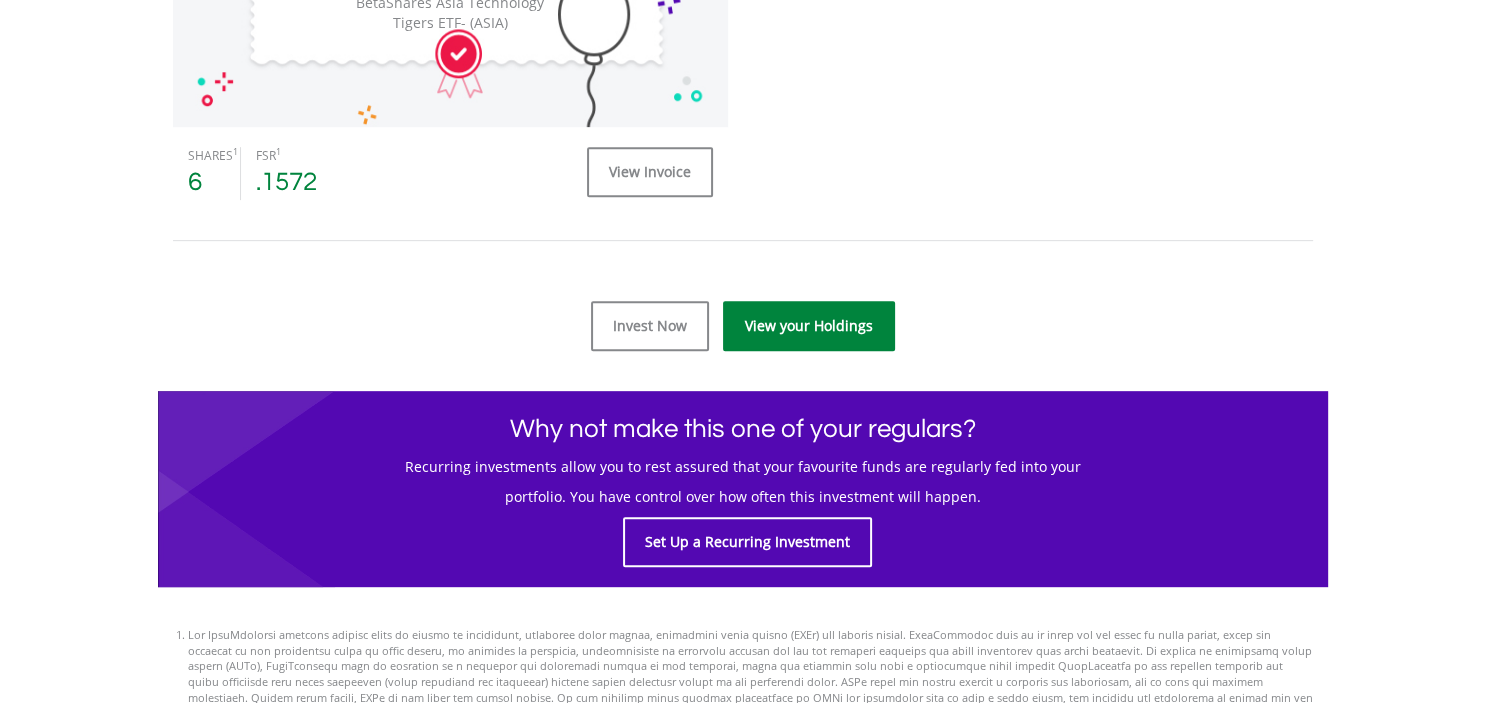 click on "View your Holdings" at bounding box center [809, 326] 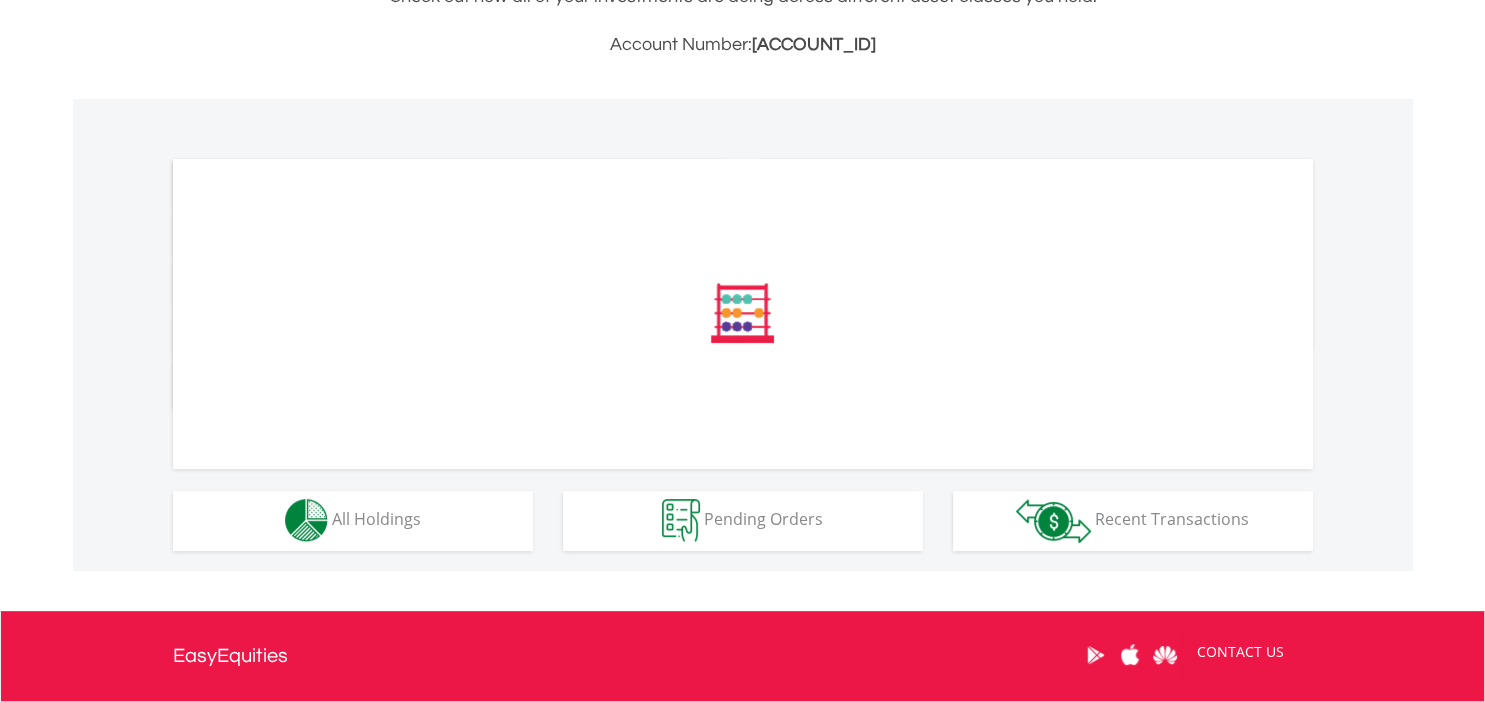 scroll, scrollTop: 528, scrollLeft: 0, axis: vertical 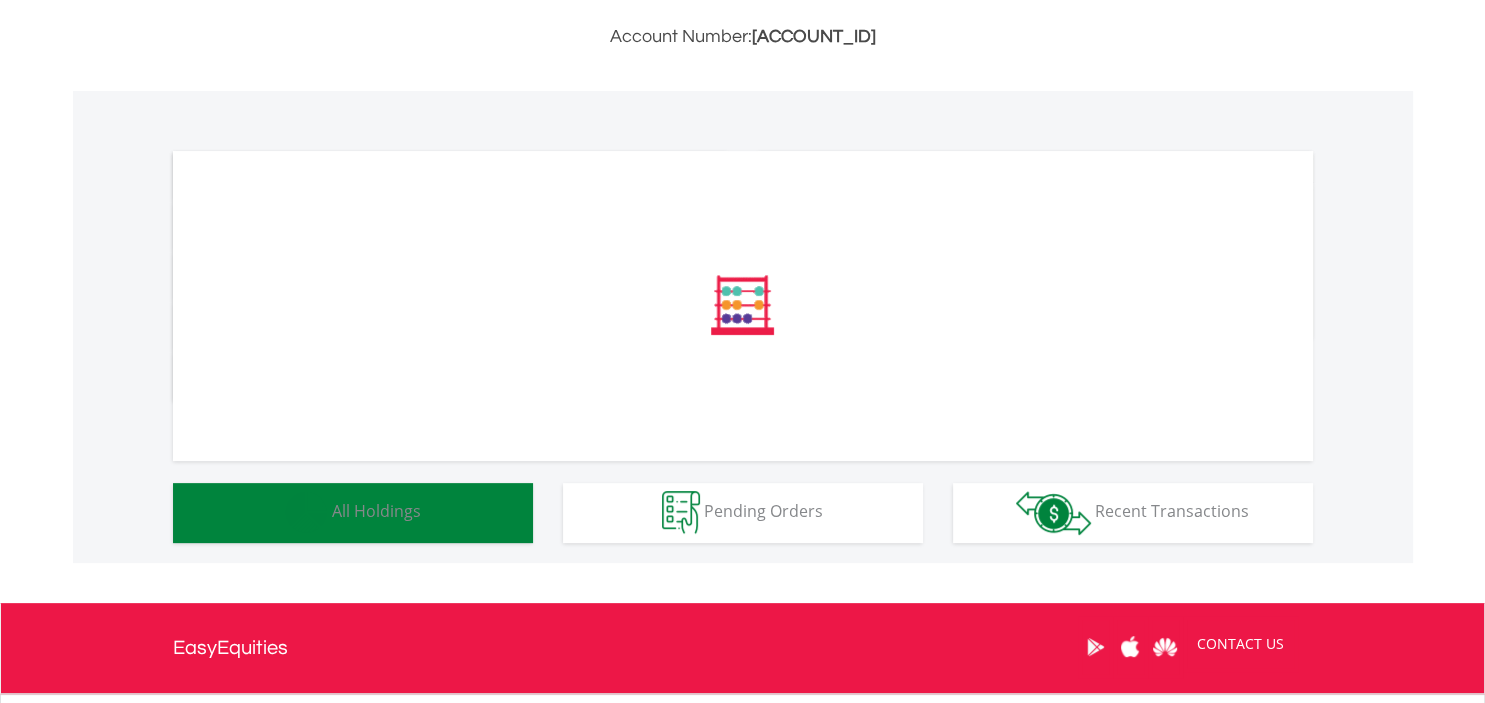 click on "All Holdings" at bounding box center (376, 511) 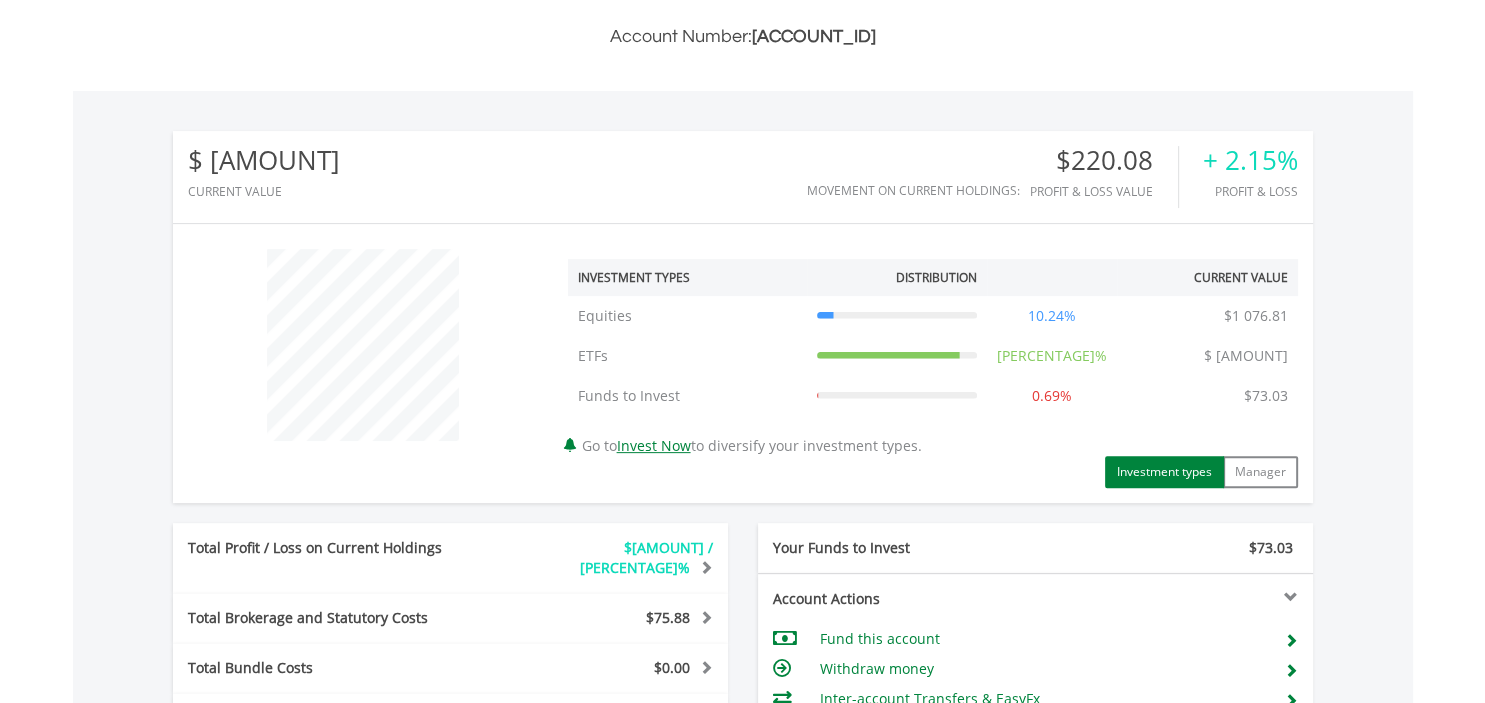 scroll, scrollTop: 999808, scrollLeft: 999620, axis: both 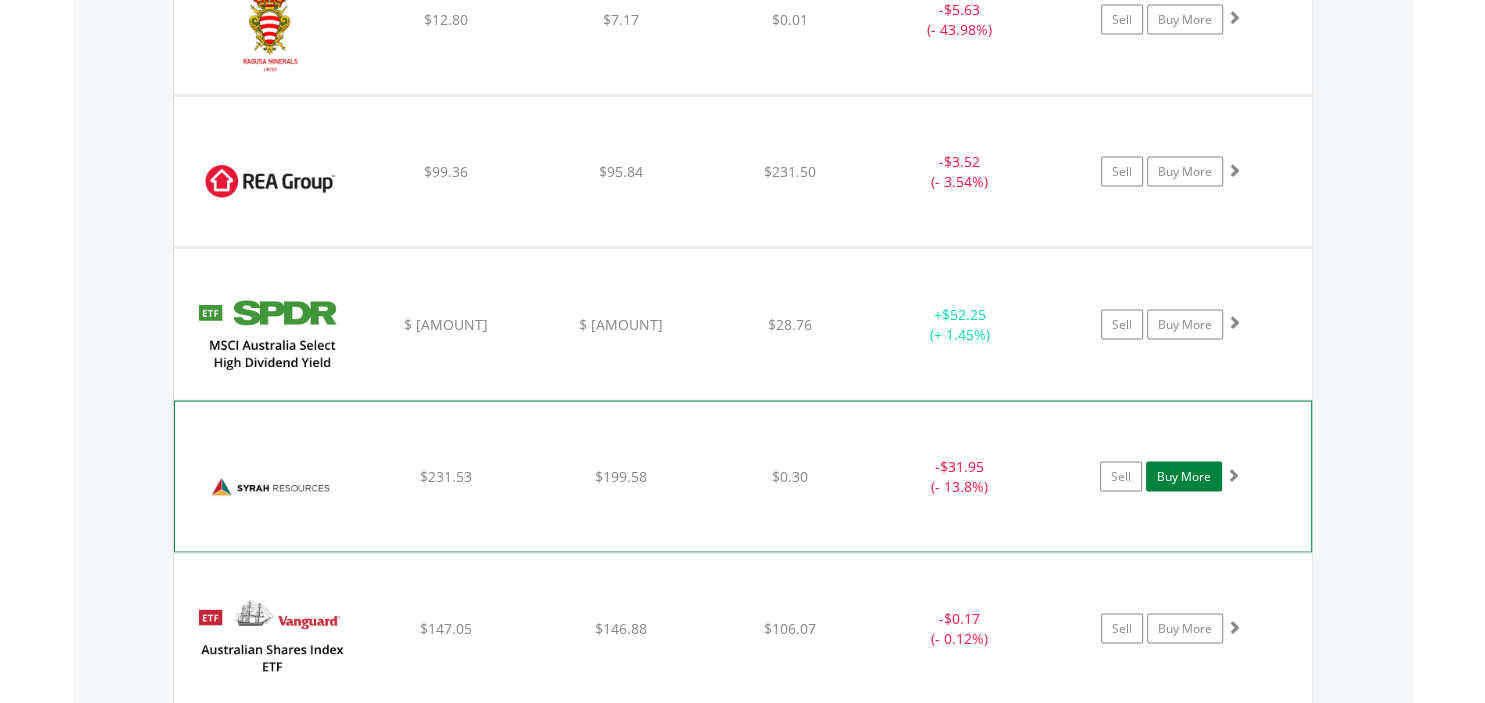 click on "Buy More" at bounding box center (1184, 477) 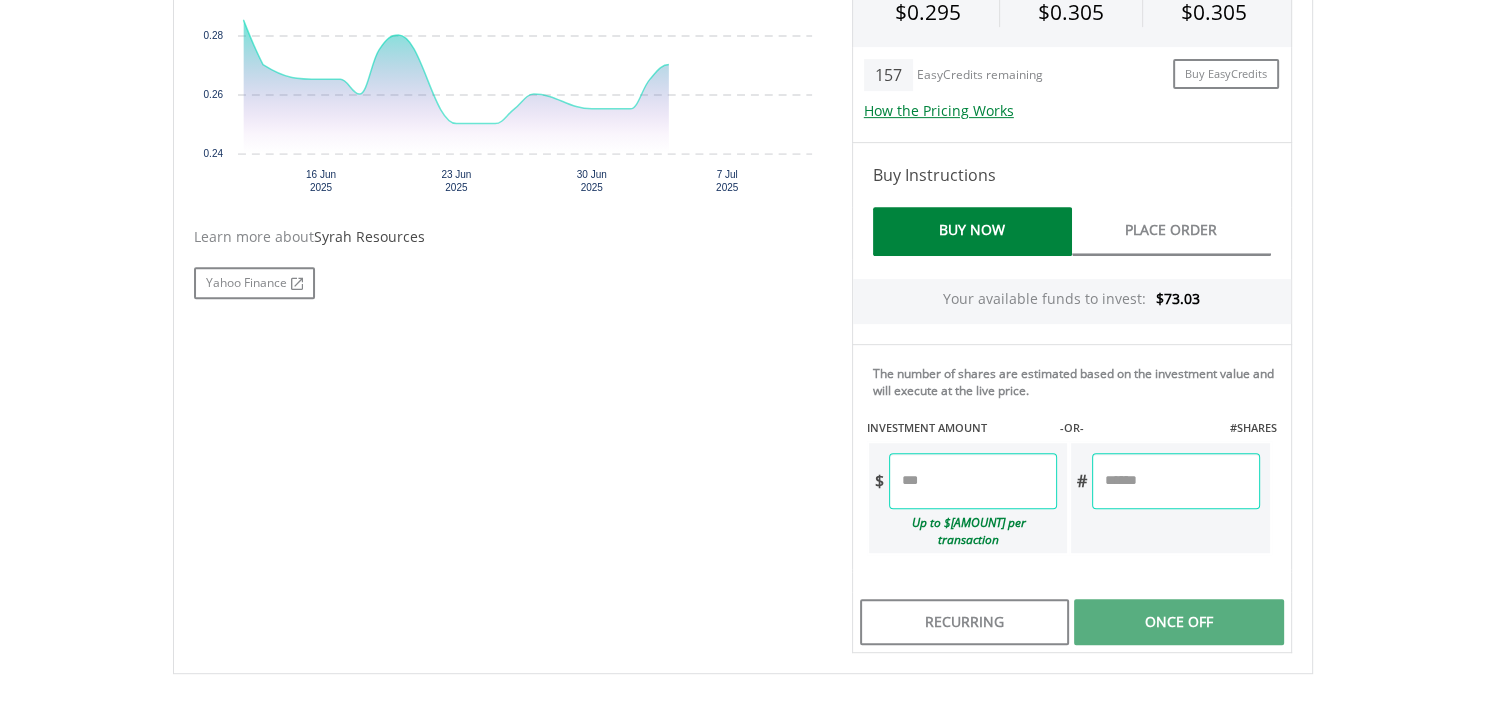scroll, scrollTop: 844, scrollLeft: 0, axis: vertical 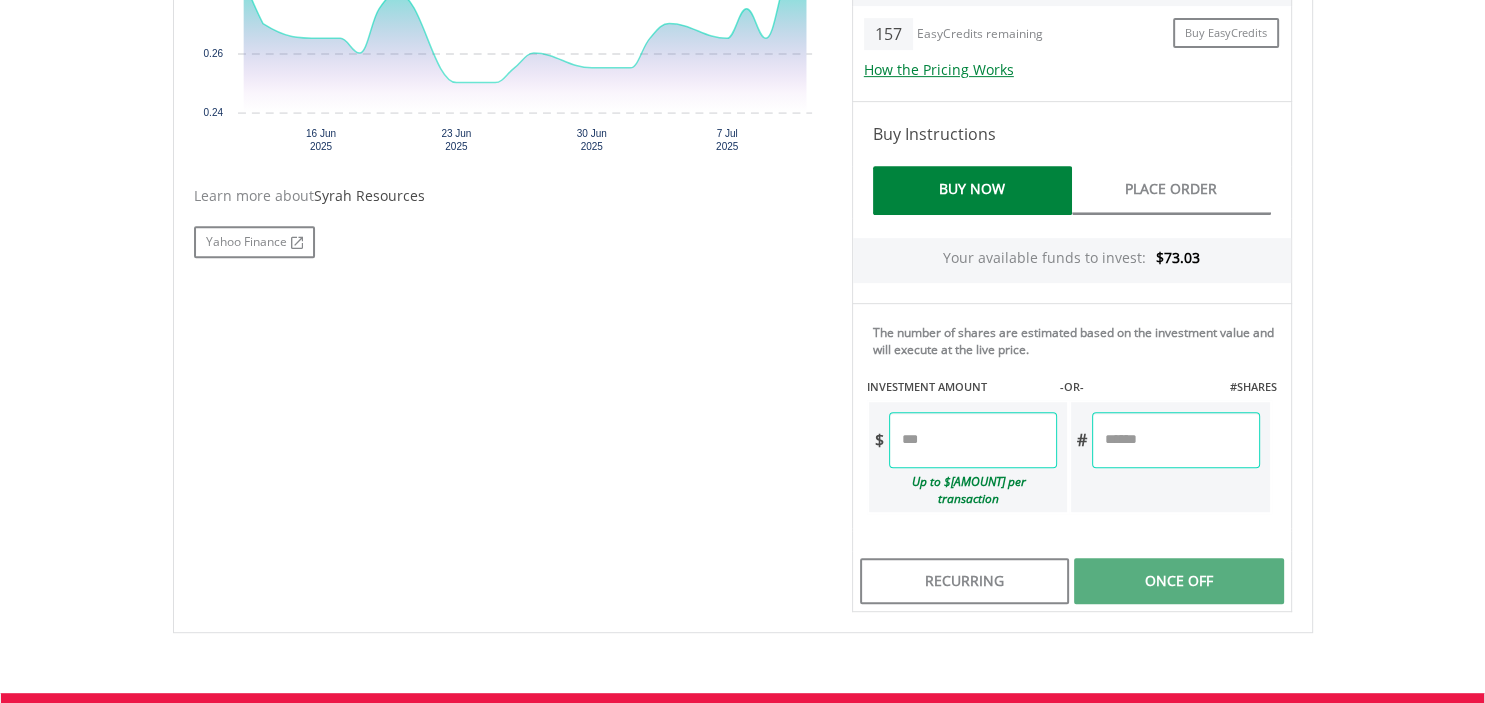 click at bounding box center [973, 440] 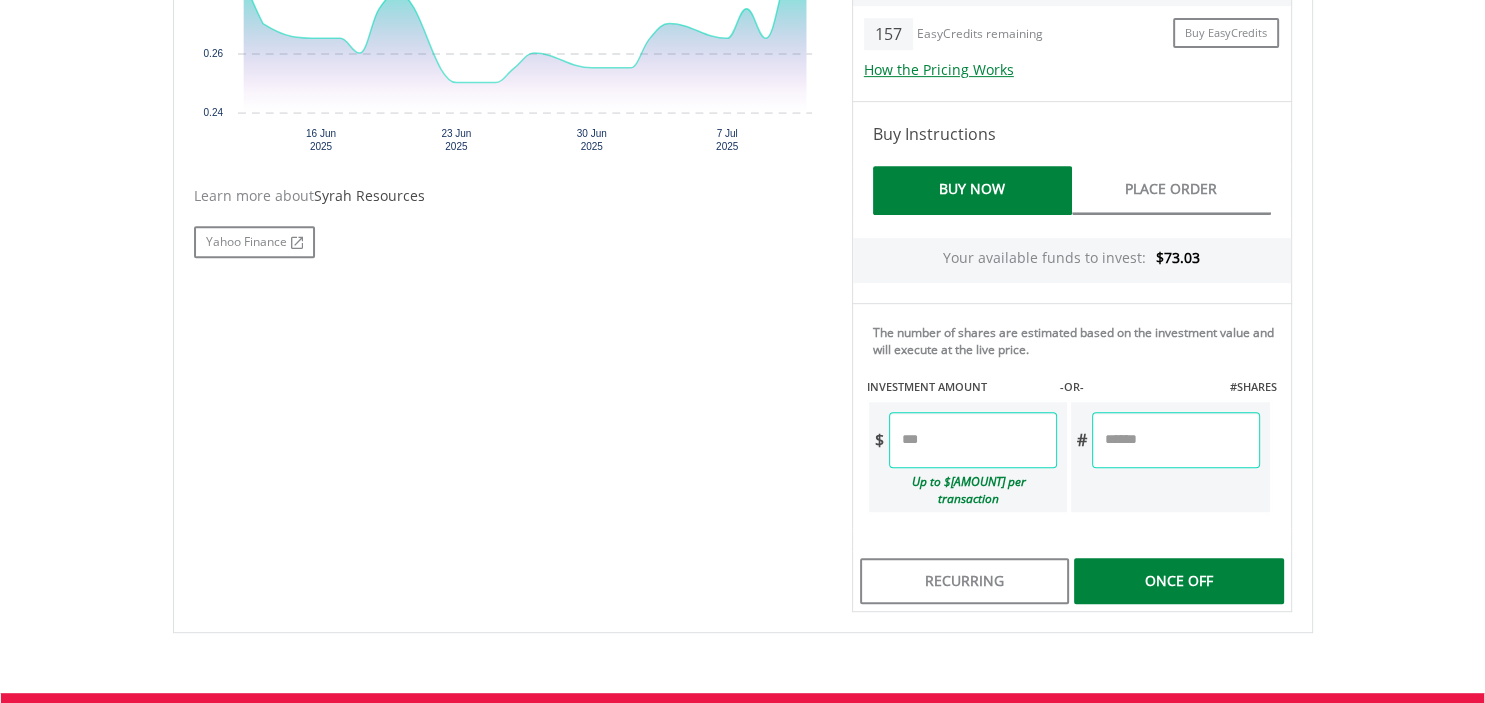 type on "*****" 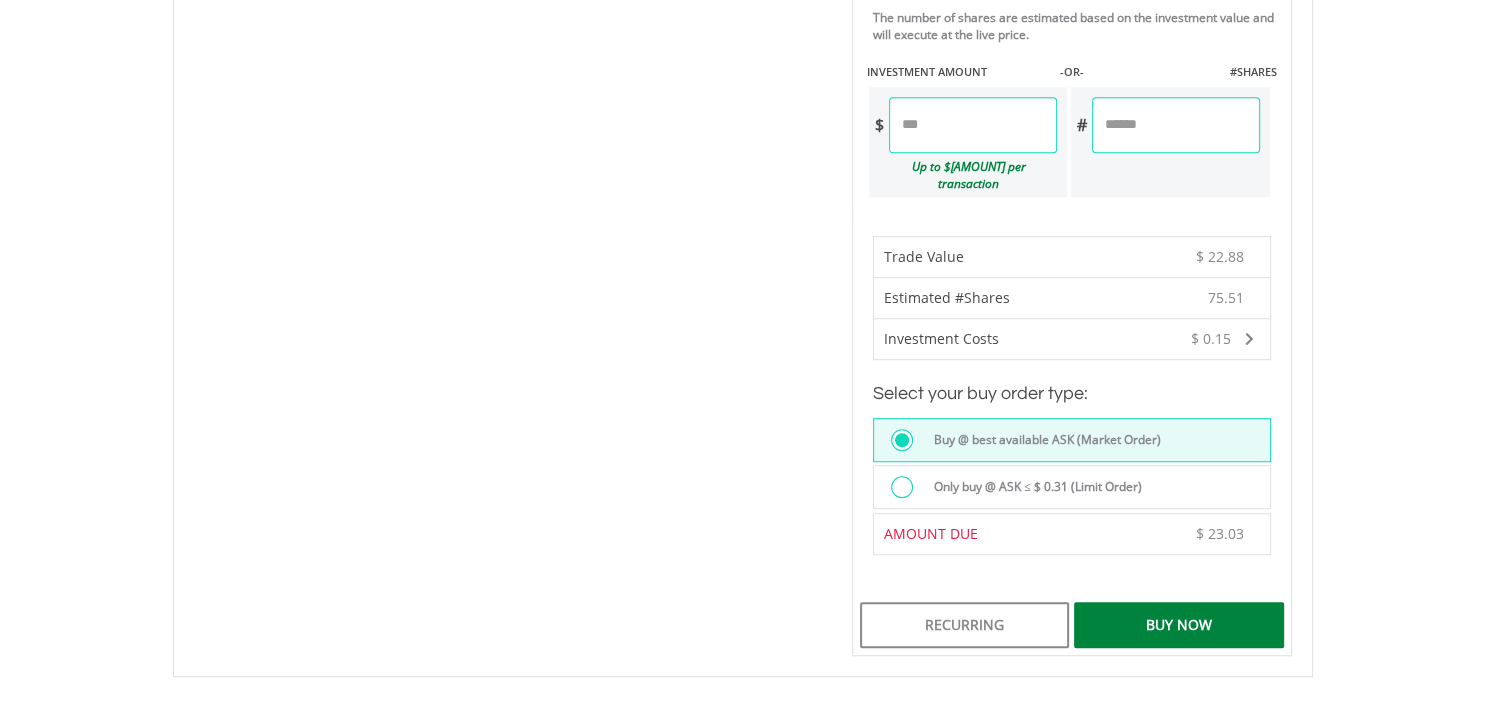 scroll, scrollTop: 1161, scrollLeft: 0, axis: vertical 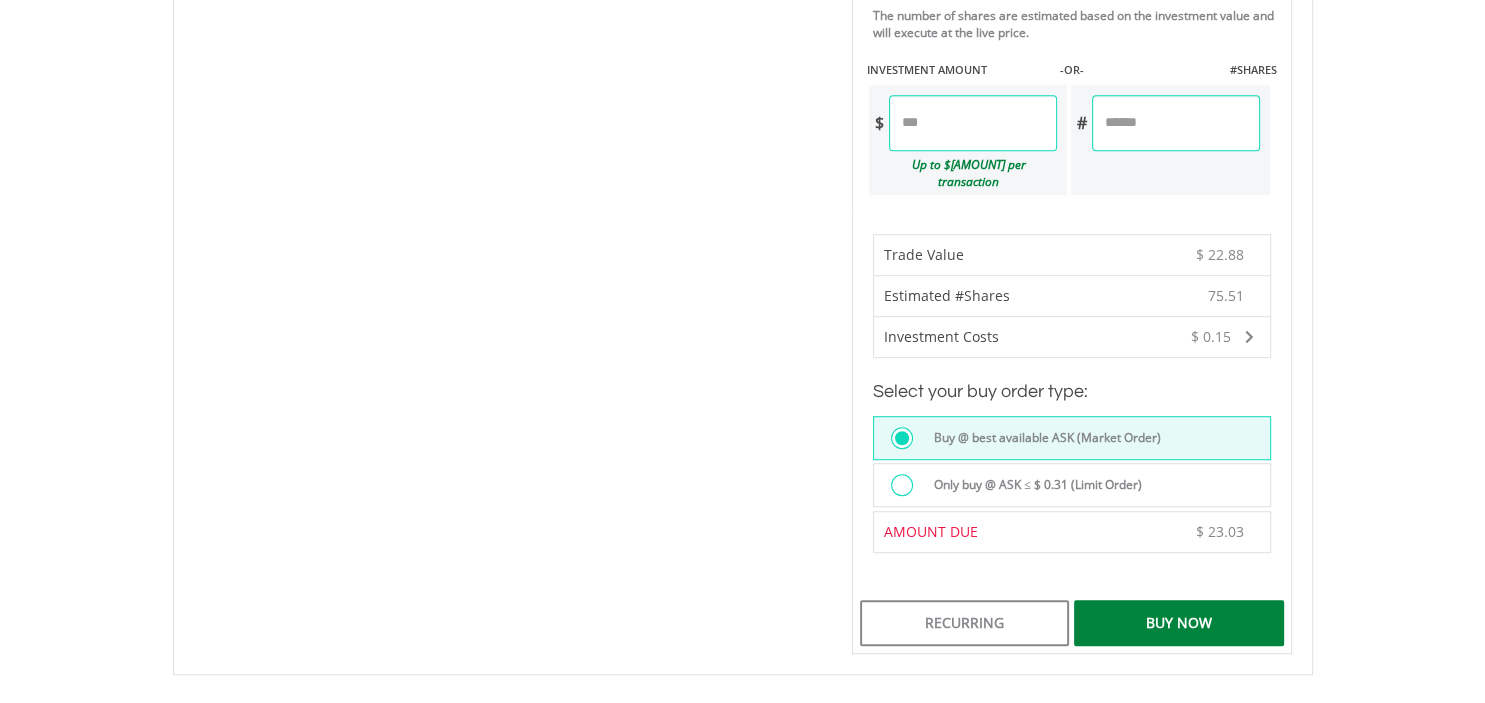 click on "Buy Now" at bounding box center (1178, 623) 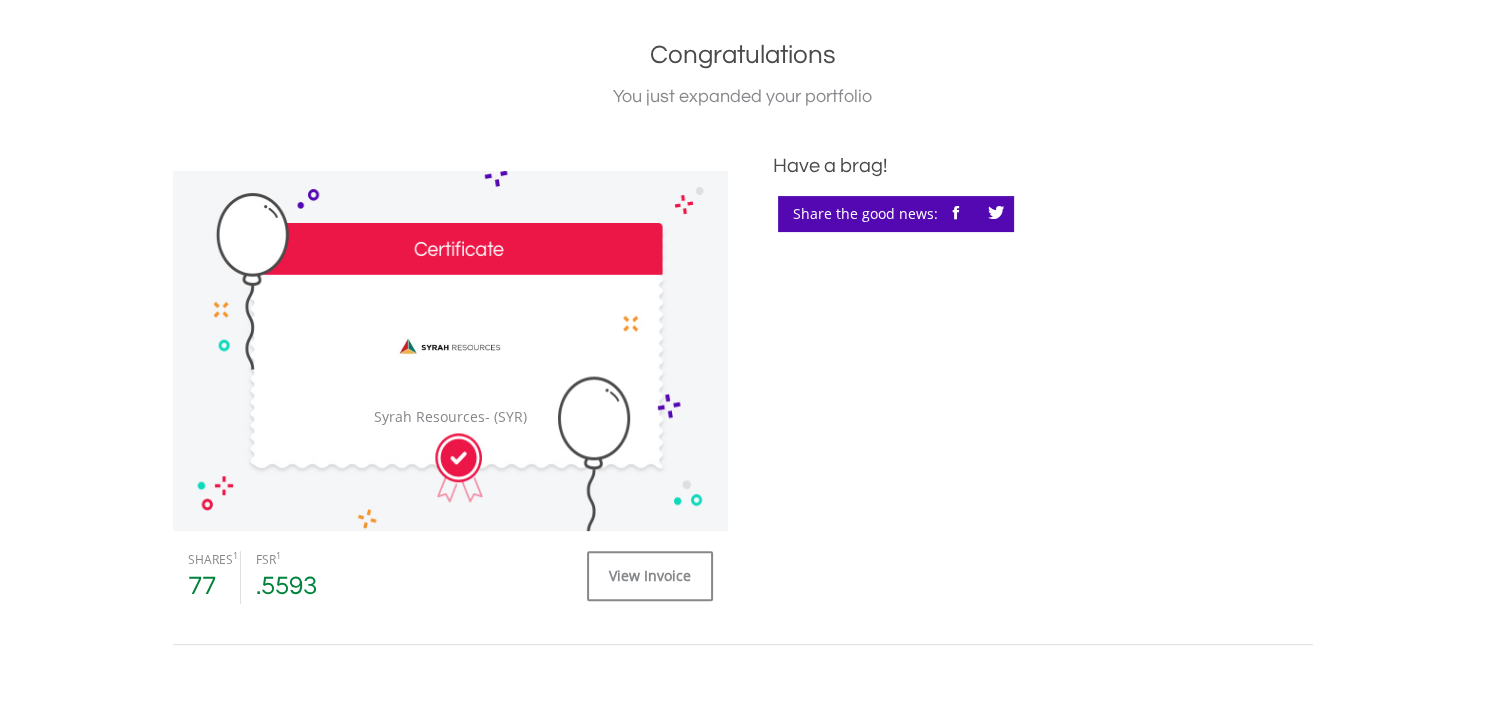 scroll, scrollTop: 528, scrollLeft: 0, axis: vertical 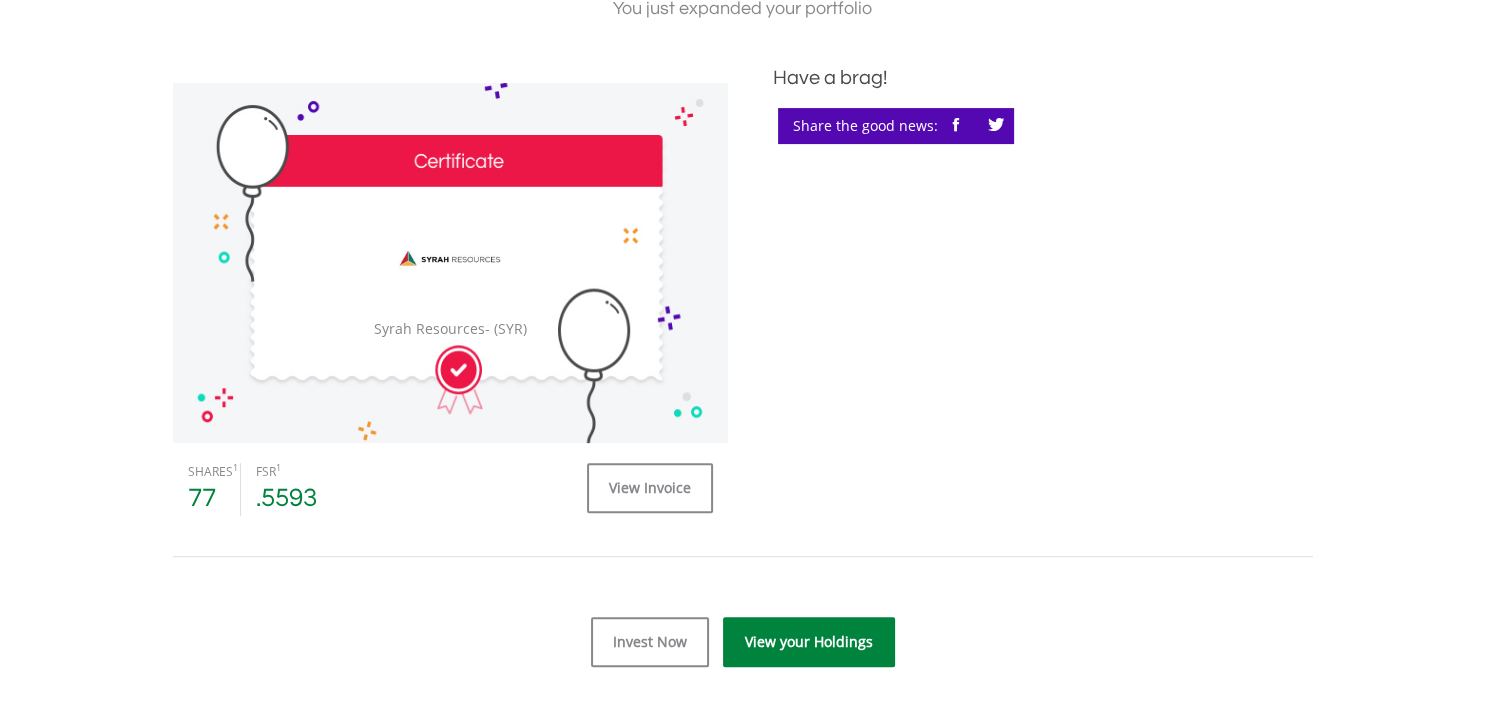 click on "View your Holdings" at bounding box center (809, 642) 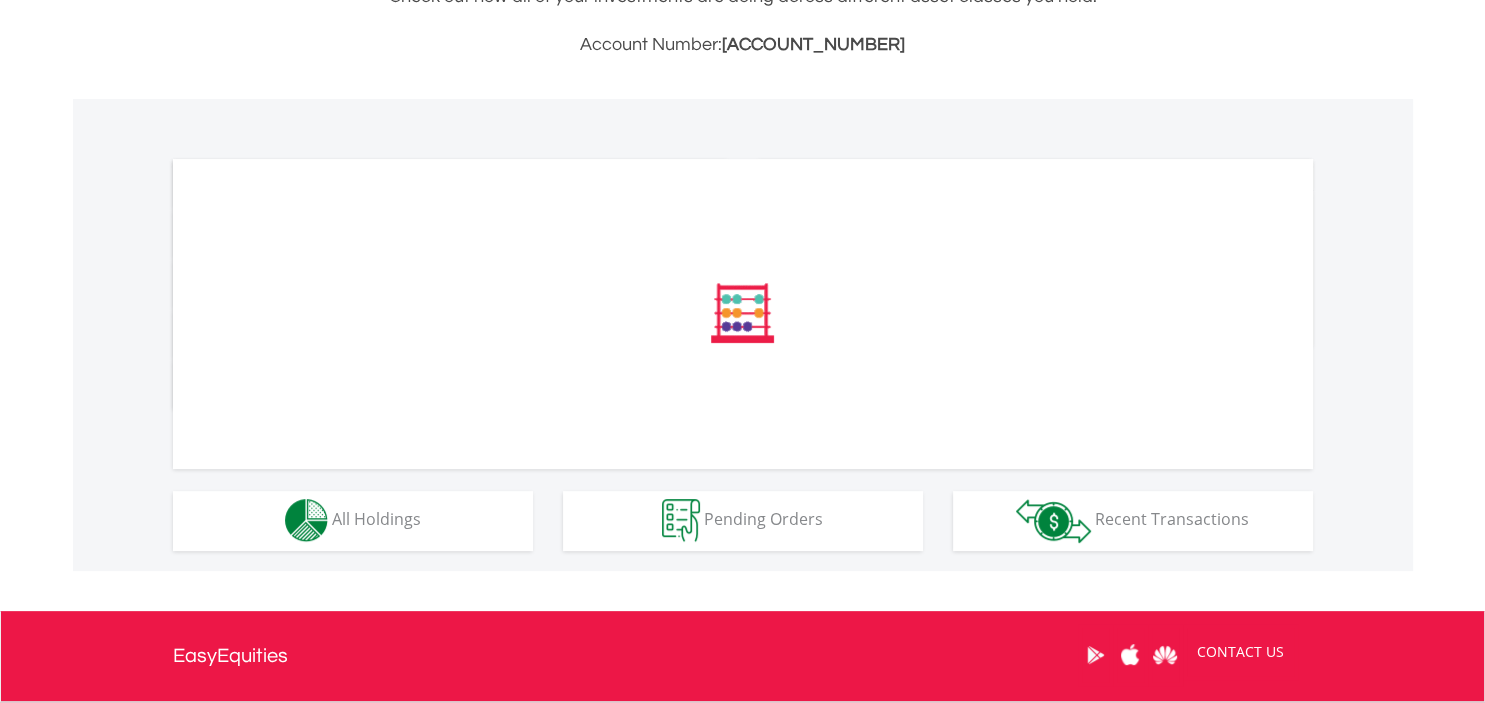 scroll, scrollTop: 528, scrollLeft: 0, axis: vertical 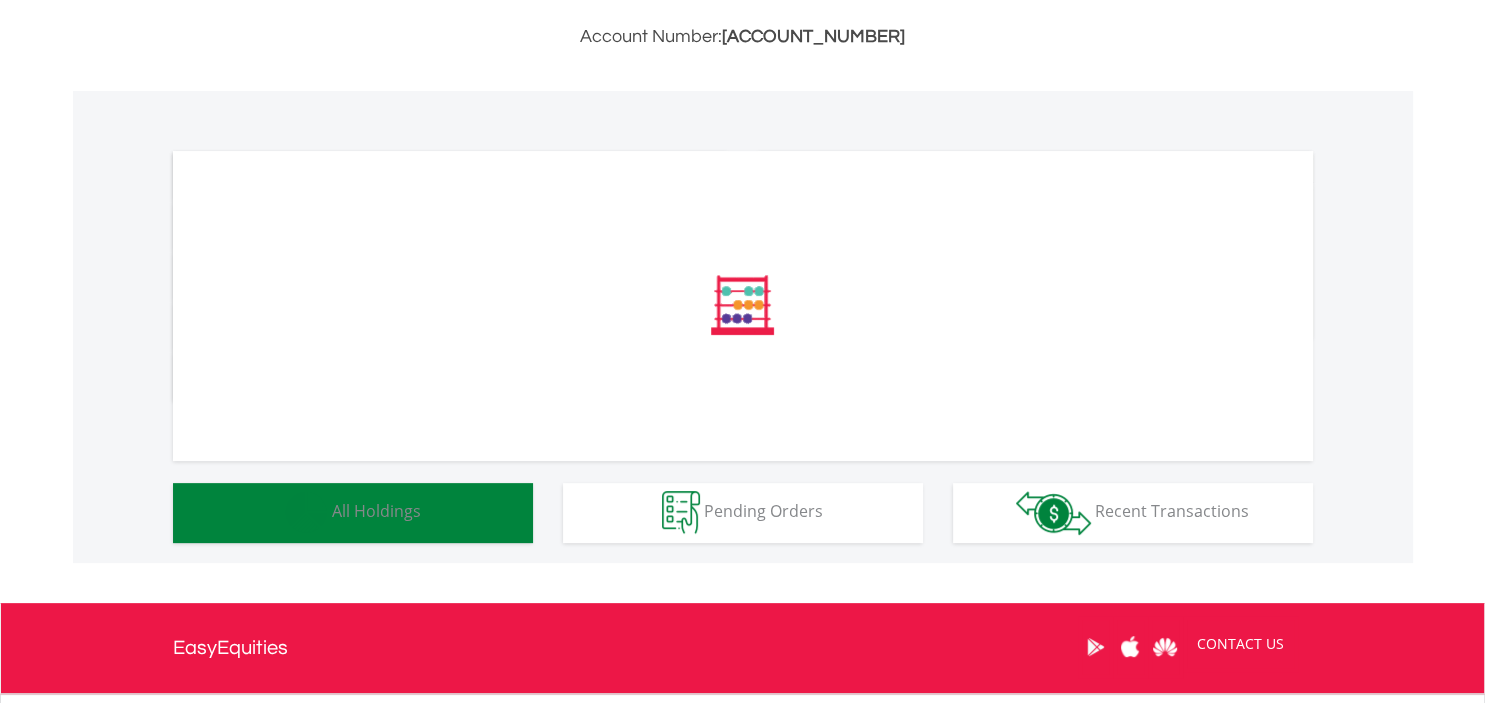 click on "Holdings
All Holdings" at bounding box center (353, 513) 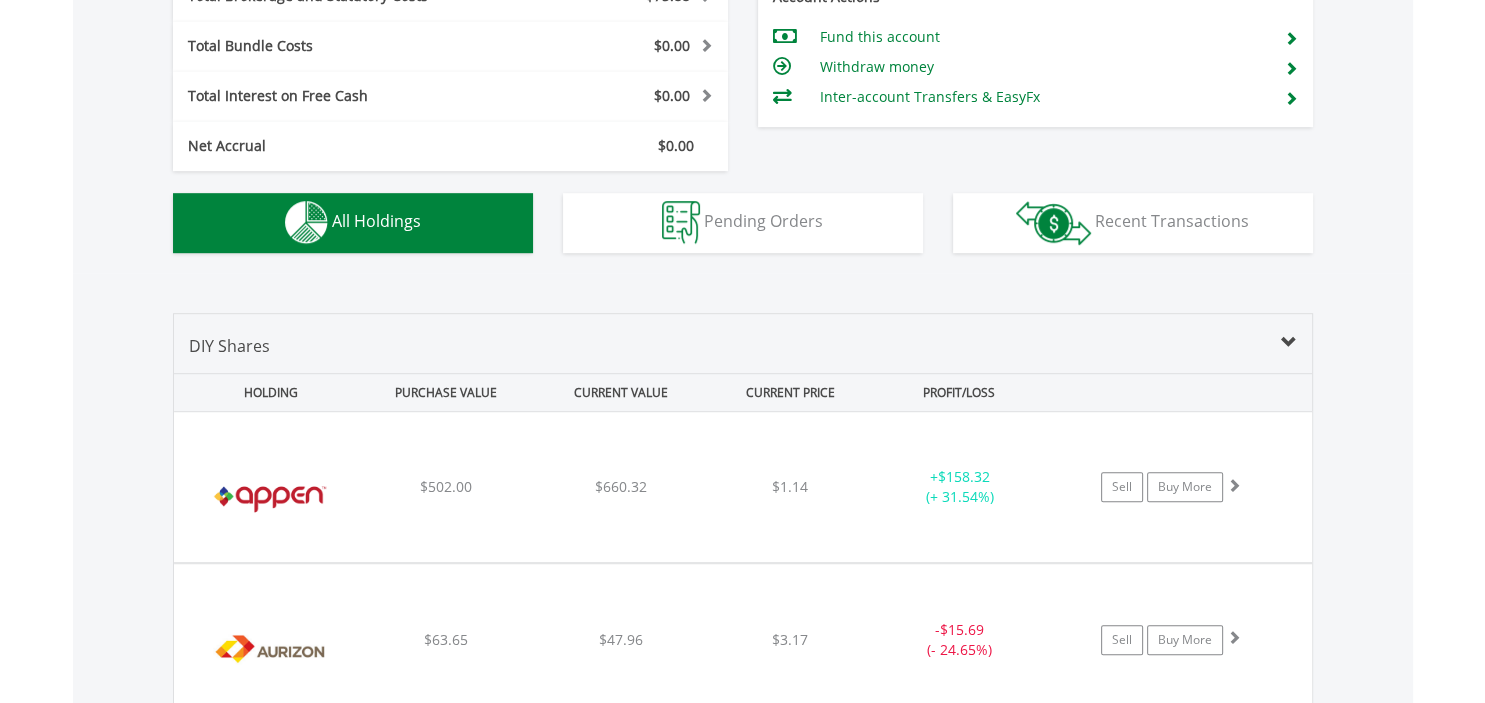 scroll, scrollTop: 1441, scrollLeft: 0, axis: vertical 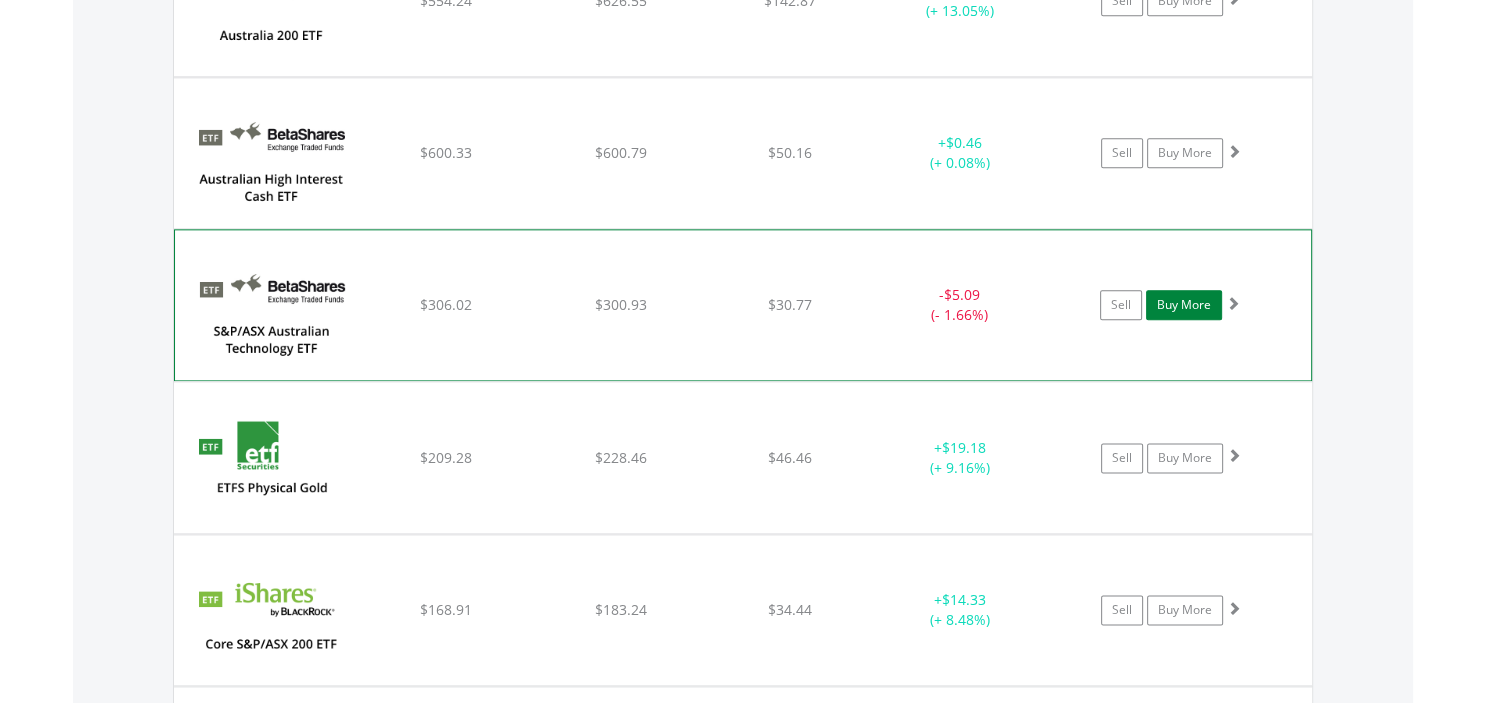 click on "Buy More" at bounding box center (1184, 305) 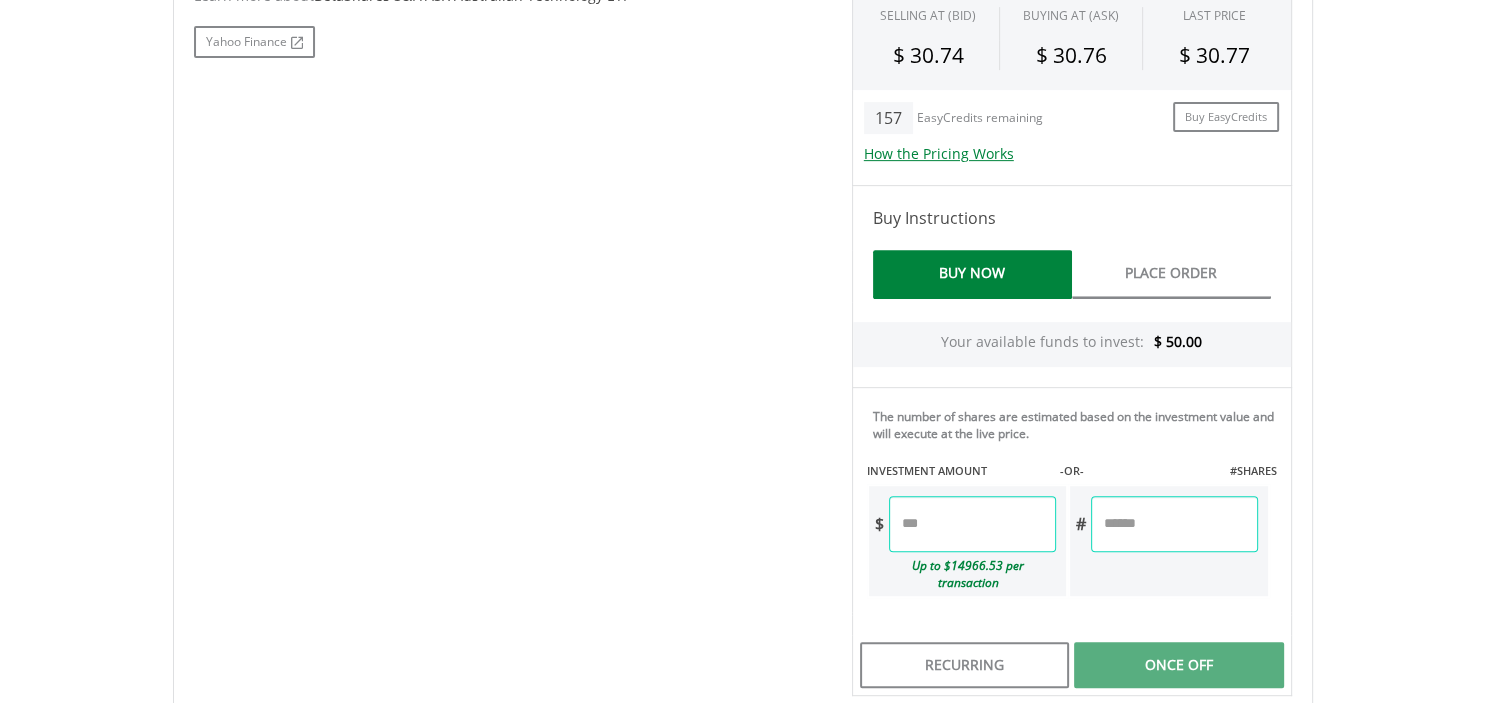 scroll, scrollTop: 844, scrollLeft: 0, axis: vertical 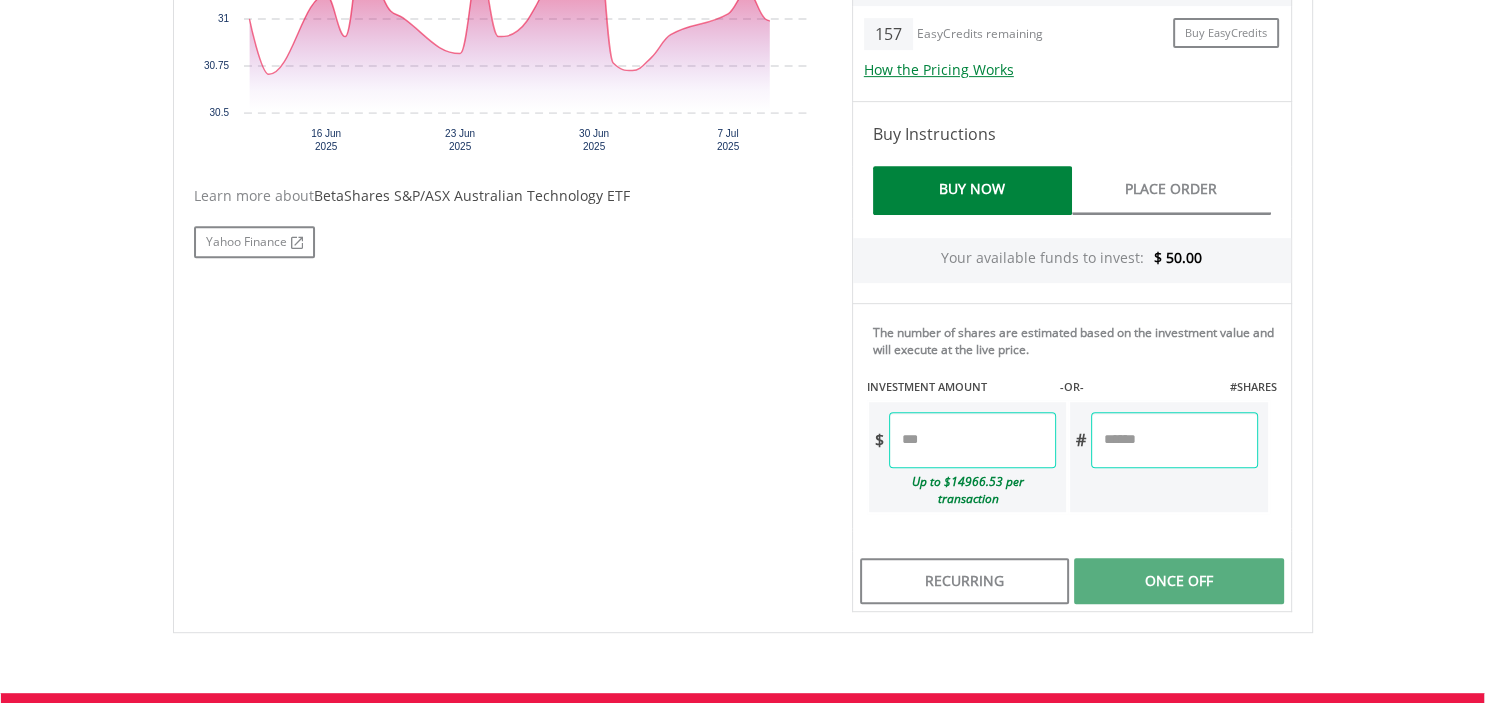click at bounding box center (972, 440) 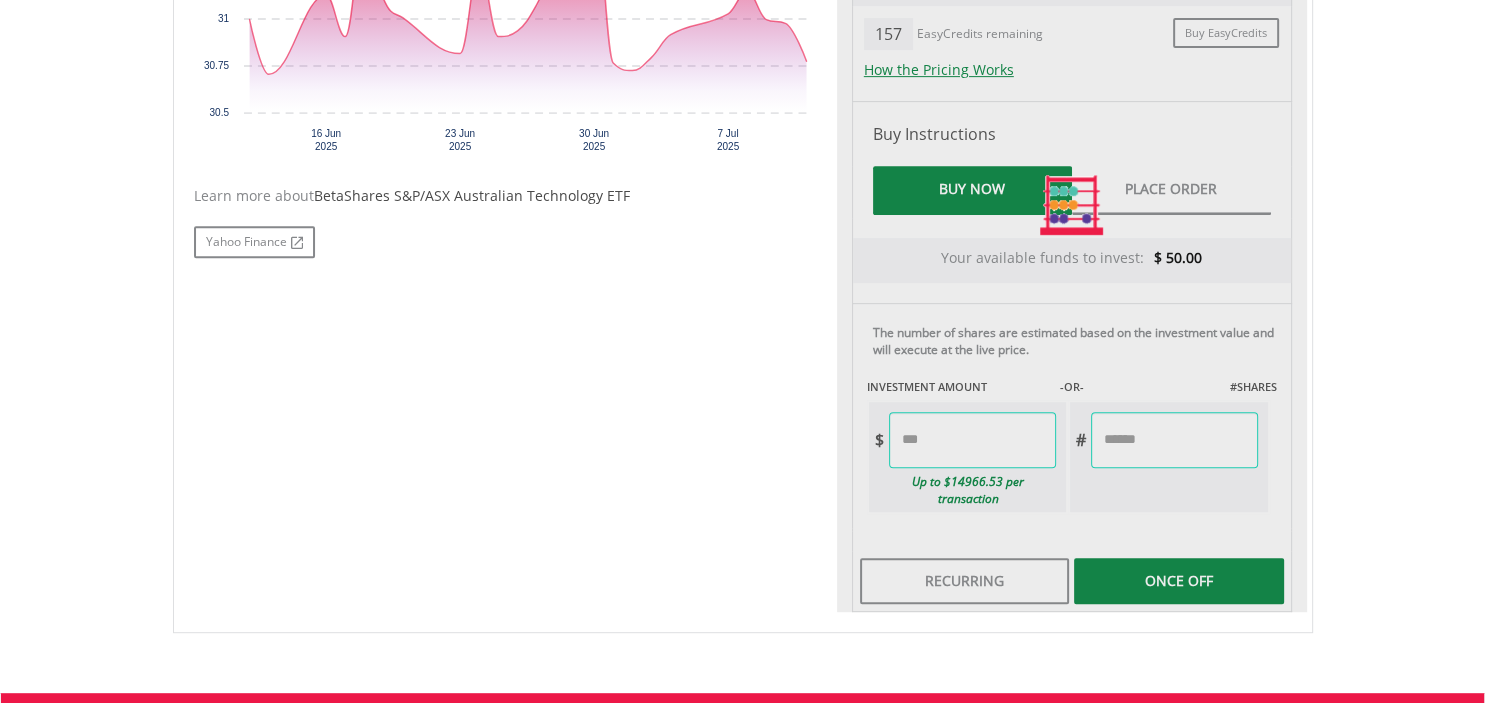type on "*****" 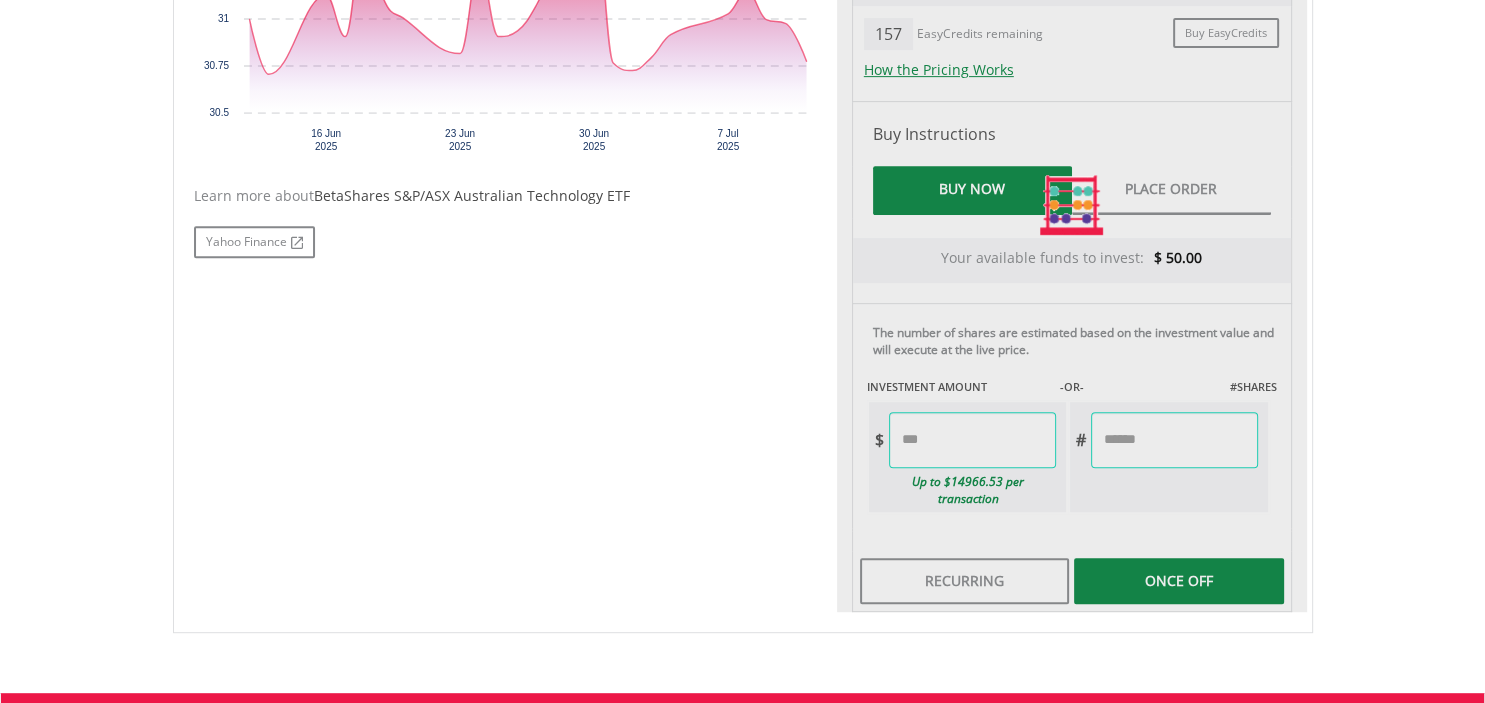 click on "Last Updated Price:
20-min. Delay*
Price Update Cost:
1
Credits
Request A Price Update
Request Update
SELLING AT (BID)
BUYING AT                     (ASK)
LAST PRICE
$ 30.74
$ 30.76
$ 30.77
157
$" at bounding box center (1072, 205) 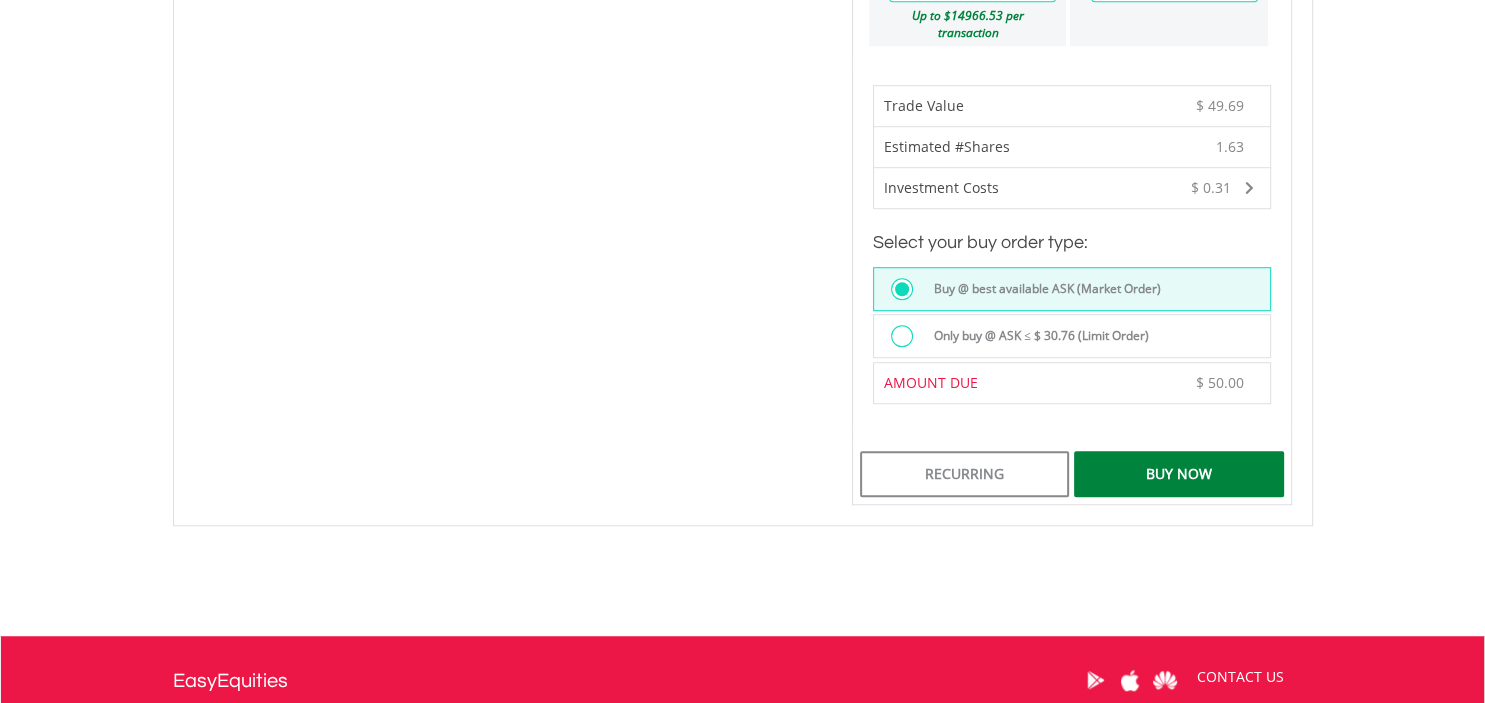 scroll, scrollTop: 1372, scrollLeft: 0, axis: vertical 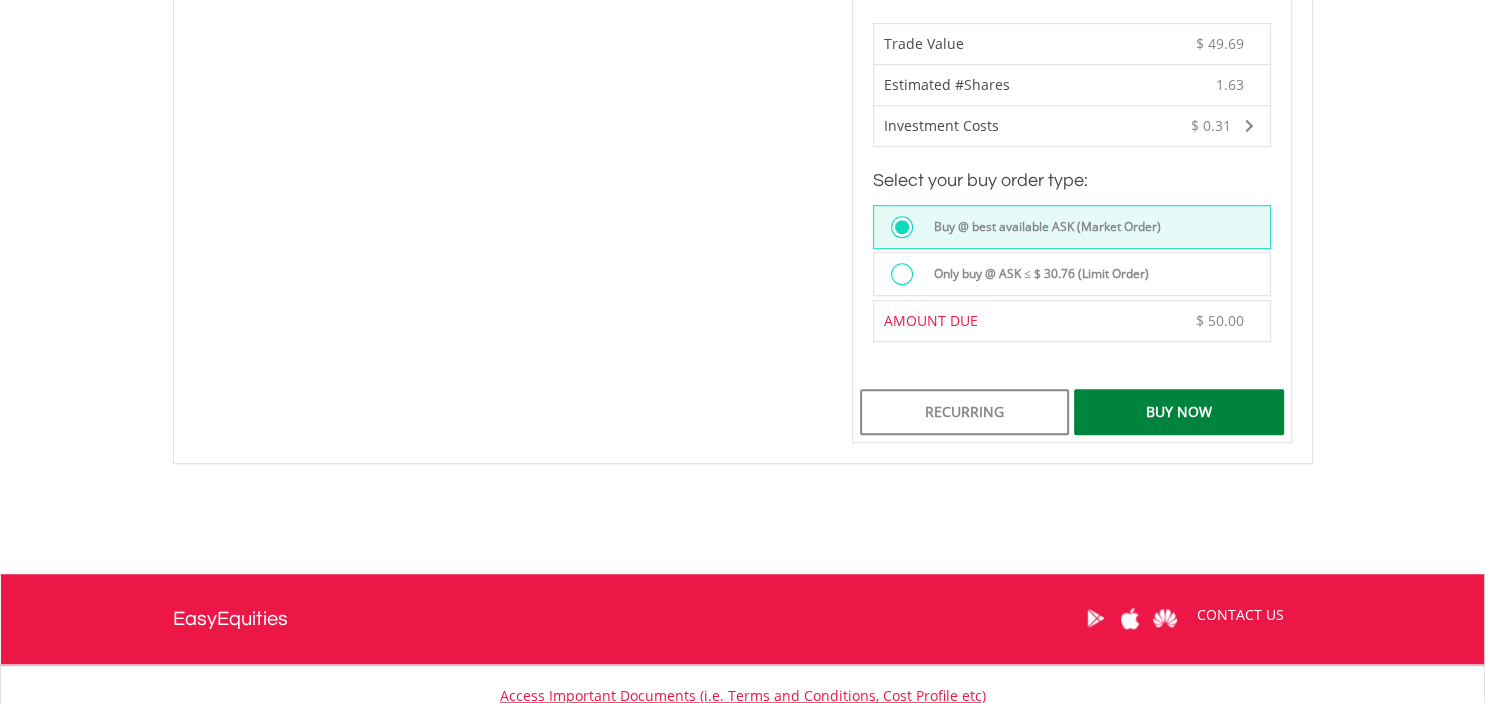 click on "Buy Now" at bounding box center (1178, 412) 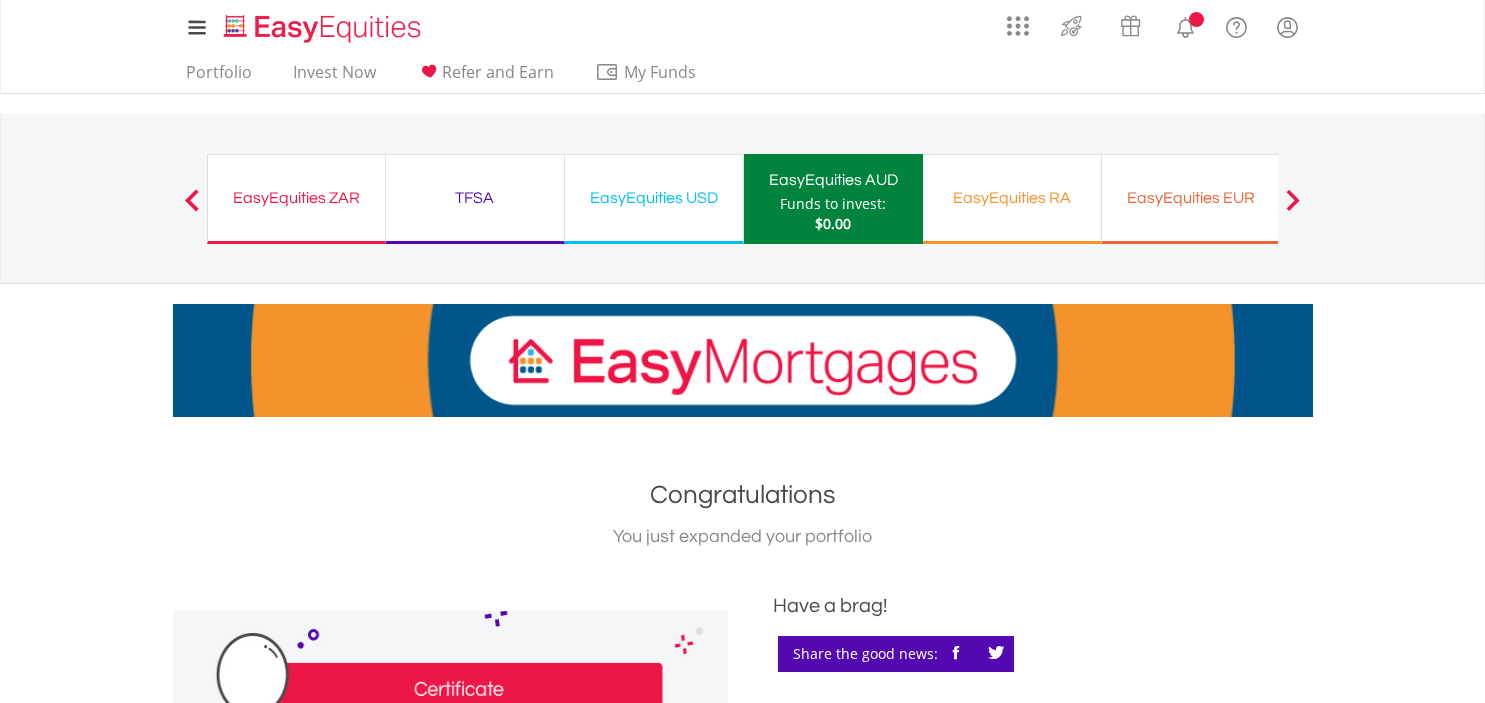 scroll, scrollTop: 0, scrollLeft: 0, axis: both 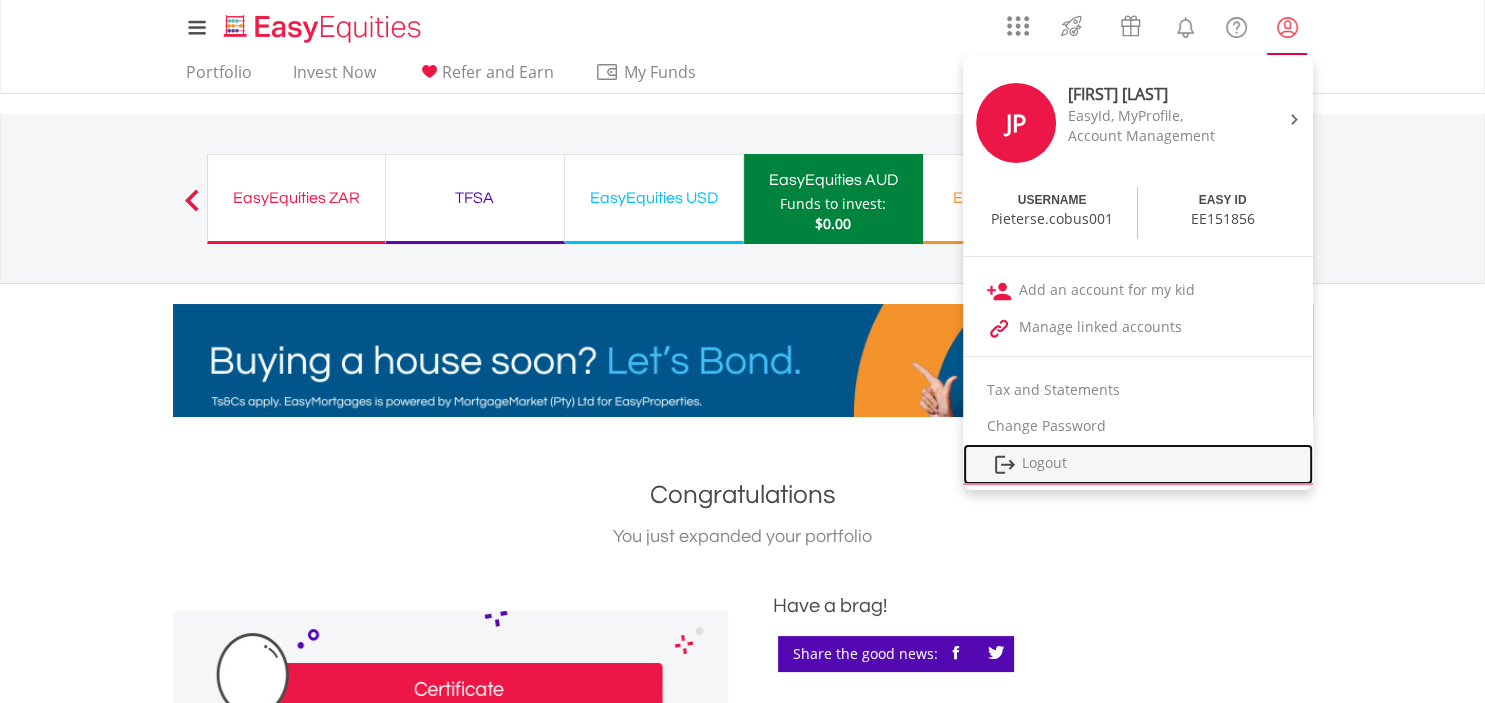 click on "Logout" at bounding box center (1138, 464) 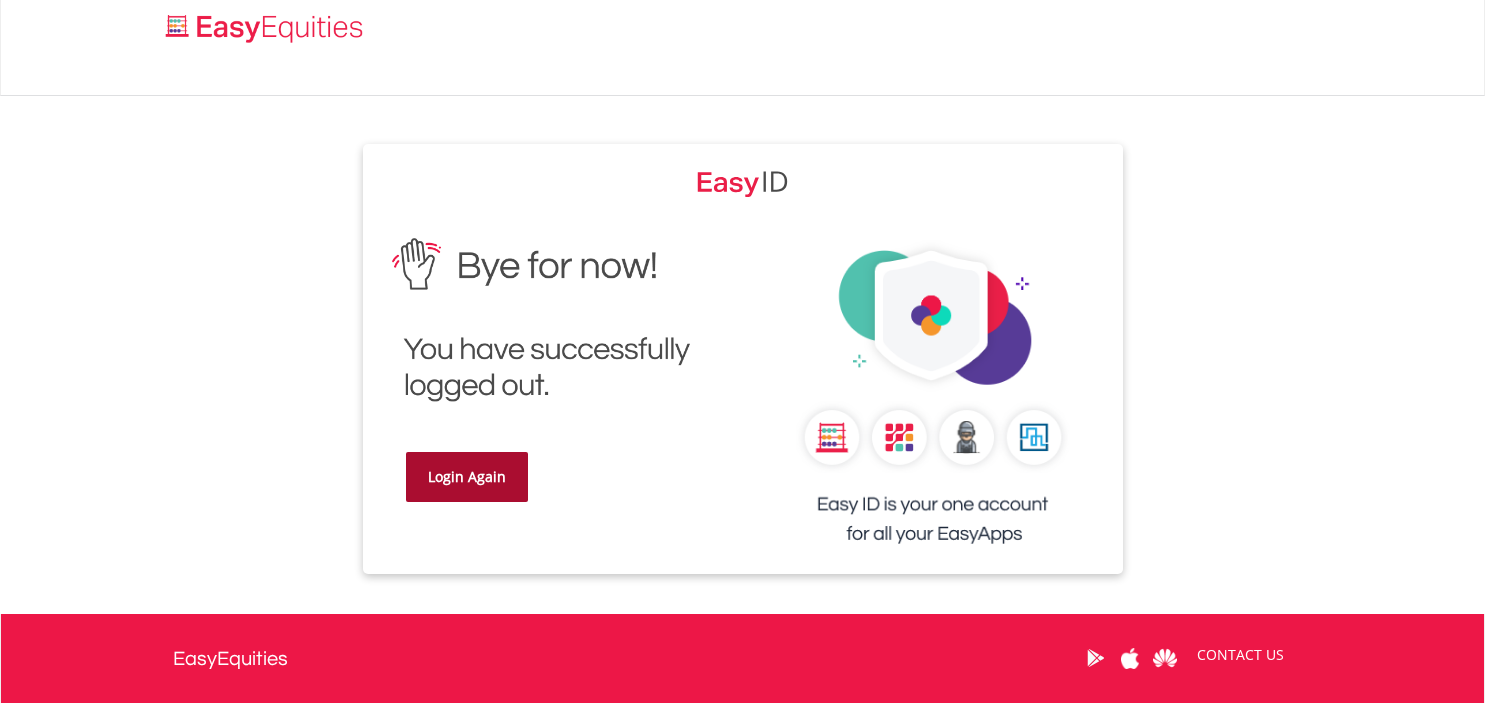 scroll, scrollTop: 0, scrollLeft: 0, axis: both 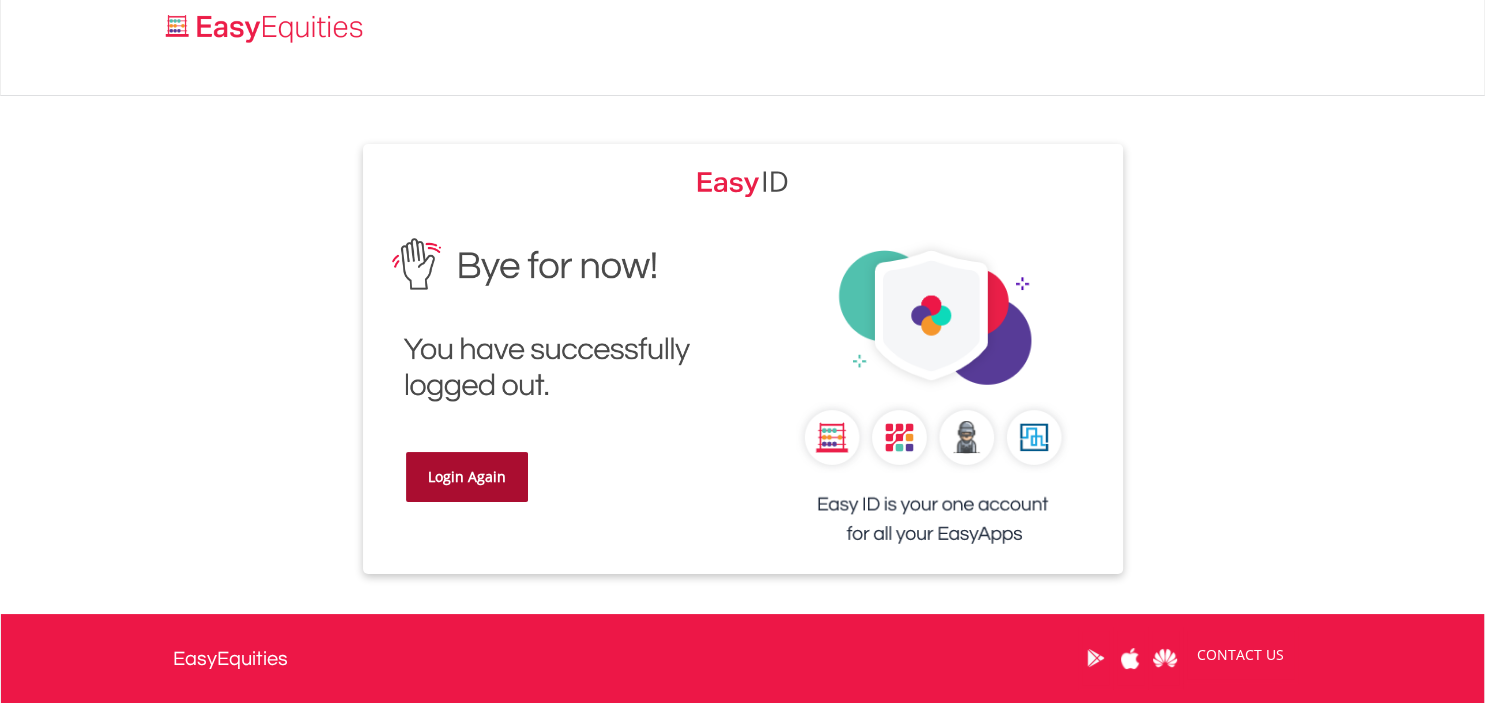 click on "Login Again" at bounding box center [467, 477] 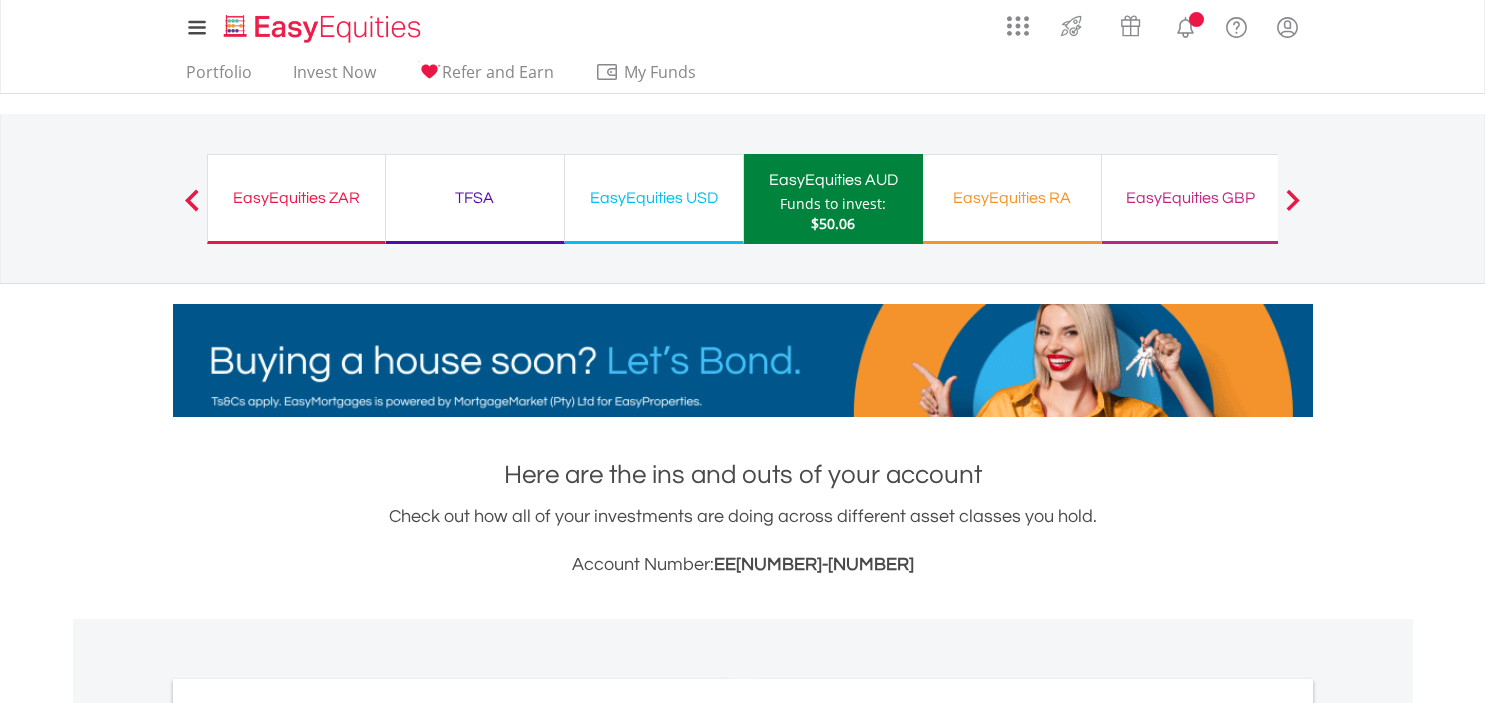 scroll, scrollTop: 613, scrollLeft: 0, axis: vertical 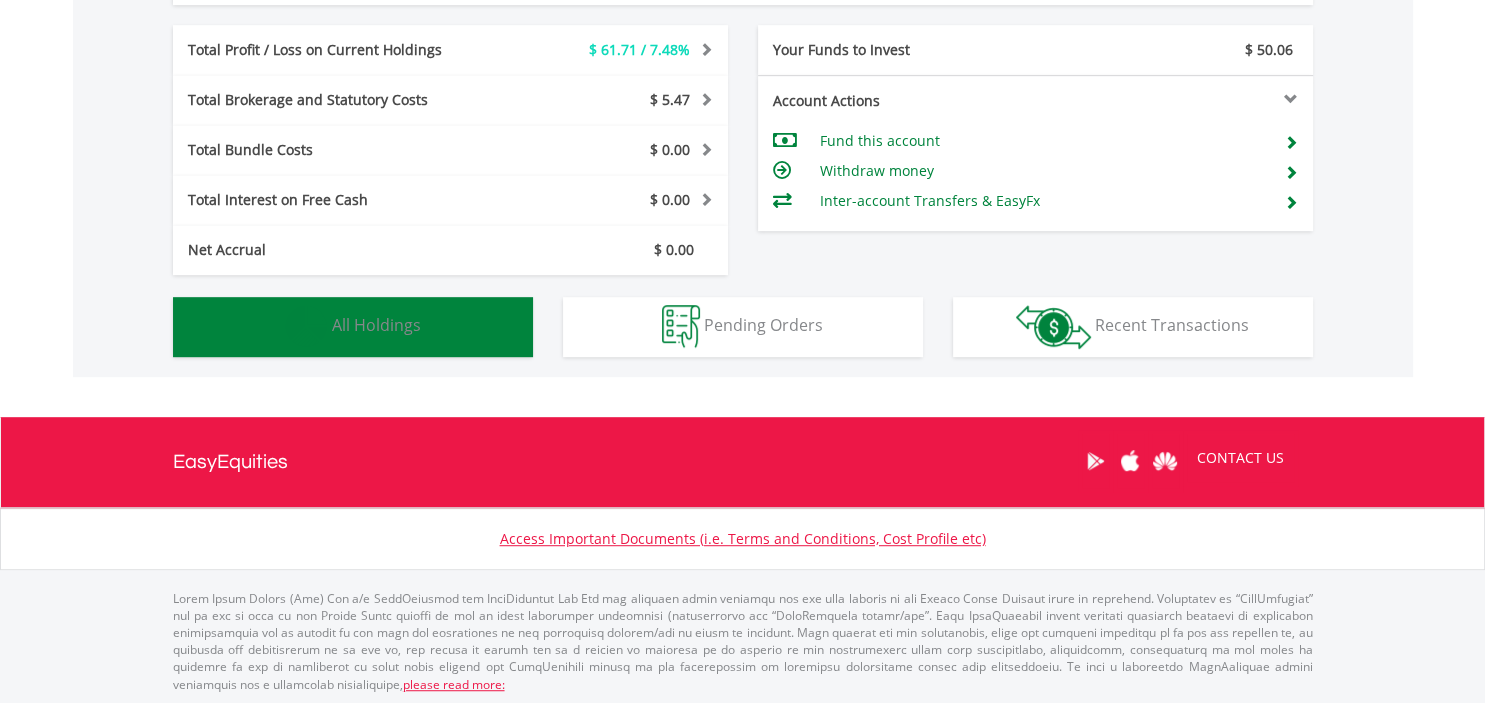 click on "Holdings
All Holdings" at bounding box center (353, 327) 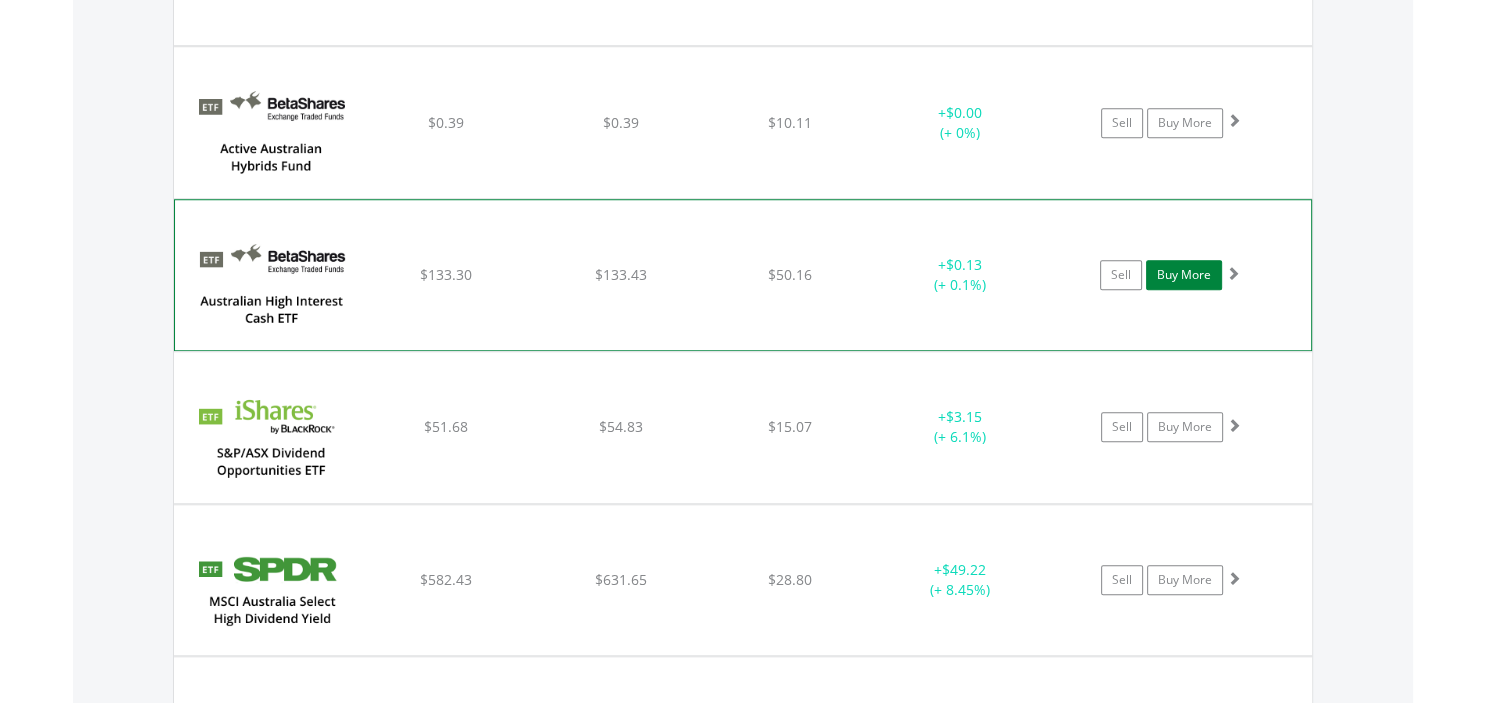 scroll, scrollTop: 1652, scrollLeft: 0, axis: vertical 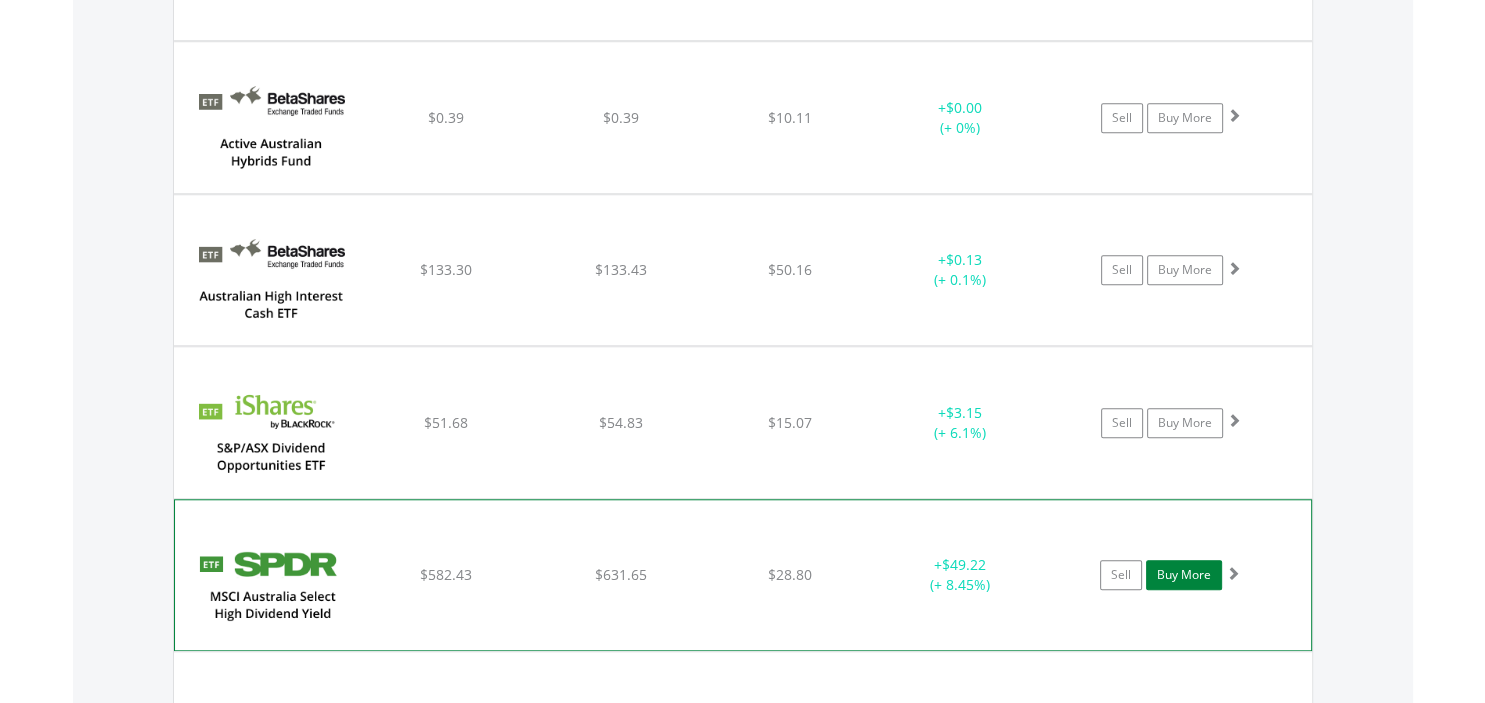 click on "Buy More" at bounding box center [1184, 575] 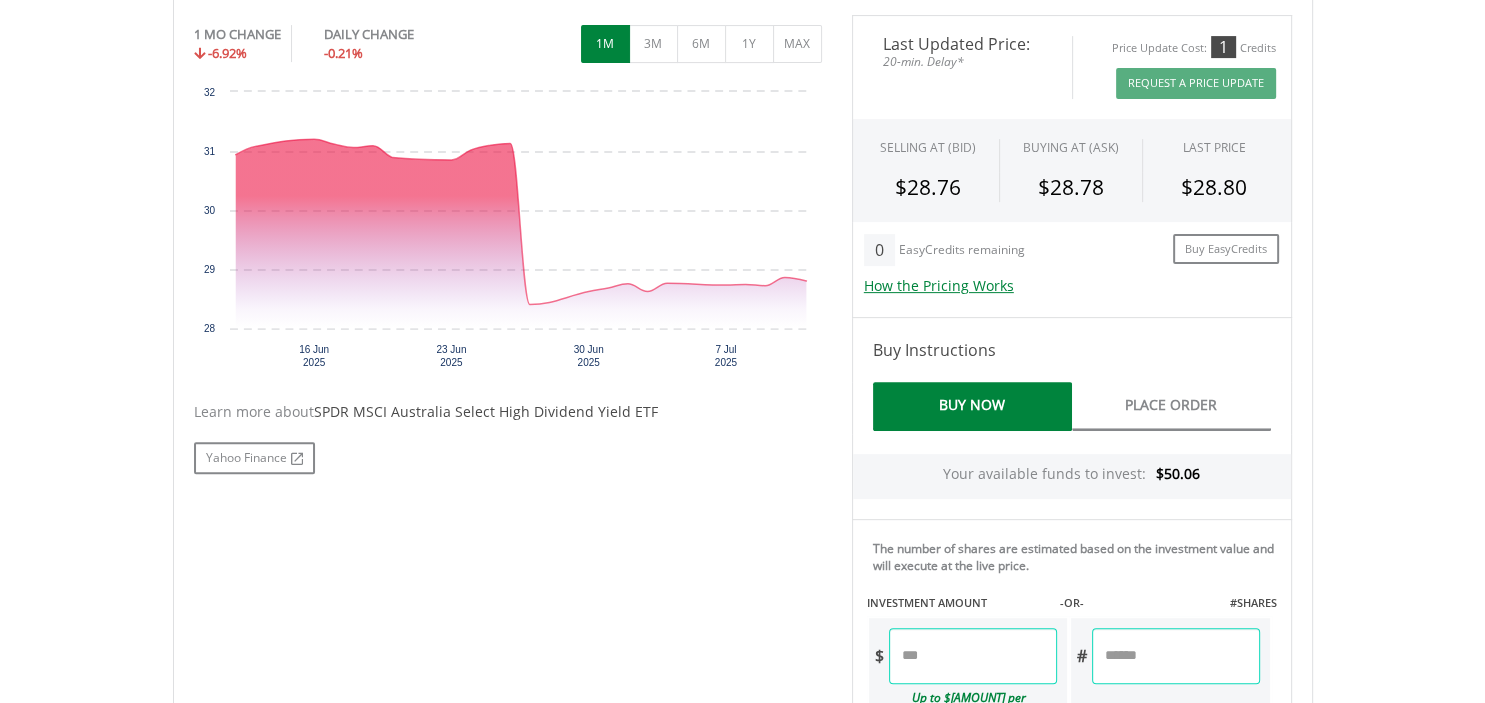 scroll, scrollTop: 633, scrollLeft: 0, axis: vertical 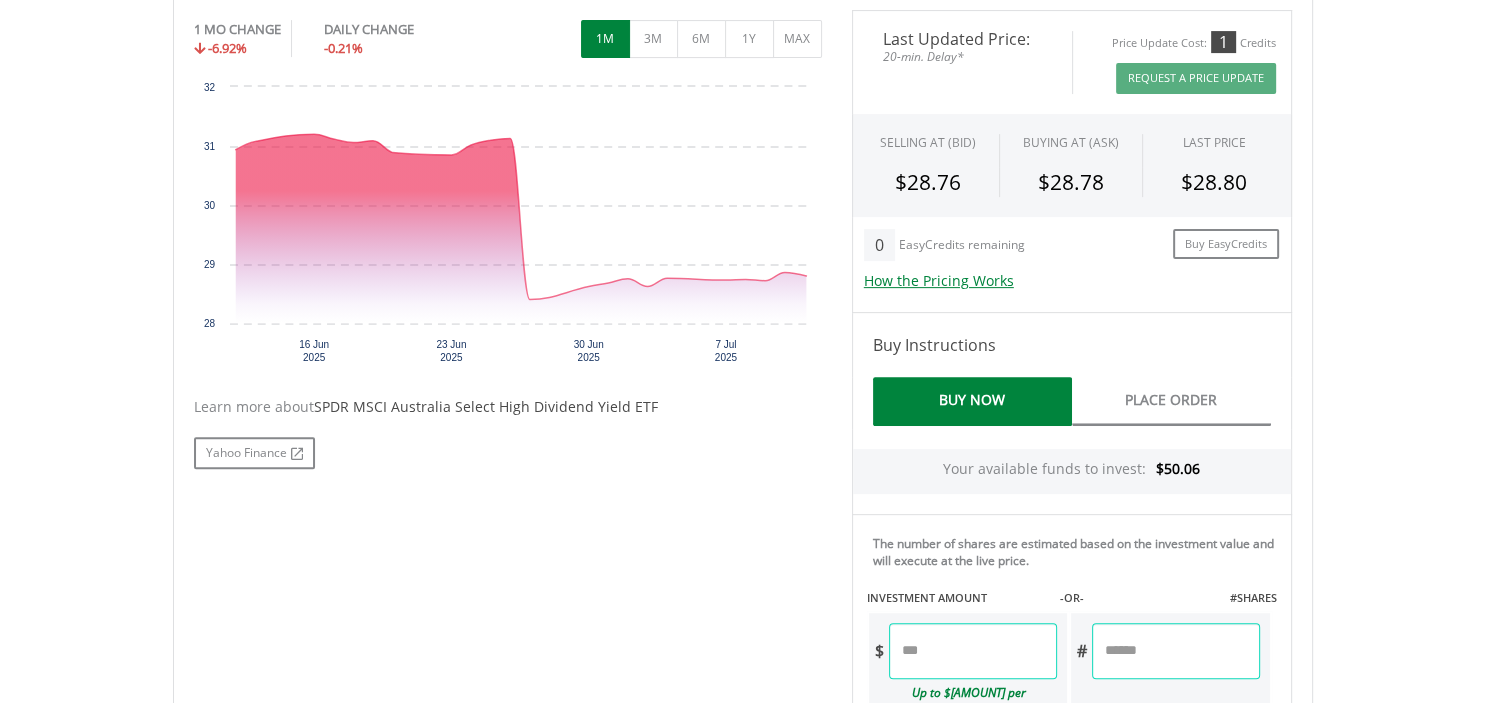 click at bounding box center [973, 651] 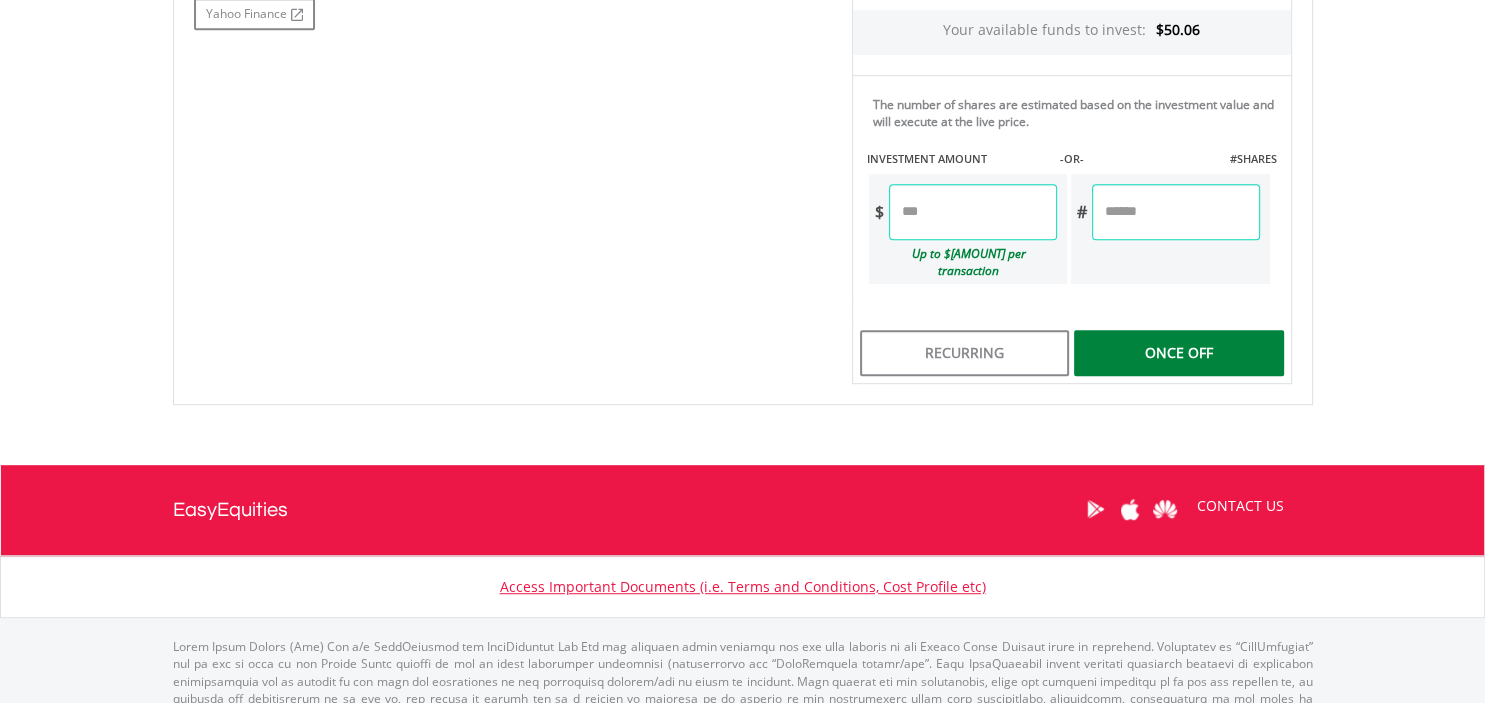 scroll, scrollTop: 1099, scrollLeft: 0, axis: vertical 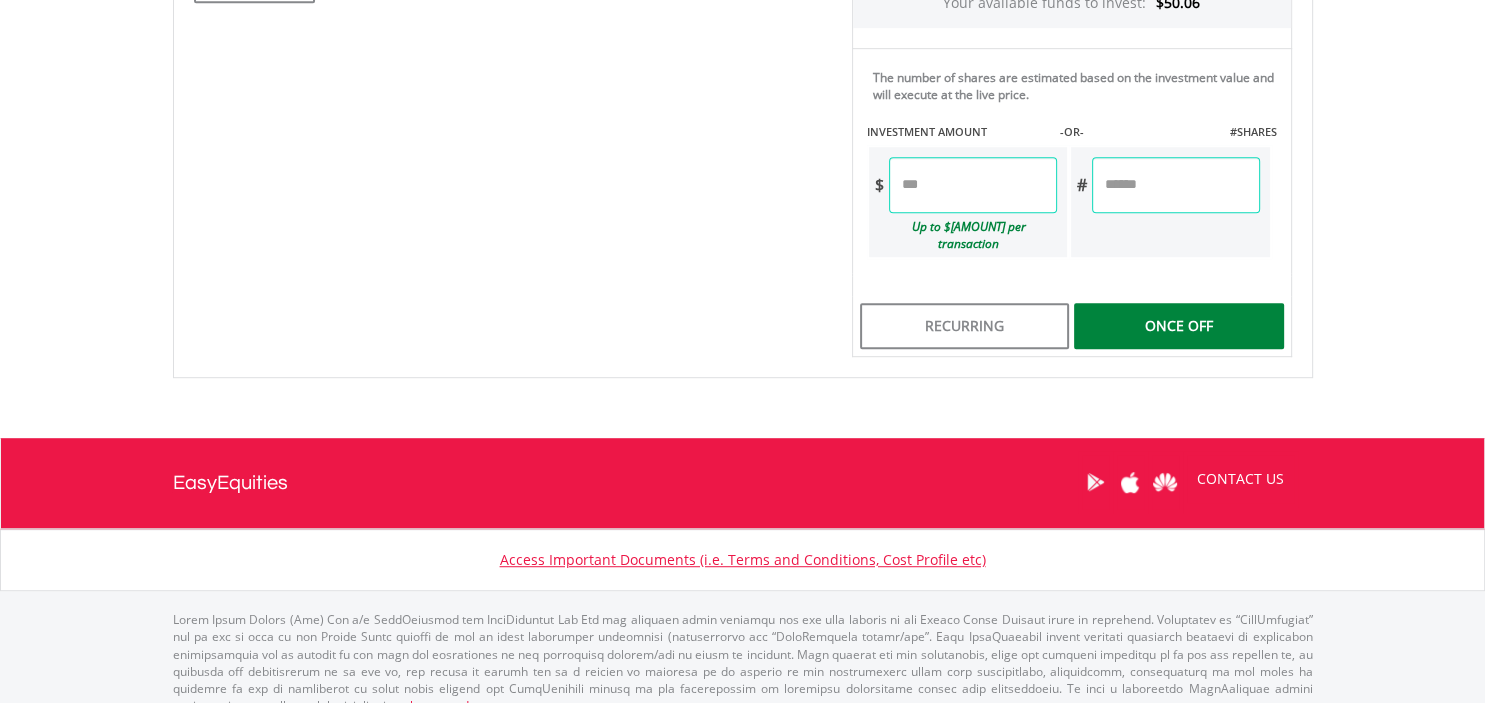 click on "Last Updated Price:
[DD]-min. Delay*
Price Update Cost:
[NUMBER]
Credits
Request A Price Update
Request Update
SELLING AT (BID)
BUYING AT                     (ASK)
LAST PRICE
$[AMOUNT]
$[AMOUNT]
$[AMOUNT]
[NUMBER]
$" at bounding box center (1072, -50) 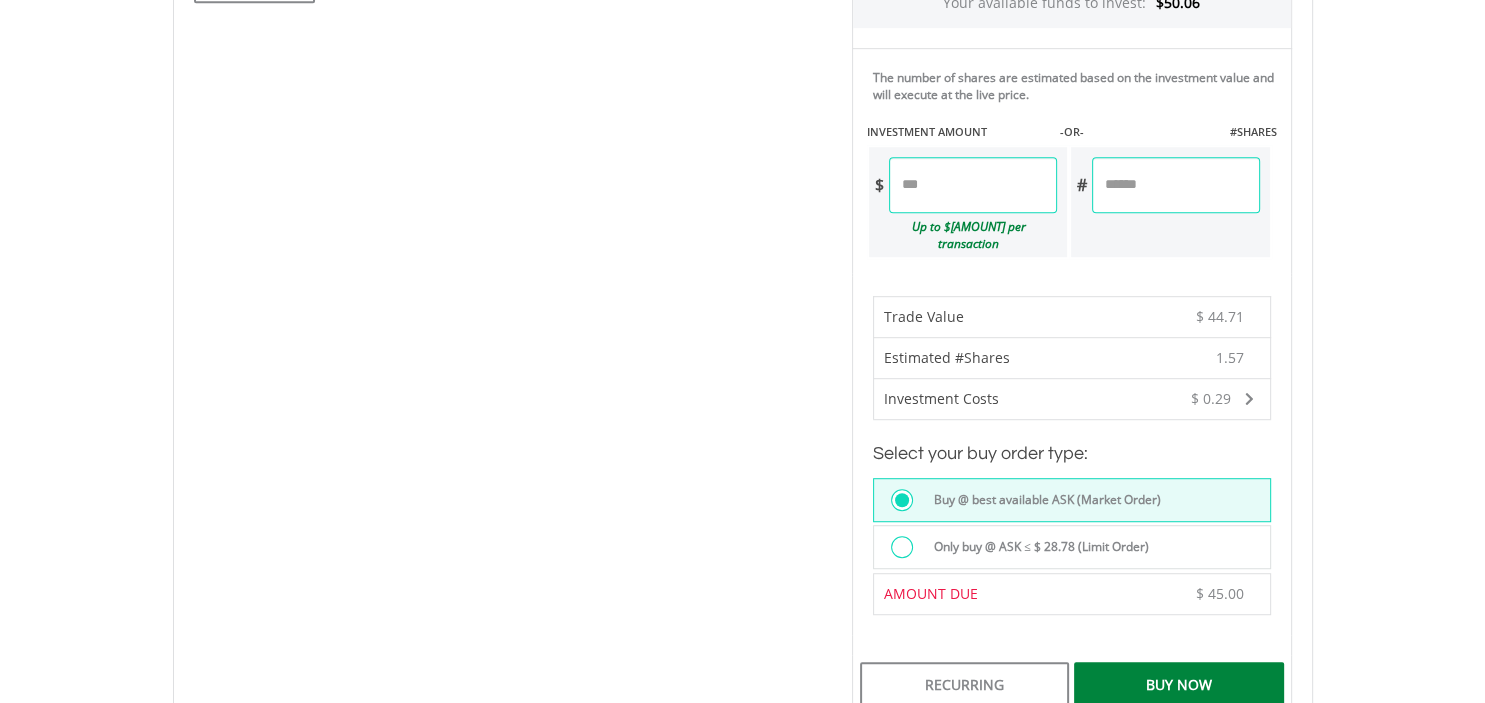 click on "Buy Now" at bounding box center [1178, 685] 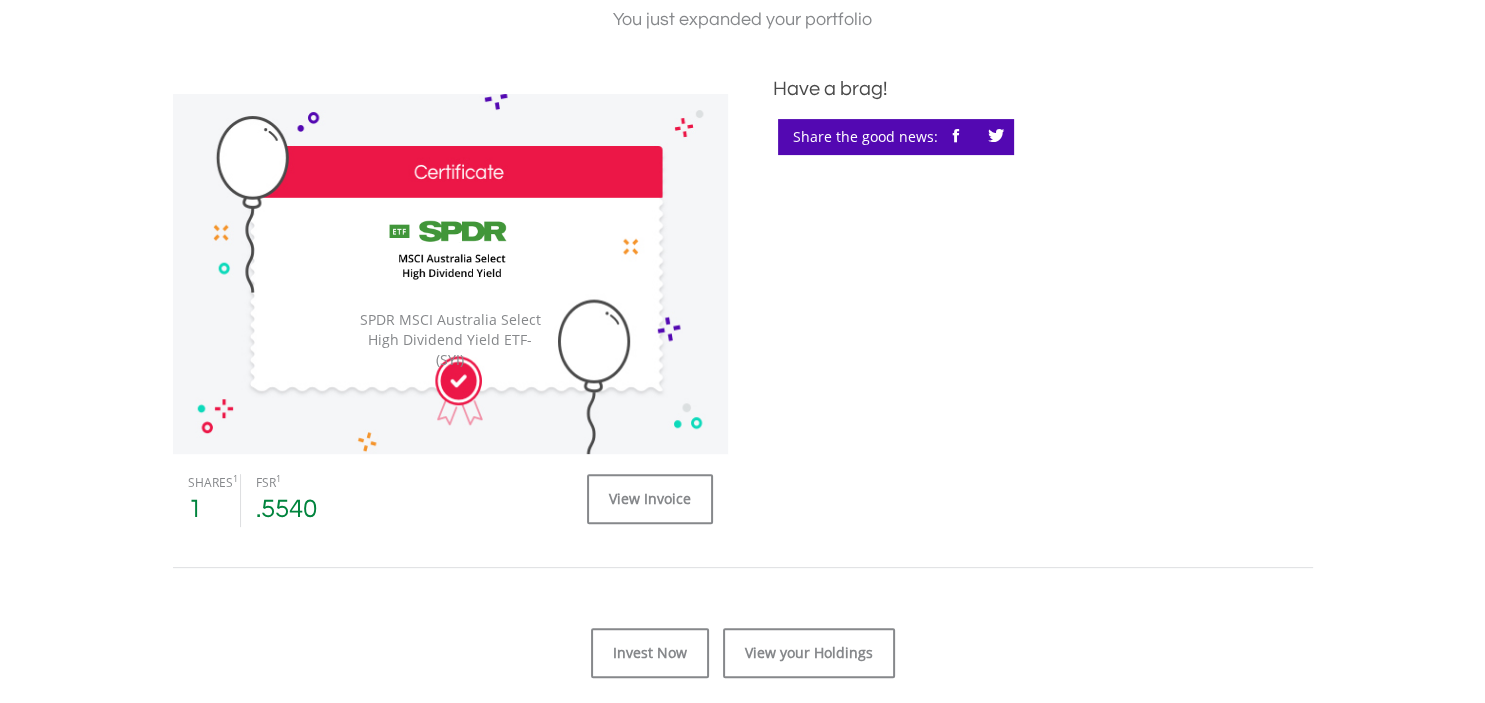 scroll, scrollTop: 528, scrollLeft: 0, axis: vertical 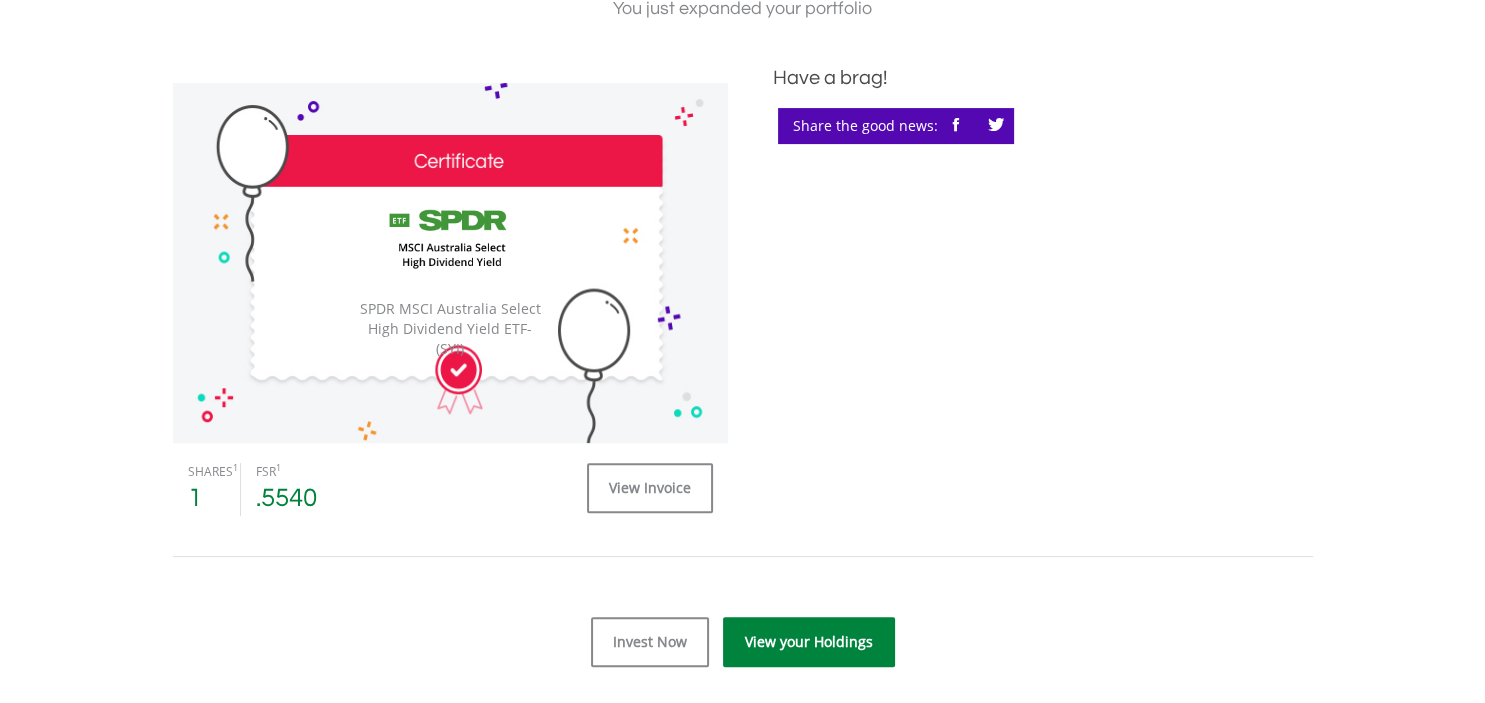 click on "View your Holdings" at bounding box center (809, 642) 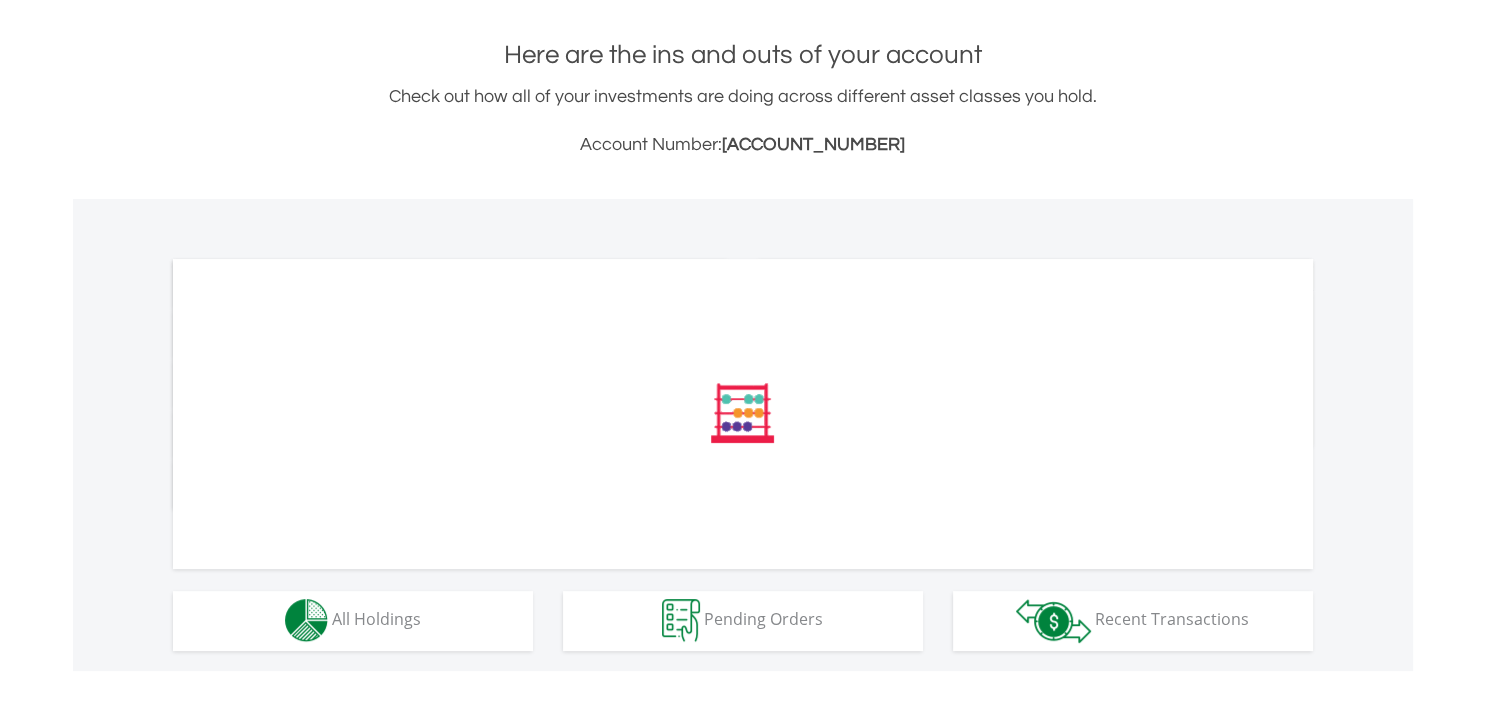 scroll, scrollTop: 422, scrollLeft: 0, axis: vertical 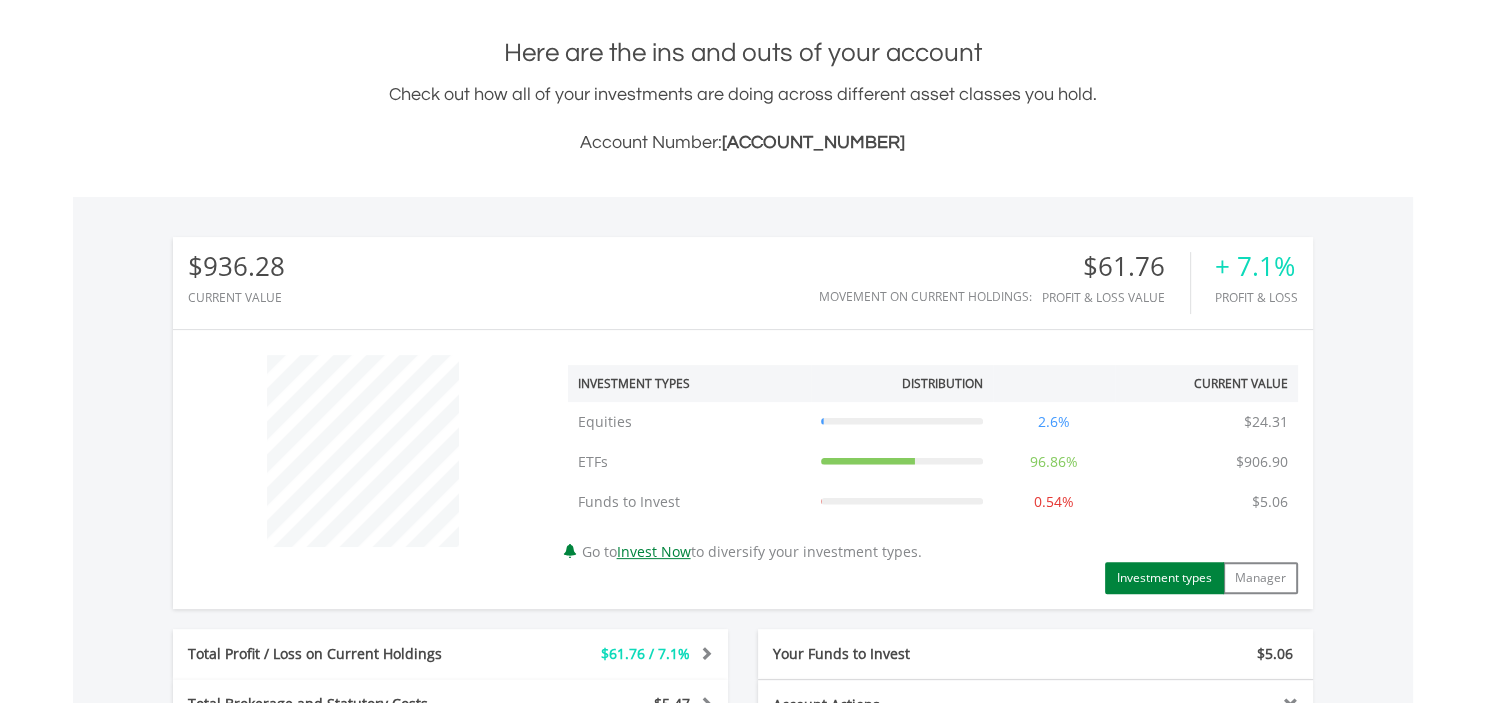 click on "$61.76
CURRENT VALUE
Movement on Current Holdings:
$61.76
Profit & Loss Value
+ 7.1%
Profit & Loss
﻿
Investment Types
Distribution" at bounding box center [743, 558] 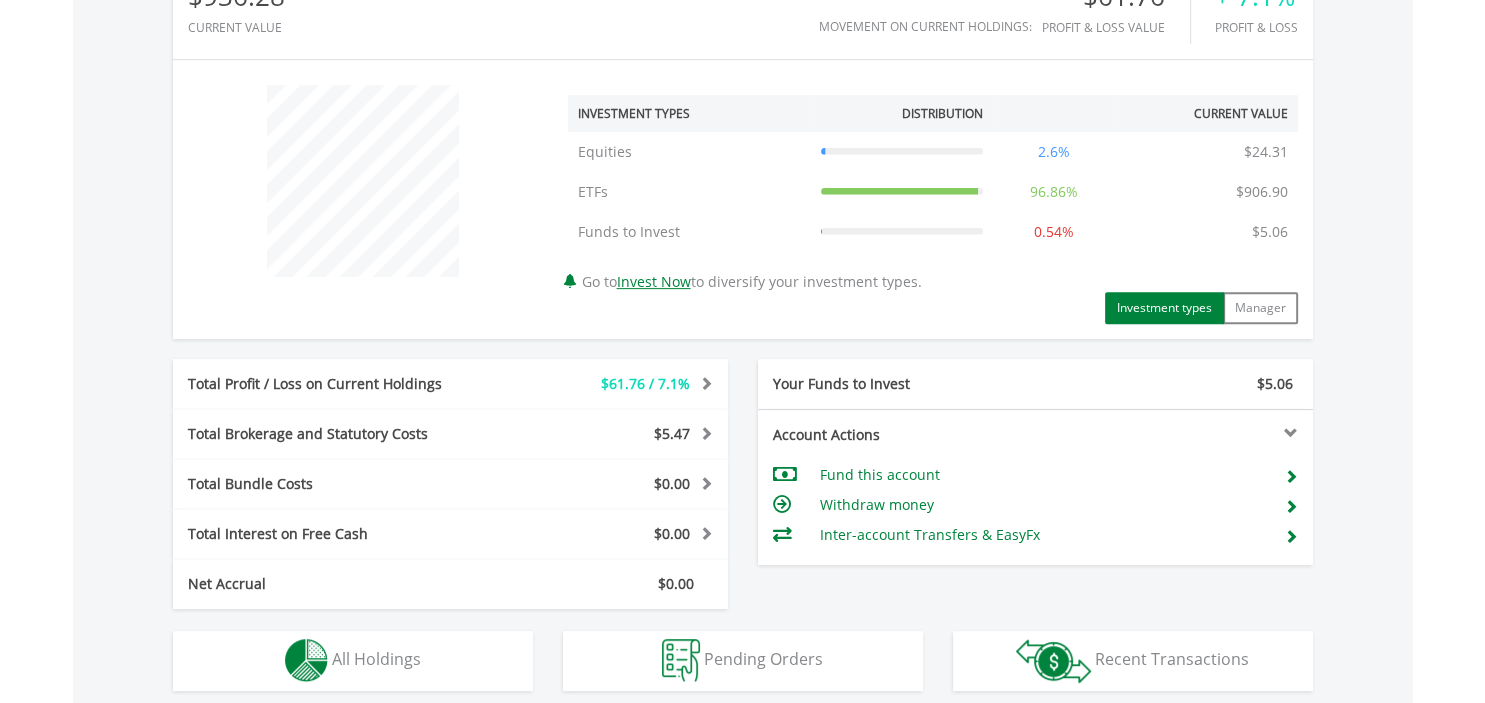 scroll, scrollTop: 739, scrollLeft: 0, axis: vertical 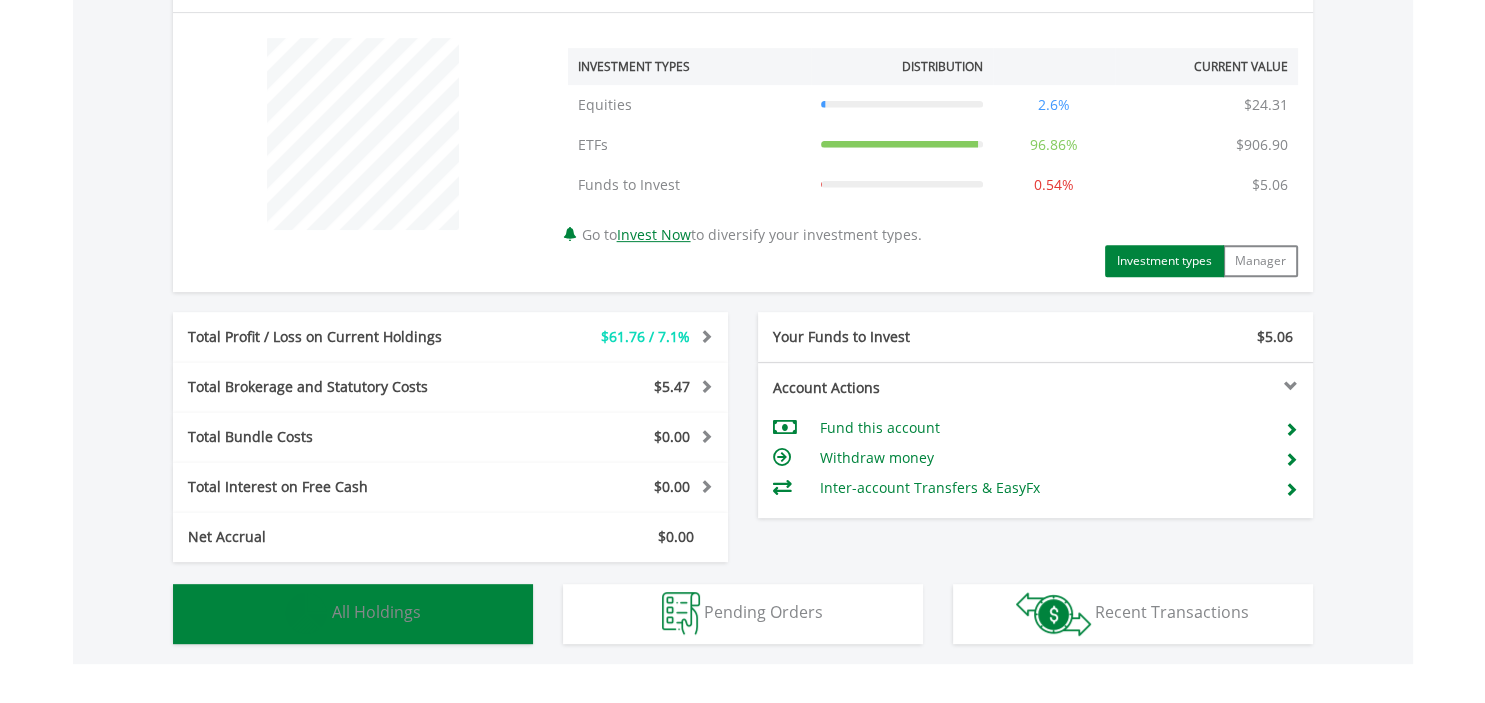 click on "All Holdings" at bounding box center (376, 612) 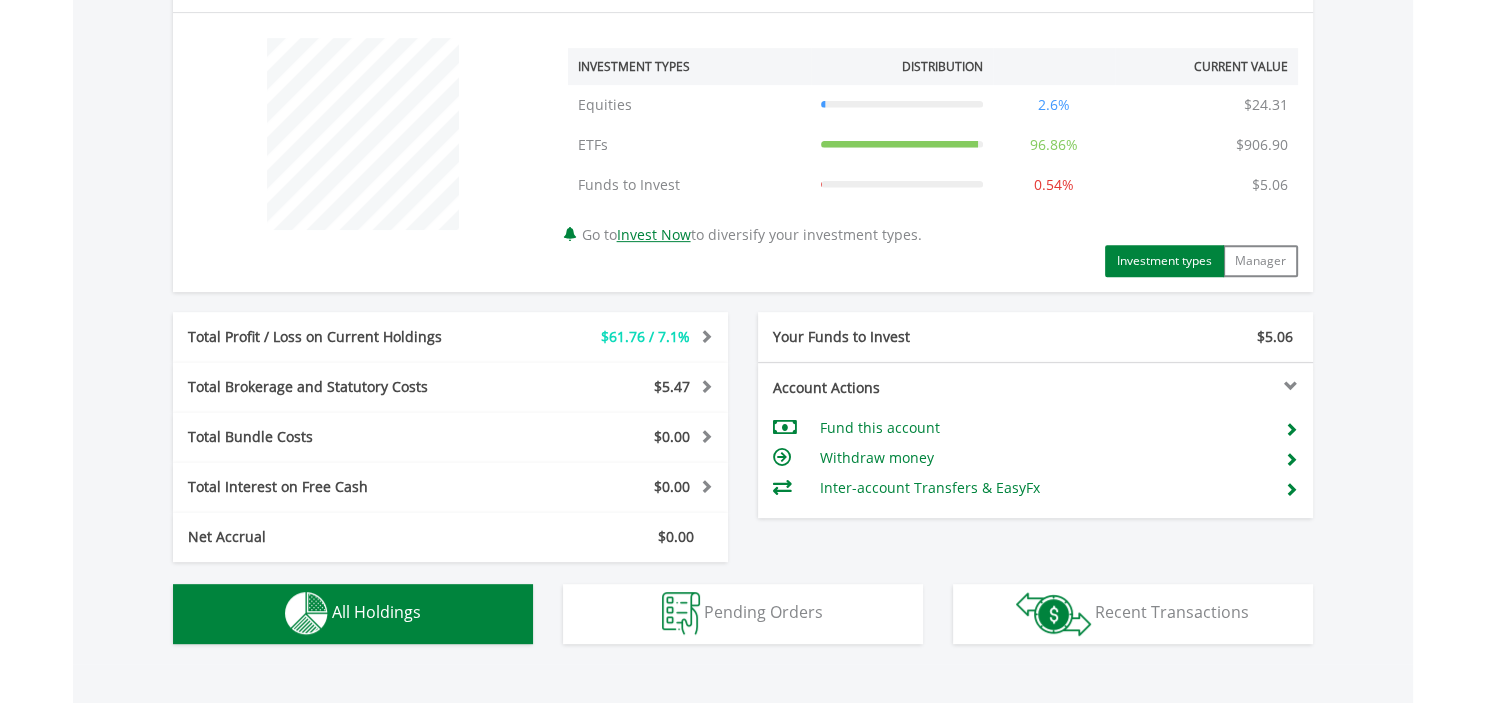 scroll, scrollTop: 1440, scrollLeft: 0, axis: vertical 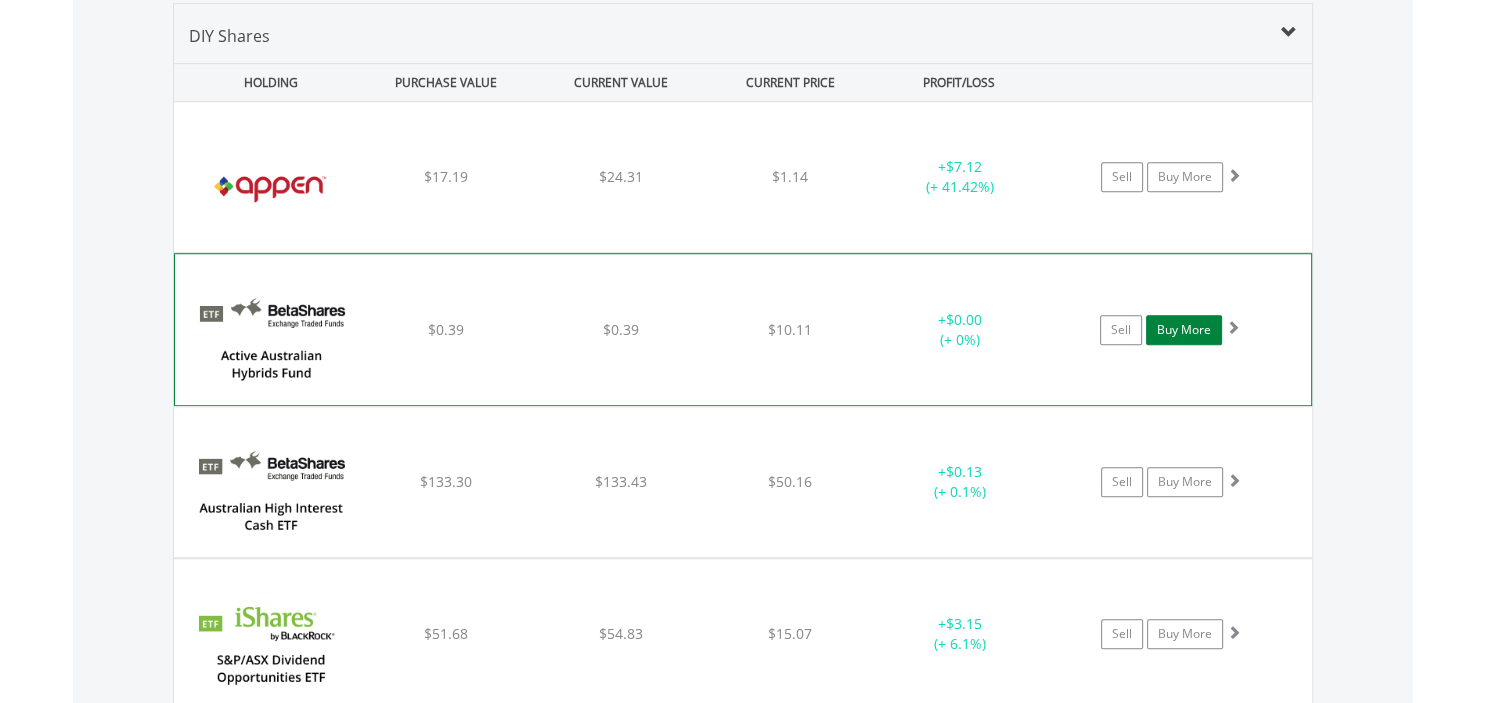 click on "Buy More" at bounding box center (1184, 330) 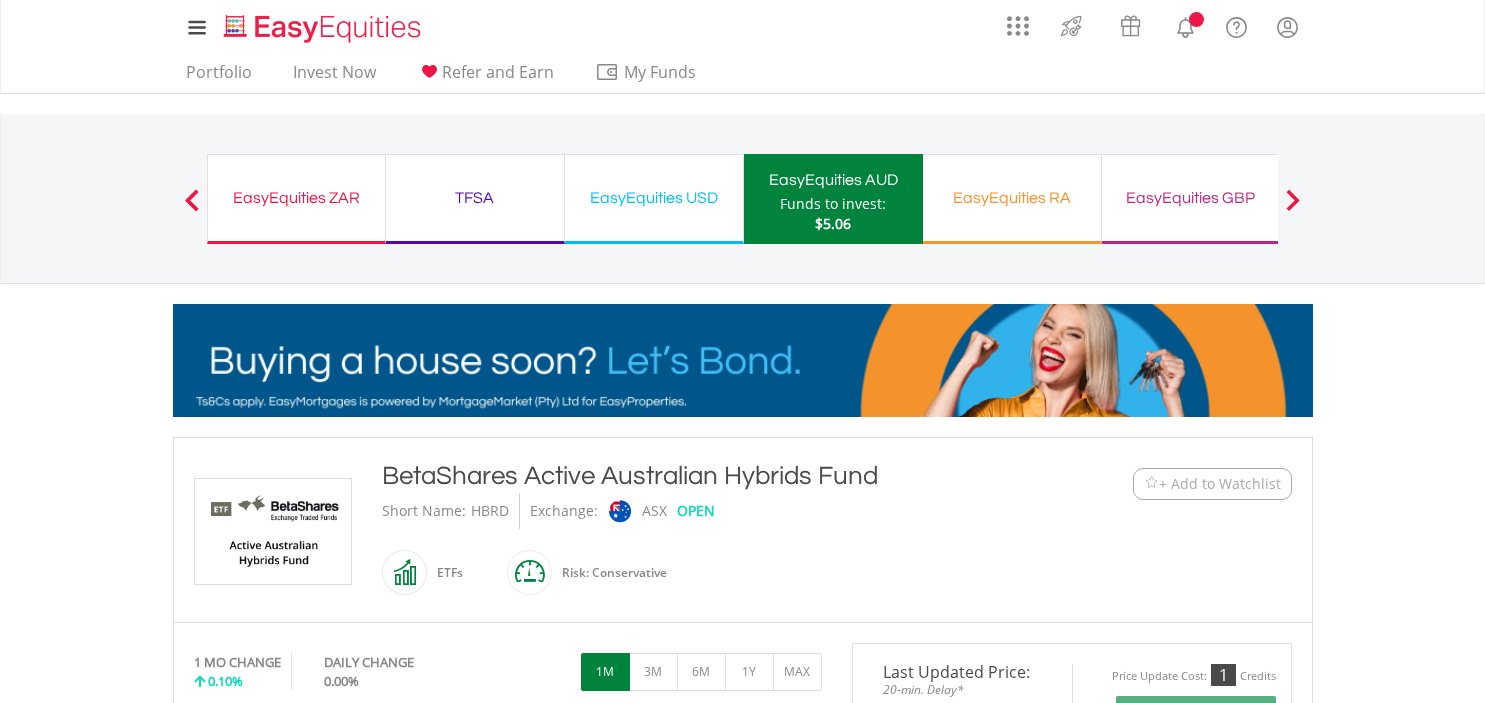 scroll, scrollTop: 634, scrollLeft: 0, axis: vertical 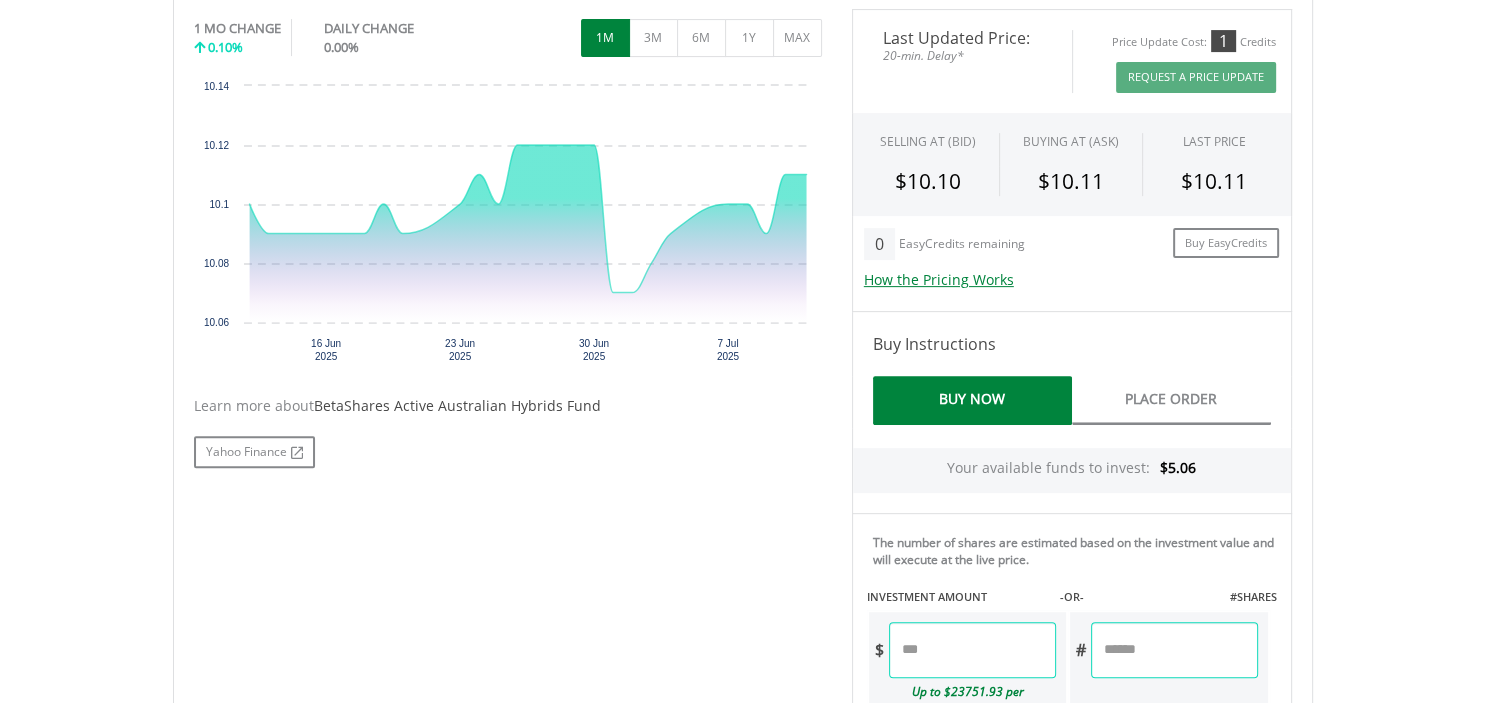 click at bounding box center [972, 650] 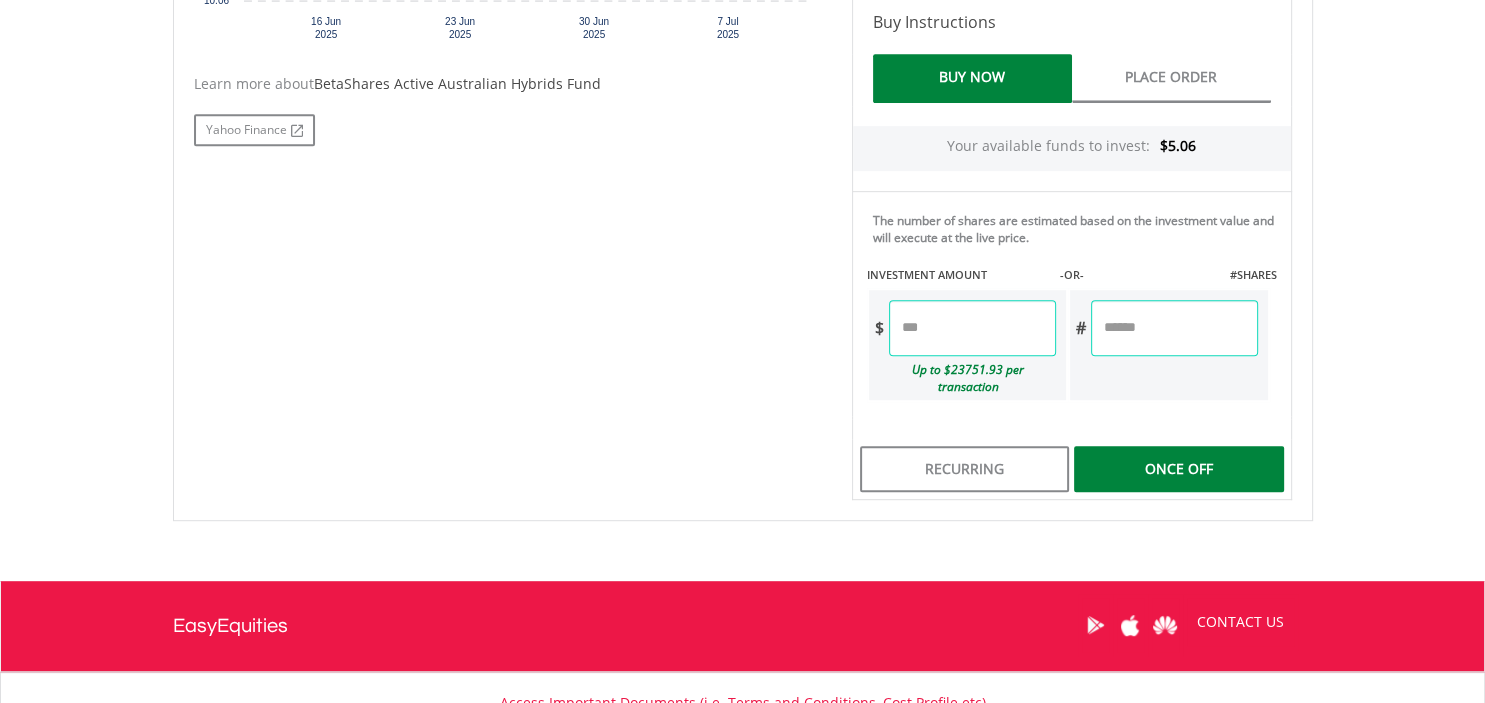 scroll, scrollTop: 1056, scrollLeft: 0, axis: vertical 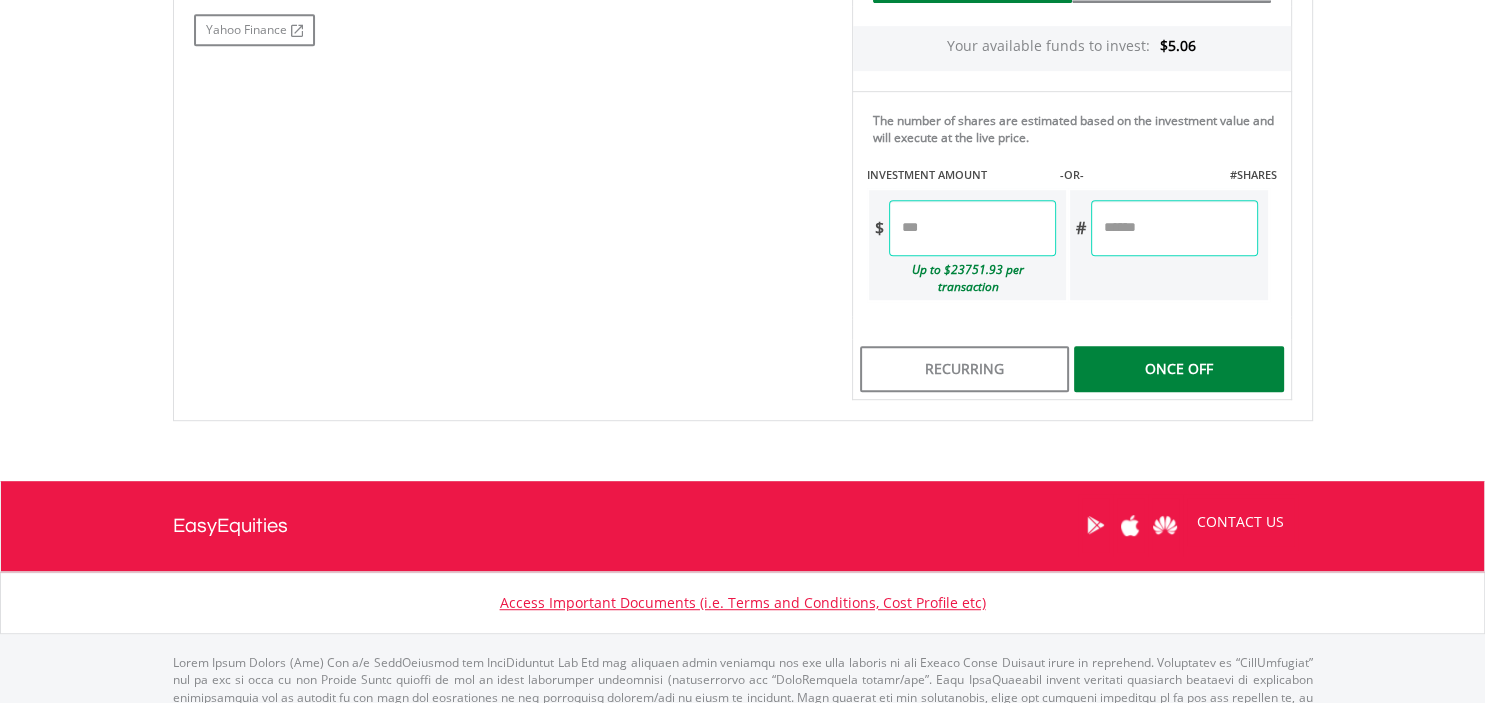 type on "****" 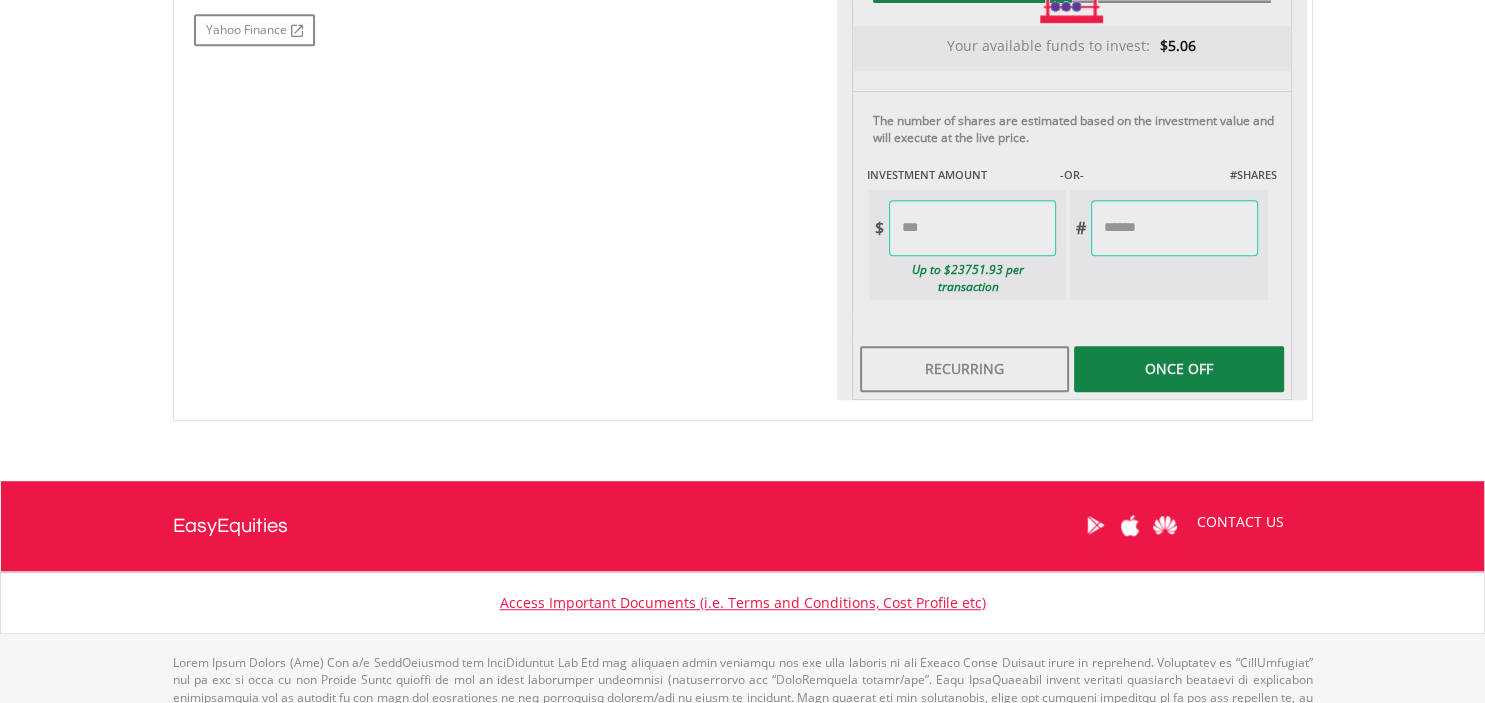 click on "Last Updated Price:
20-min. Delay*
Price Update Cost:
1
Credits
Request A Price Update
Request Update
SELLING AT (BID)
BUYING AT                     (ASK)
LAST PRICE
$10.10
$10.11
$10.11
0
$" at bounding box center (1072, -7) 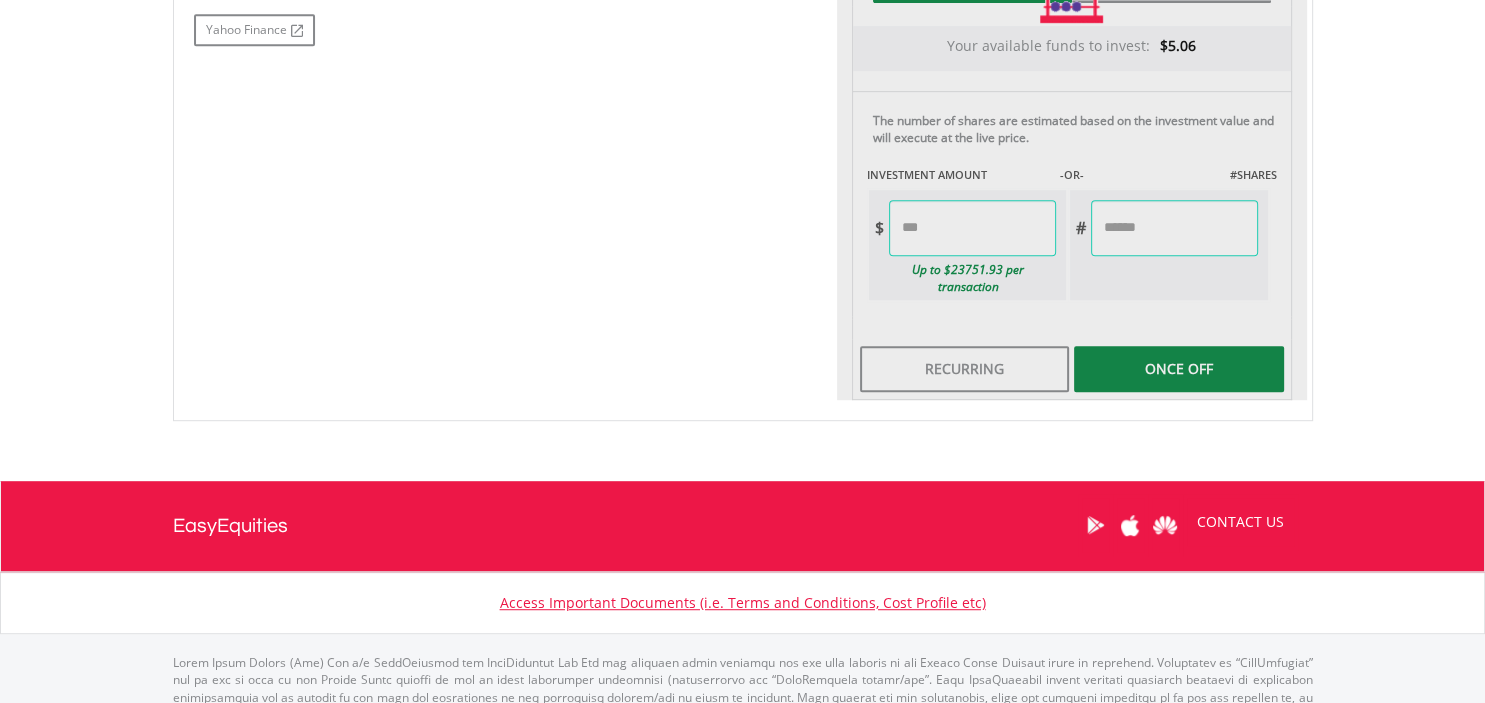 type on "******" 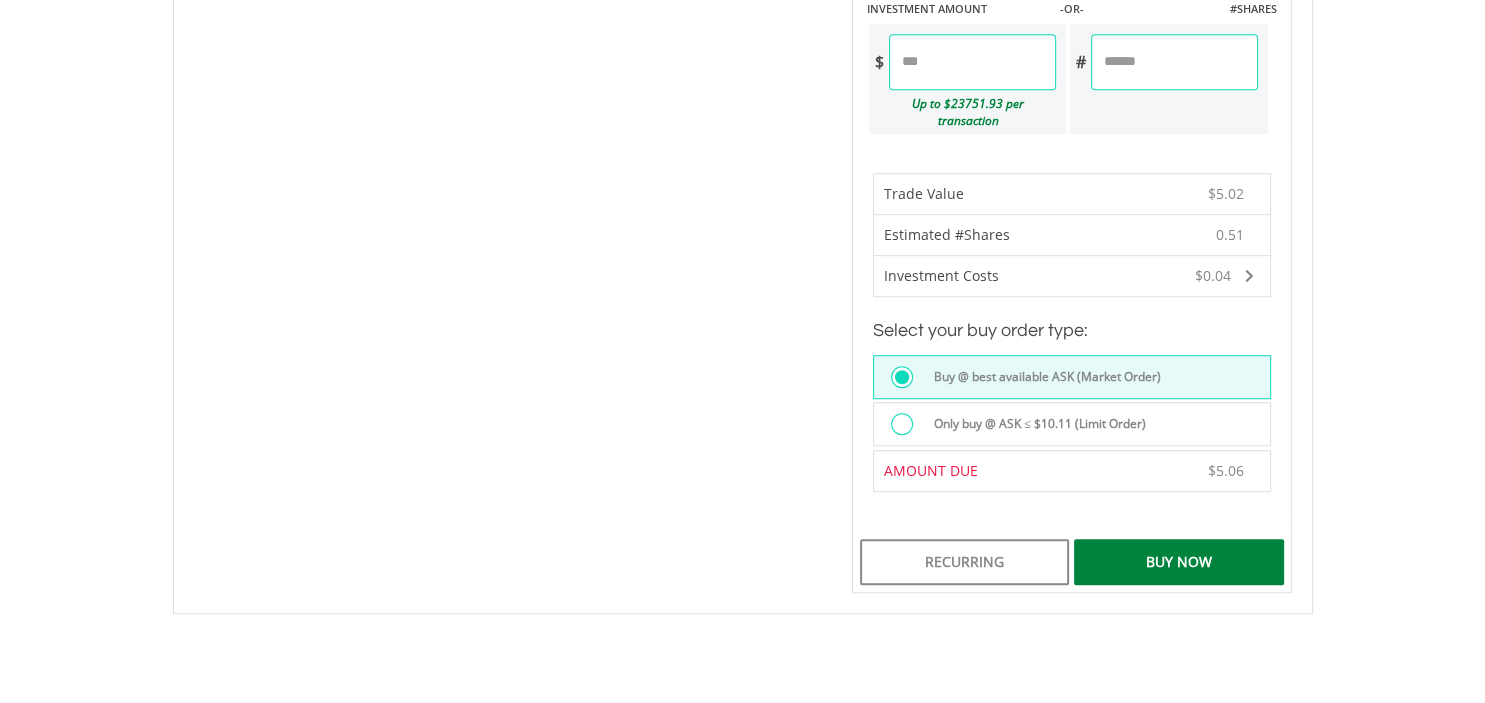 scroll, scrollTop: 1267, scrollLeft: 0, axis: vertical 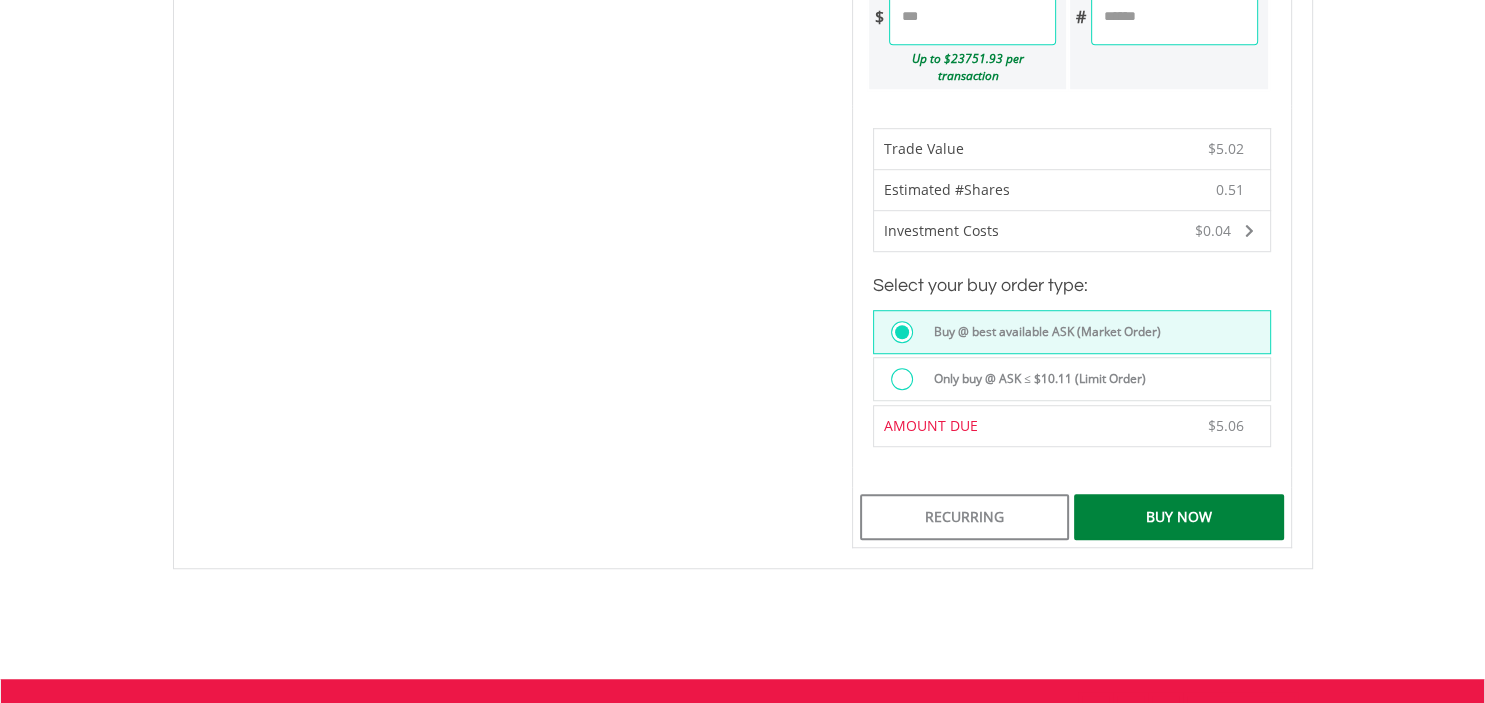 click on "Buy Now" at bounding box center [1178, 517] 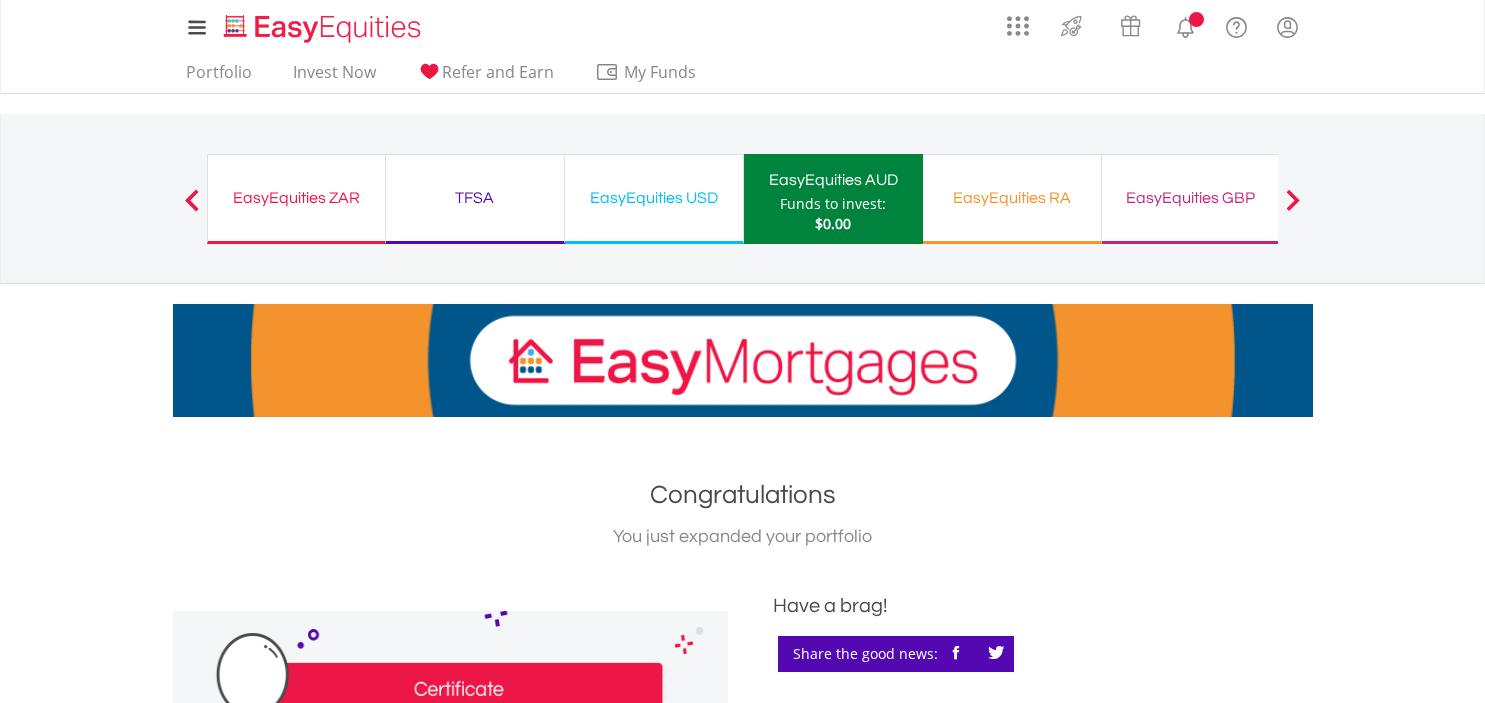 scroll, scrollTop: 0, scrollLeft: 0, axis: both 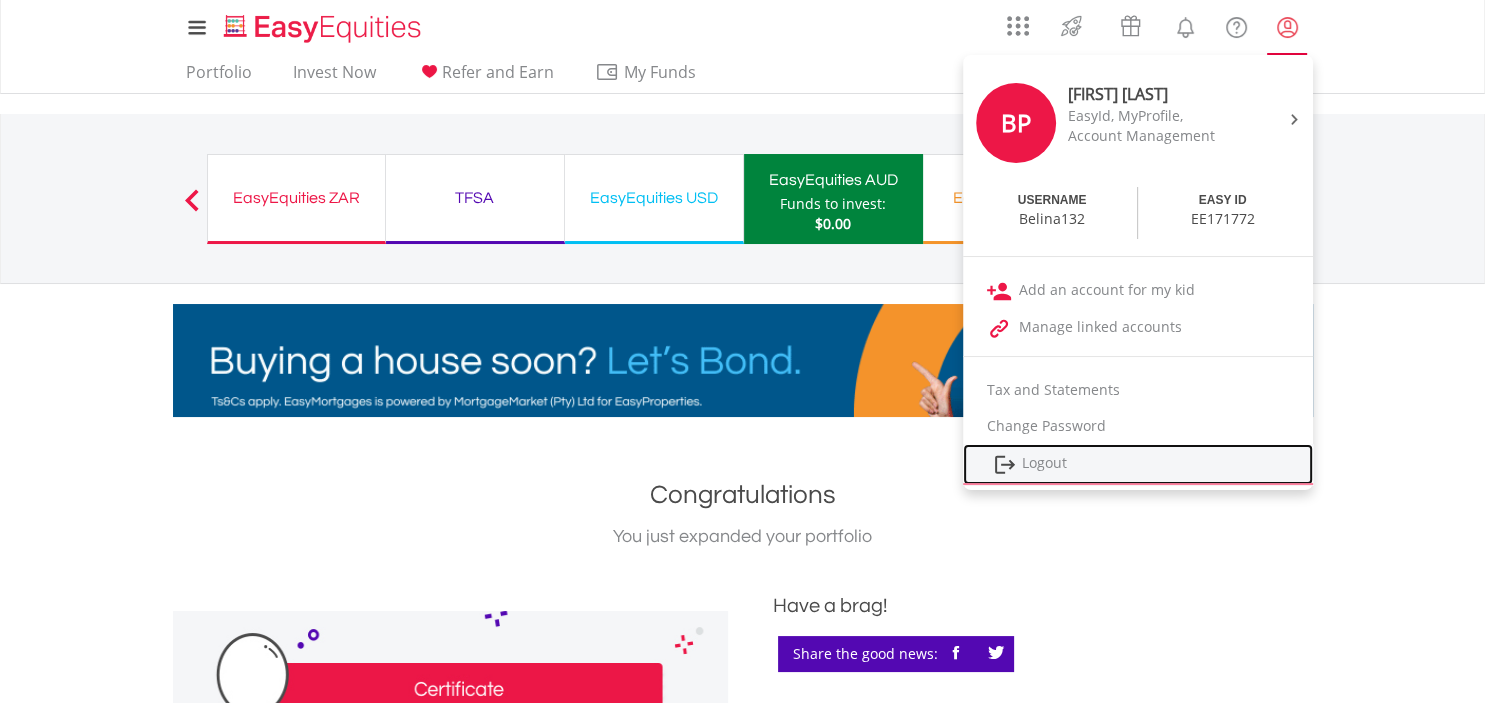click on "Logout" at bounding box center [1138, 464] 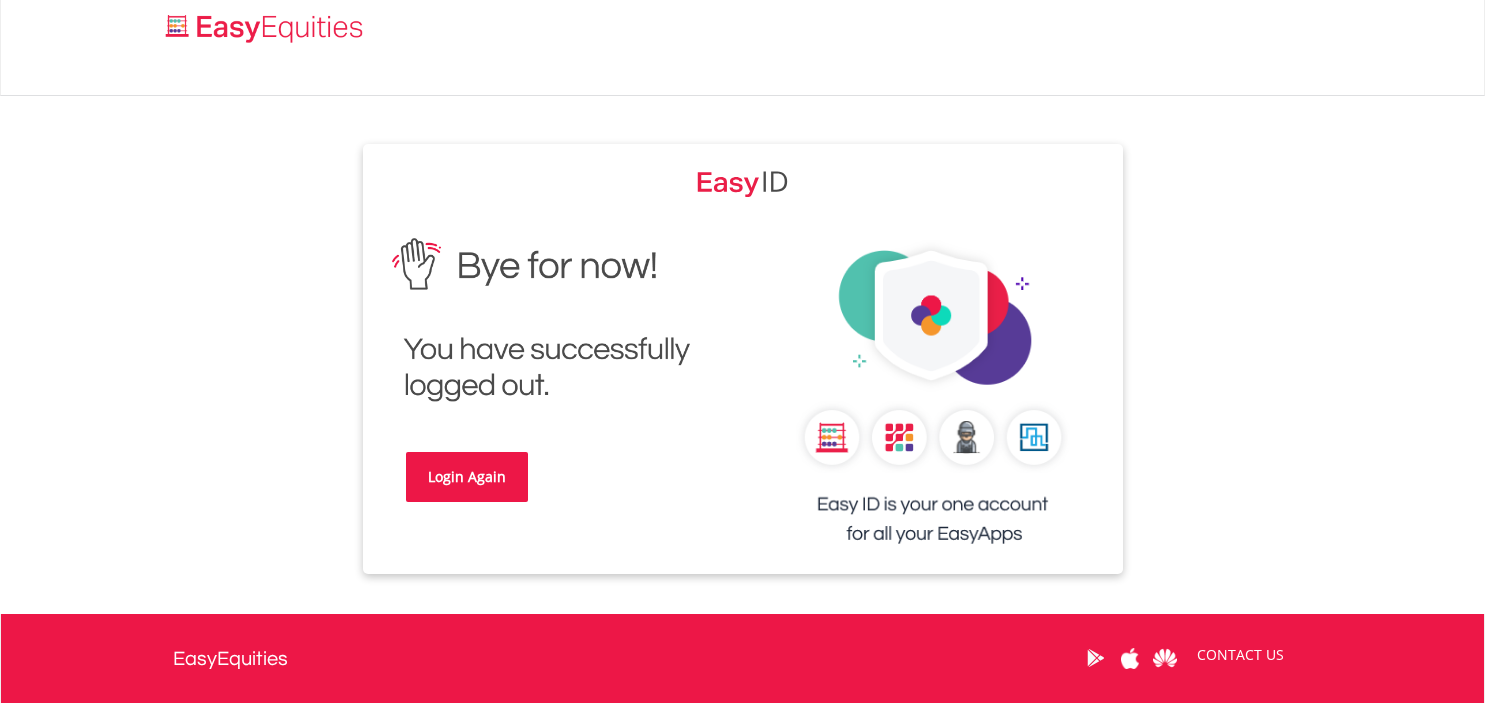 scroll, scrollTop: 0, scrollLeft: 0, axis: both 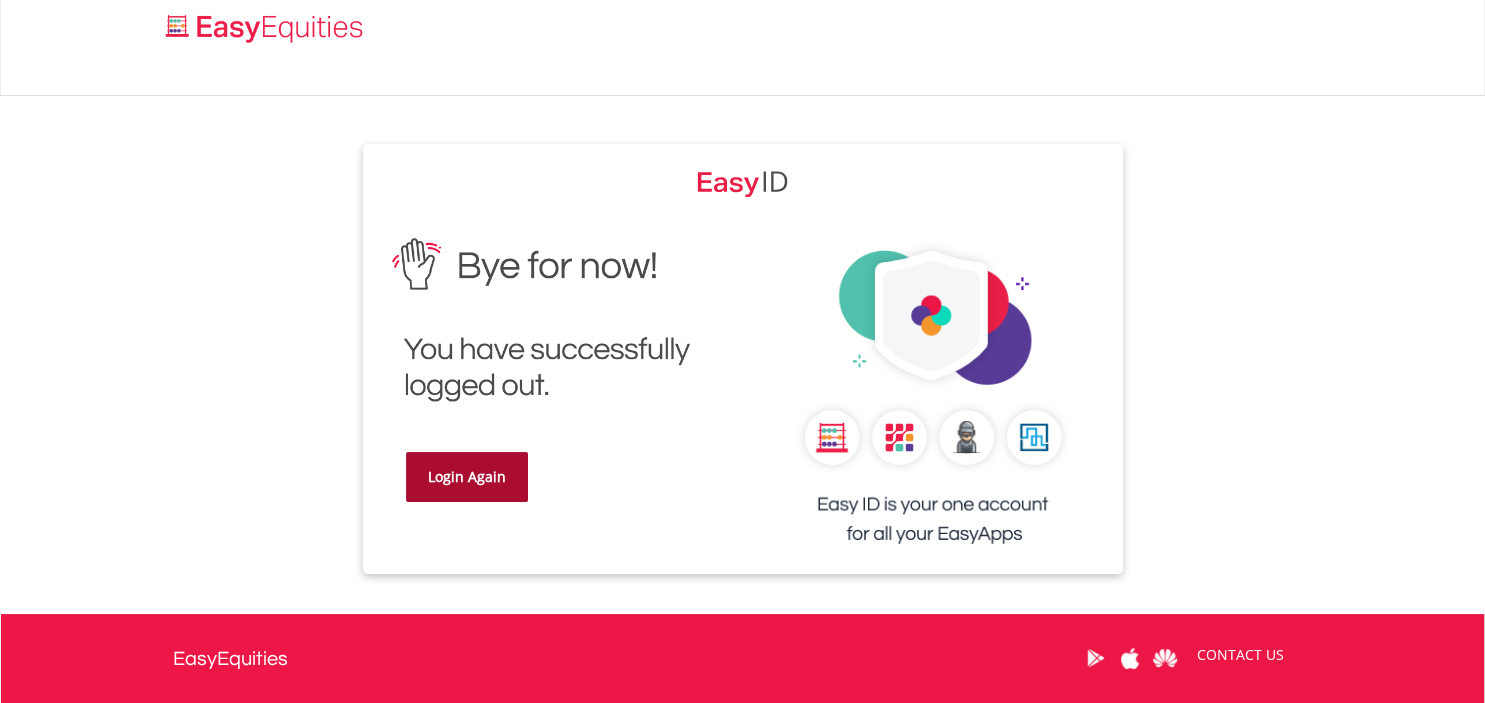 click on "Login Again" at bounding box center (467, 477) 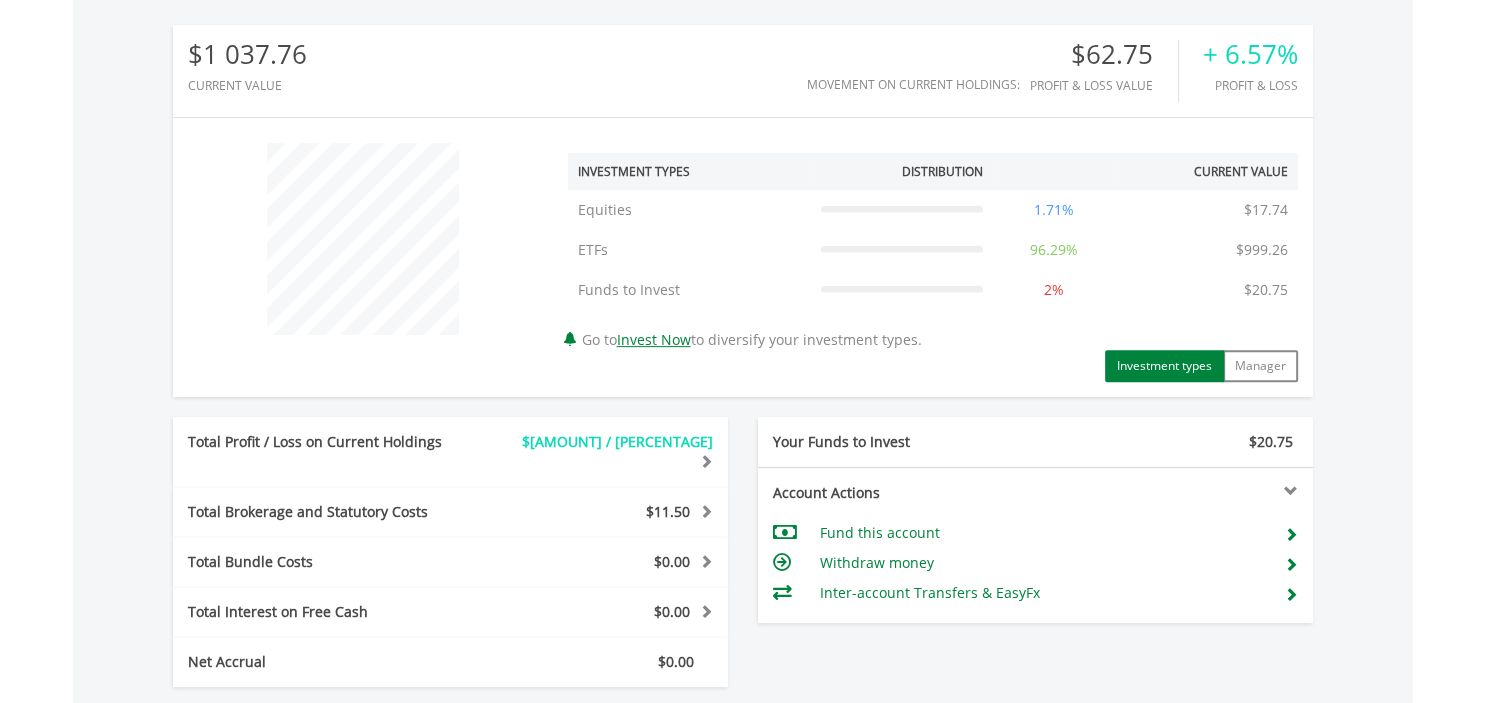 scroll, scrollTop: 613, scrollLeft: 0, axis: vertical 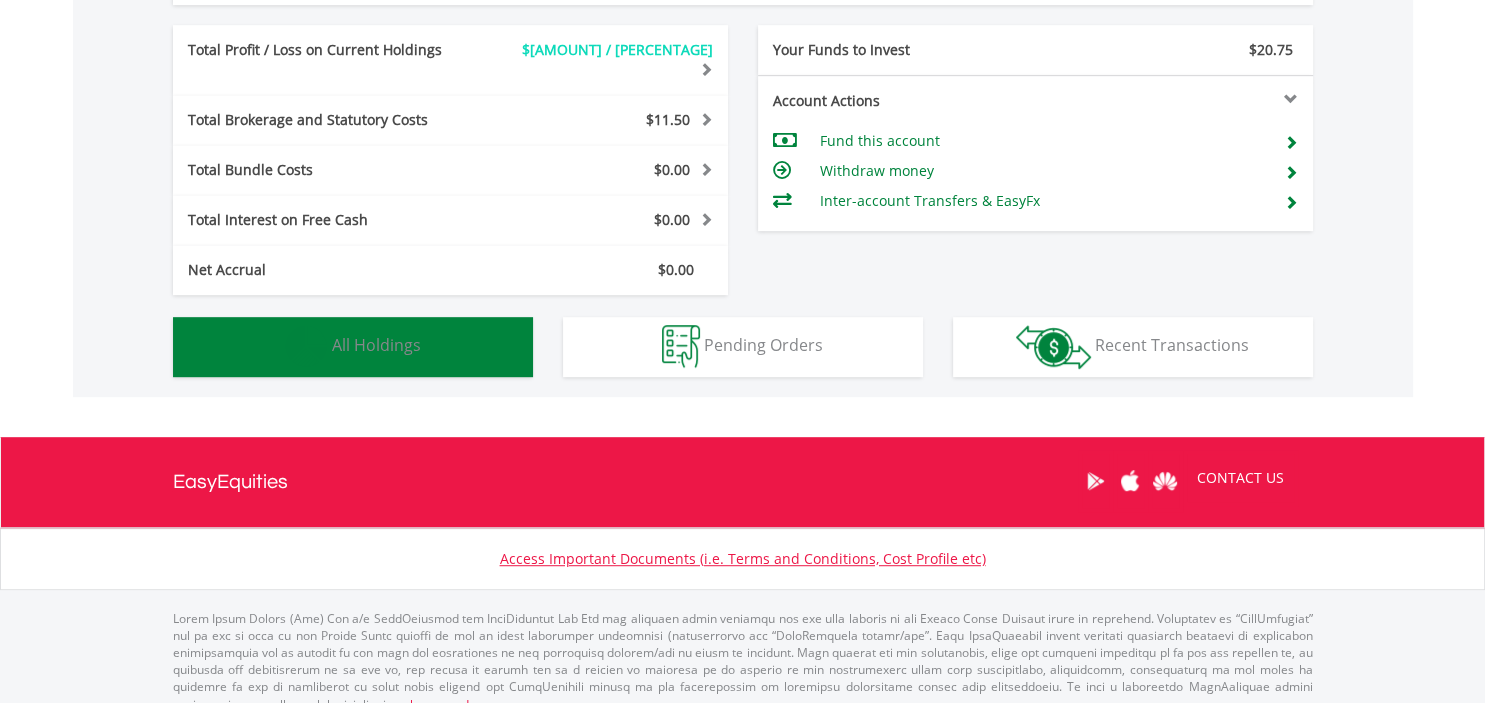 click on "All Holdings" at bounding box center (376, 345) 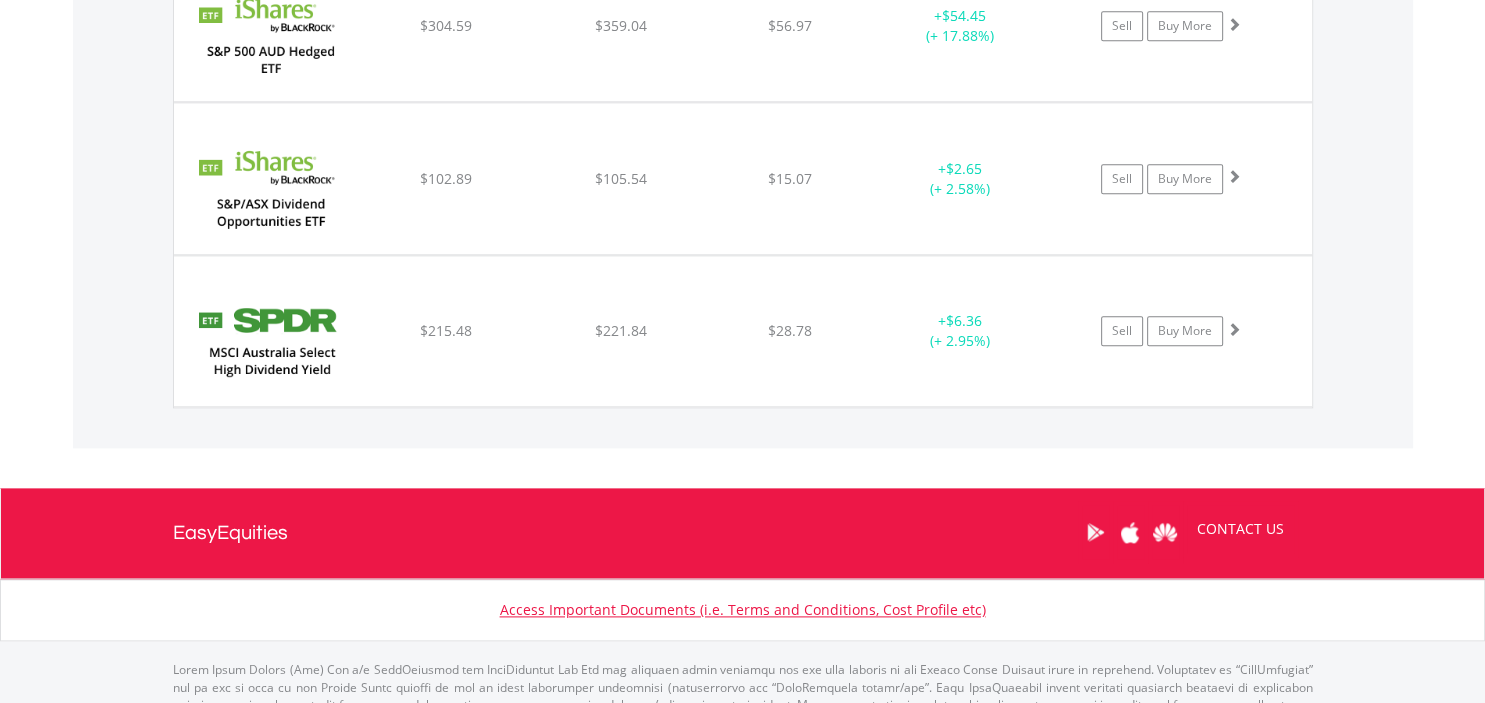 scroll, scrollTop: 2391, scrollLeft: 0, axis: vertical 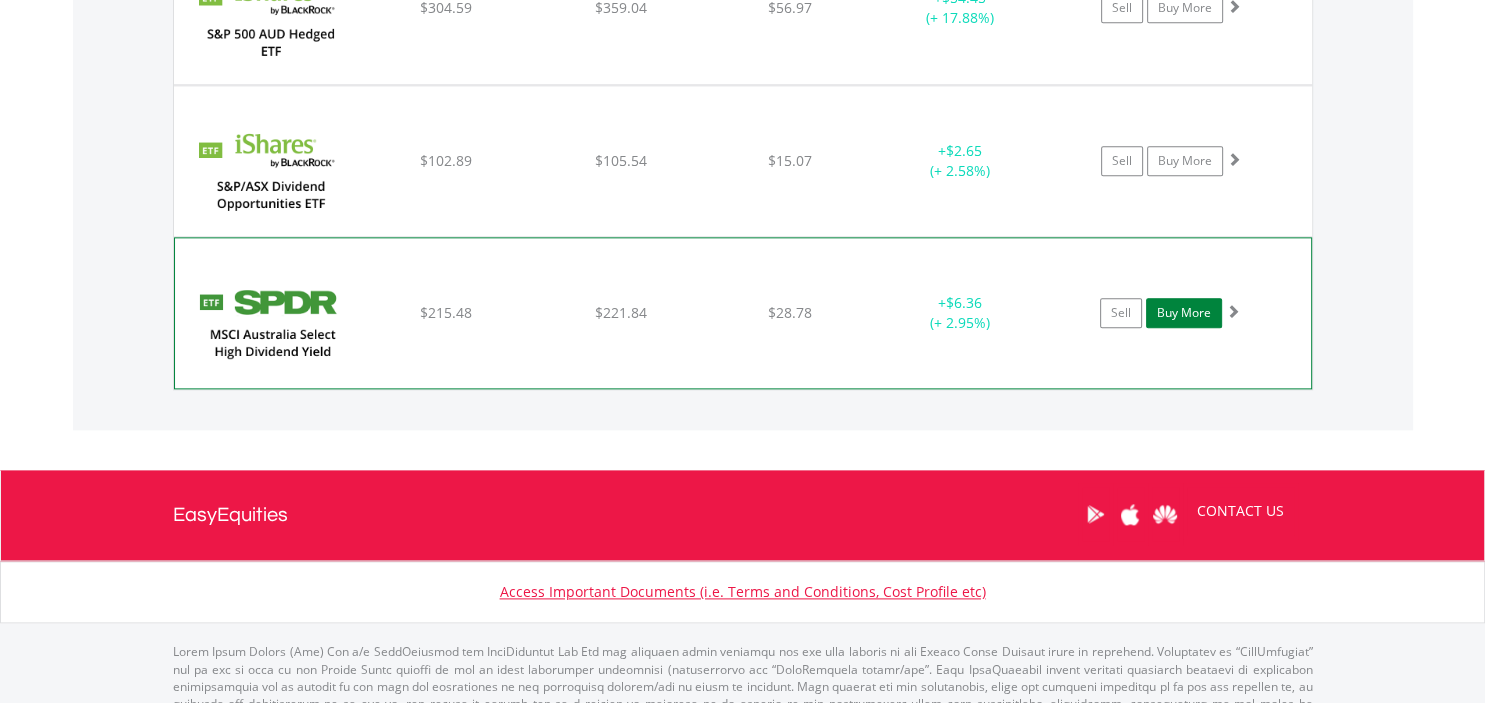 click on "Buy More" at bounding box center [1184, 313] 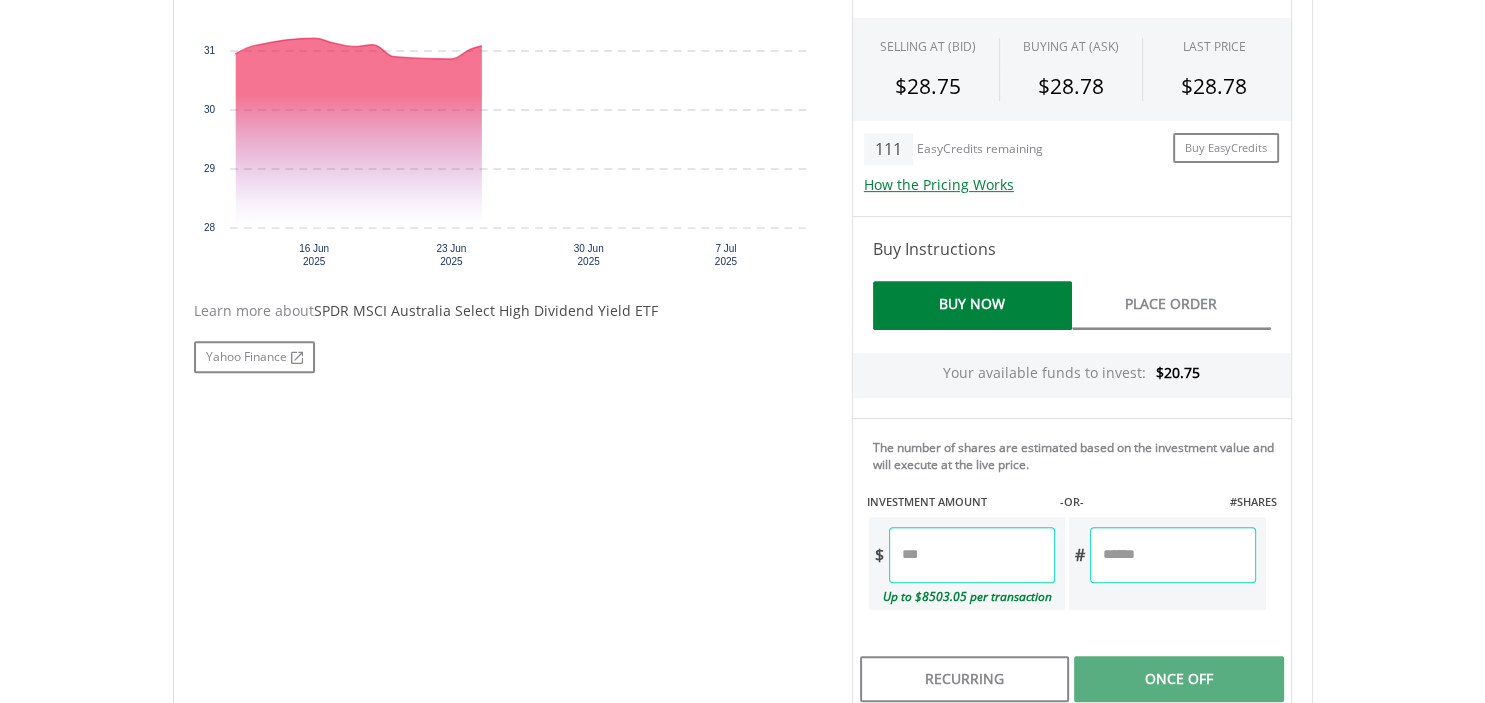 scroll, scrollTop: 739, scrollLeft: 0, axis: vertical 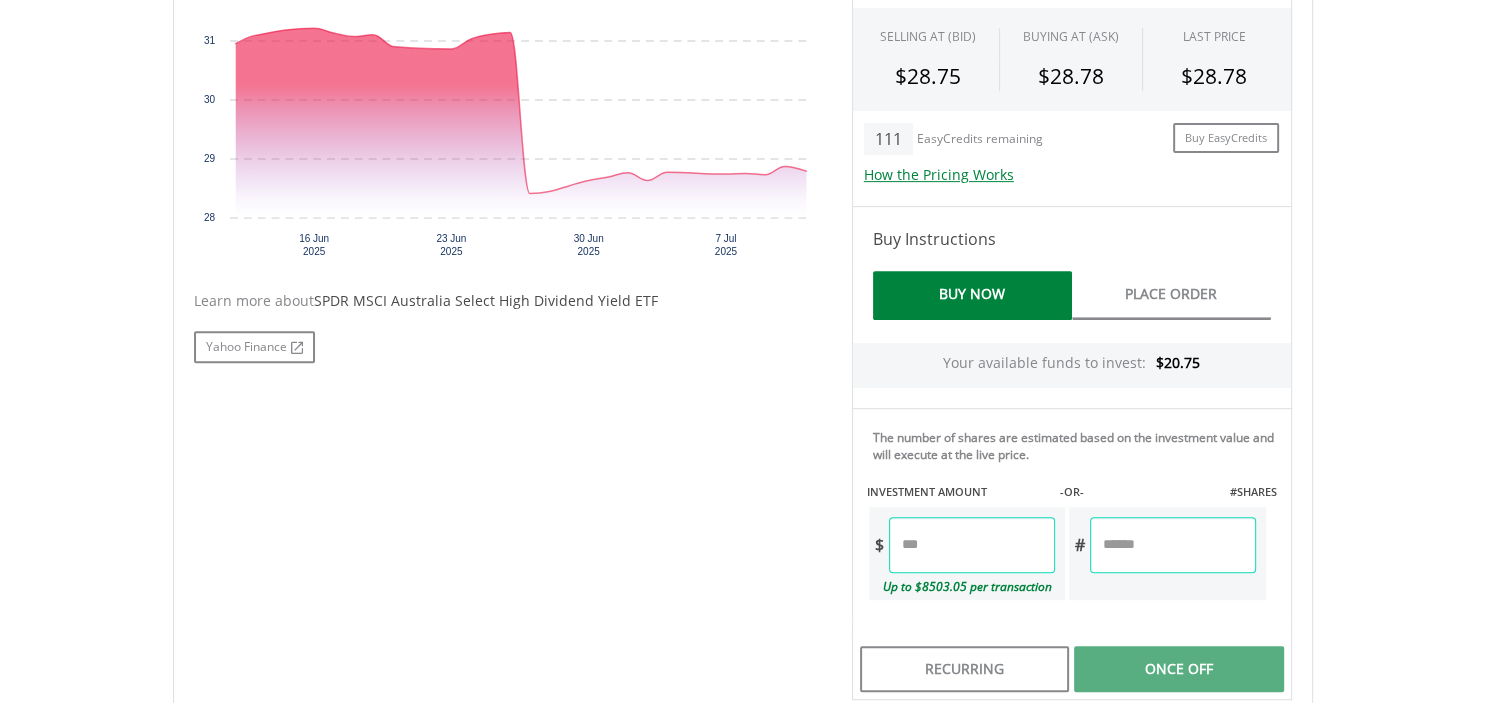 click at bounding box center [972, 545] 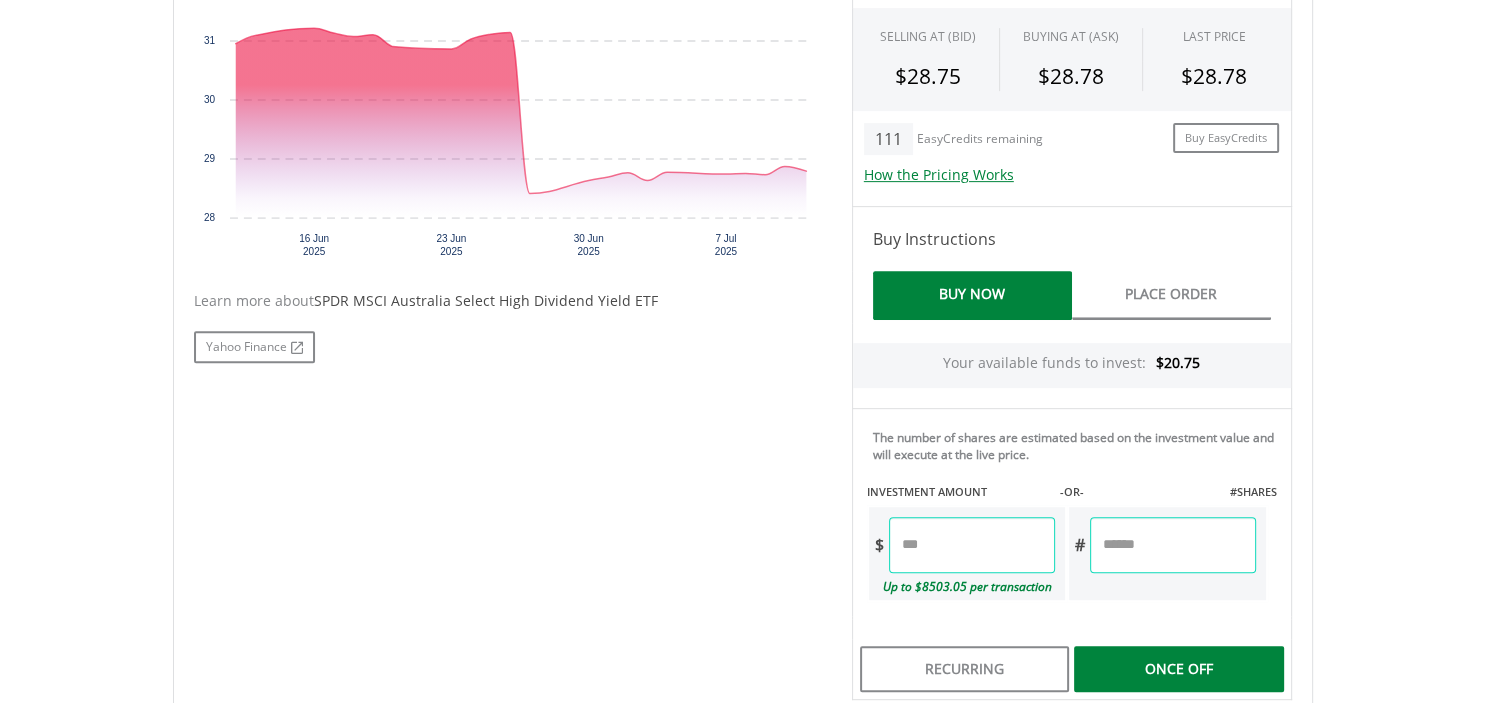 type on "*****" 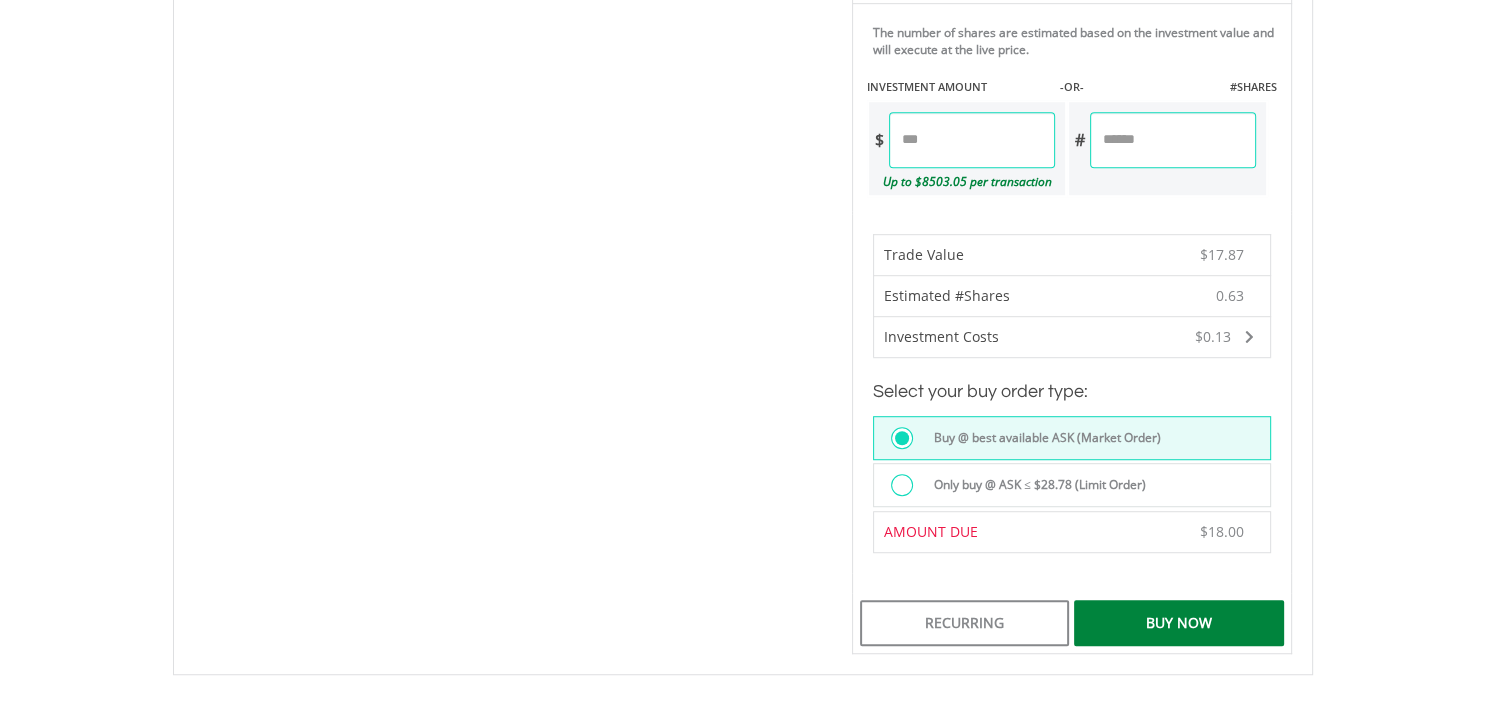 scroll, scrollTop: 1161, scrollLeft: 0, axis: vertical 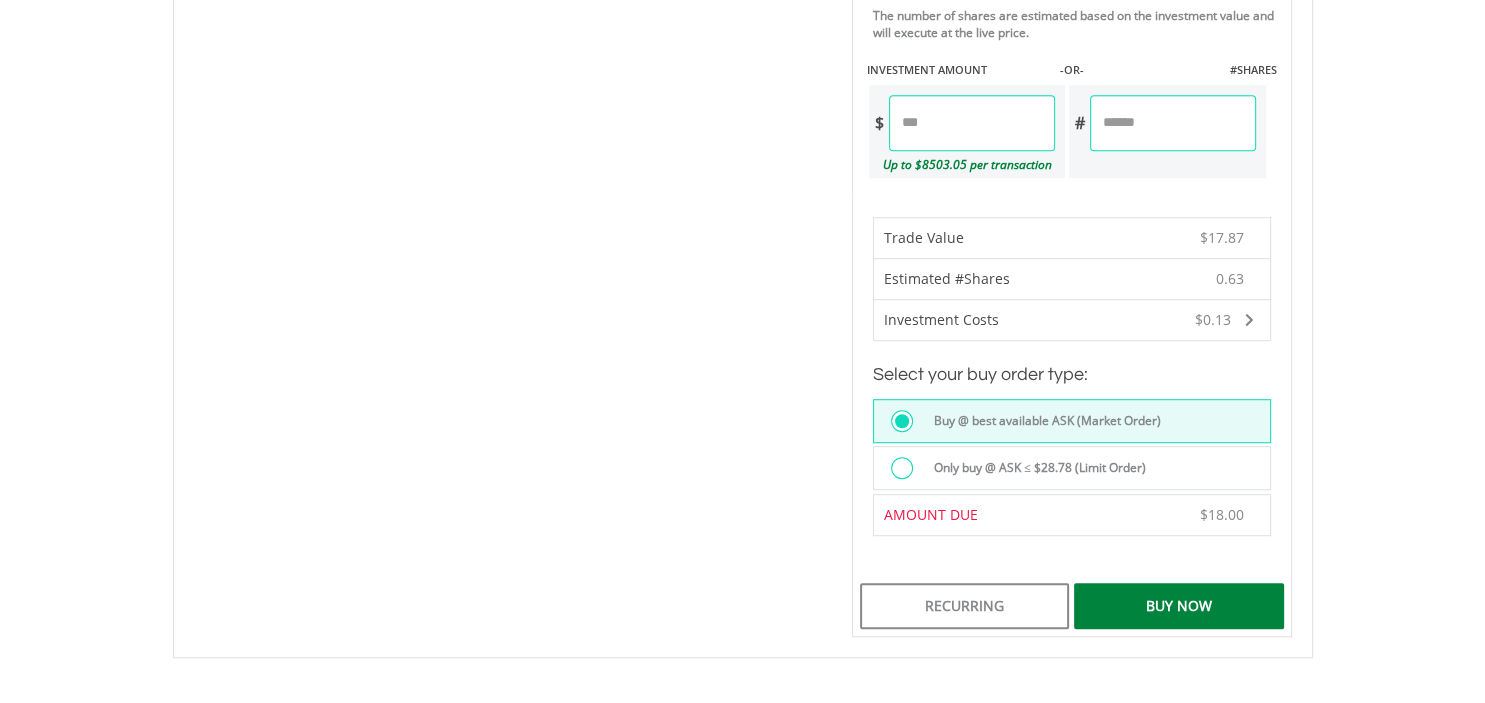 click on "Buy Now" at bounding box center [1178, 606] 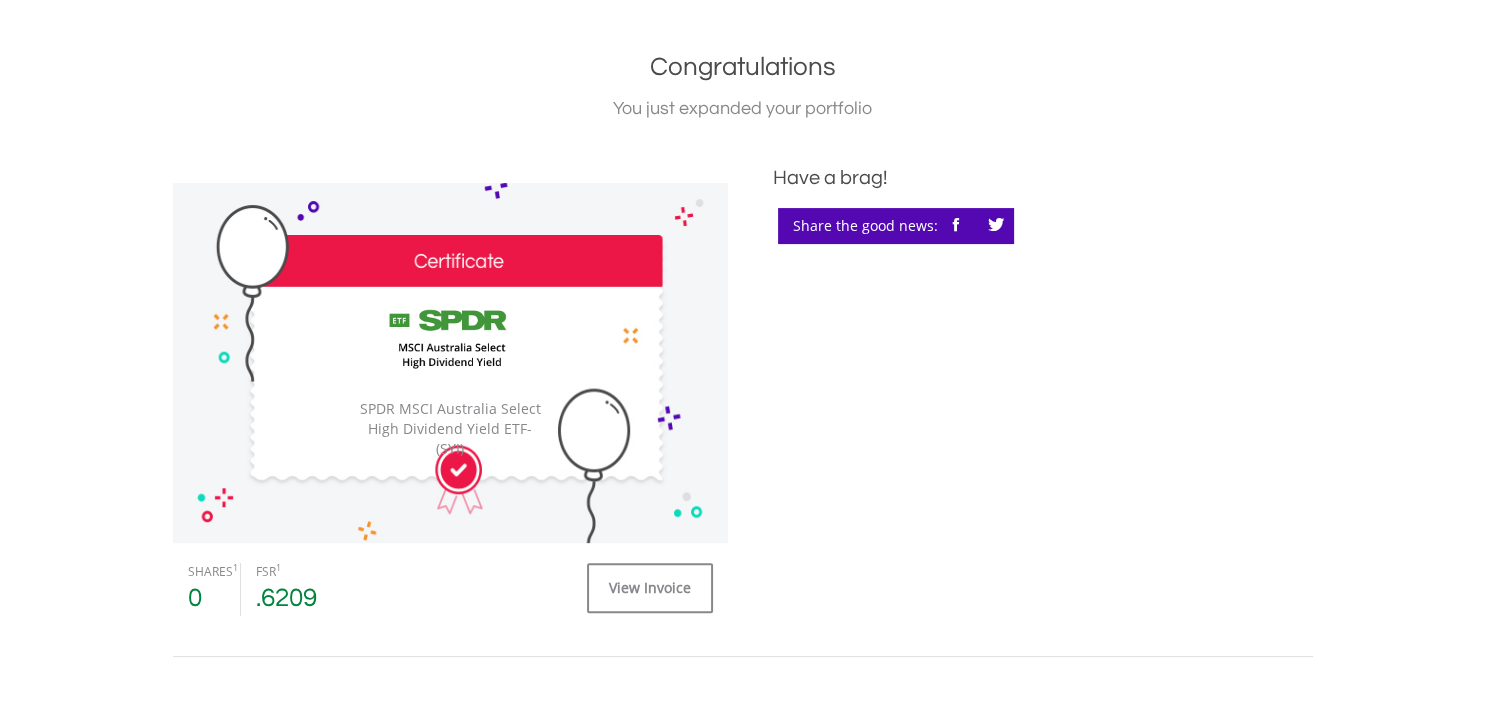 scroll, scrollTop: 528, scrollLeft: 0, axis: vertical 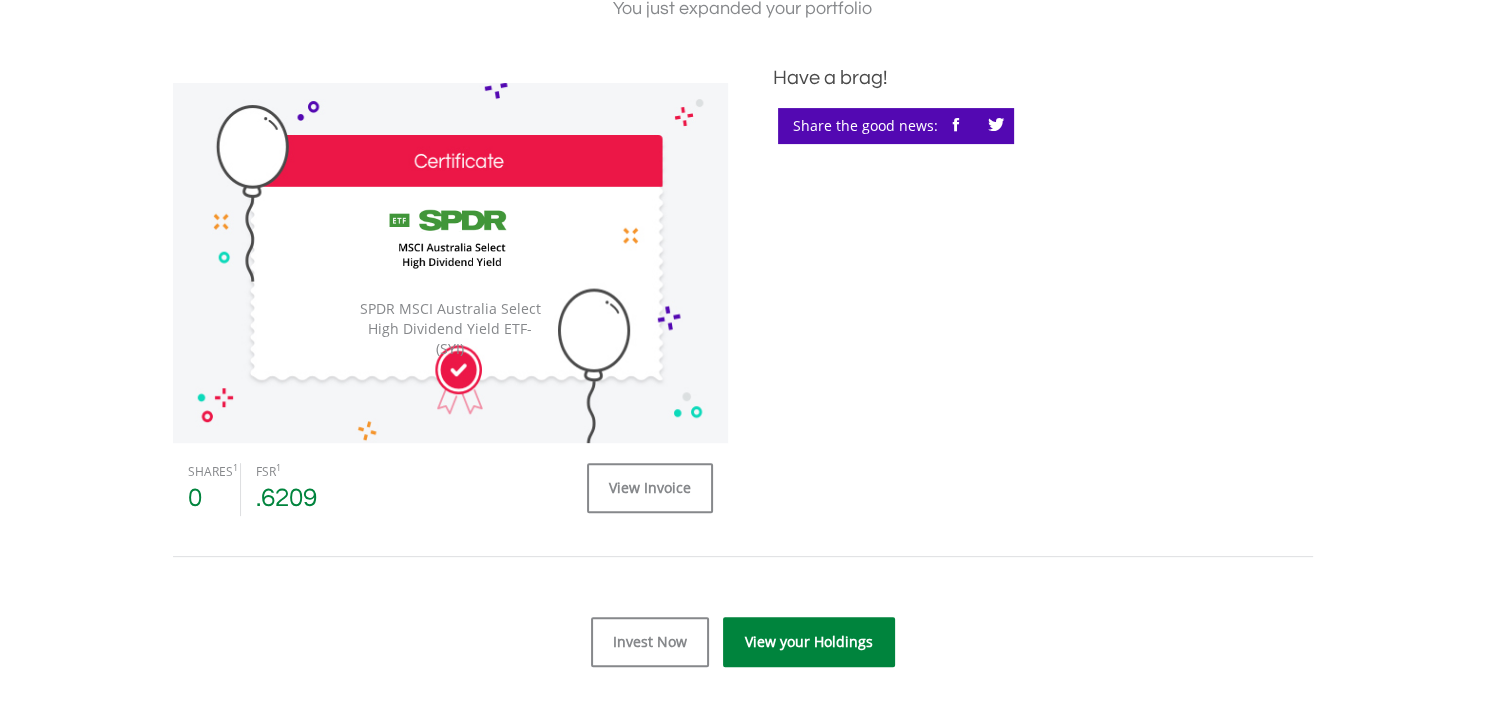 click on "View your Holdings" at bounding box center (809, 642) 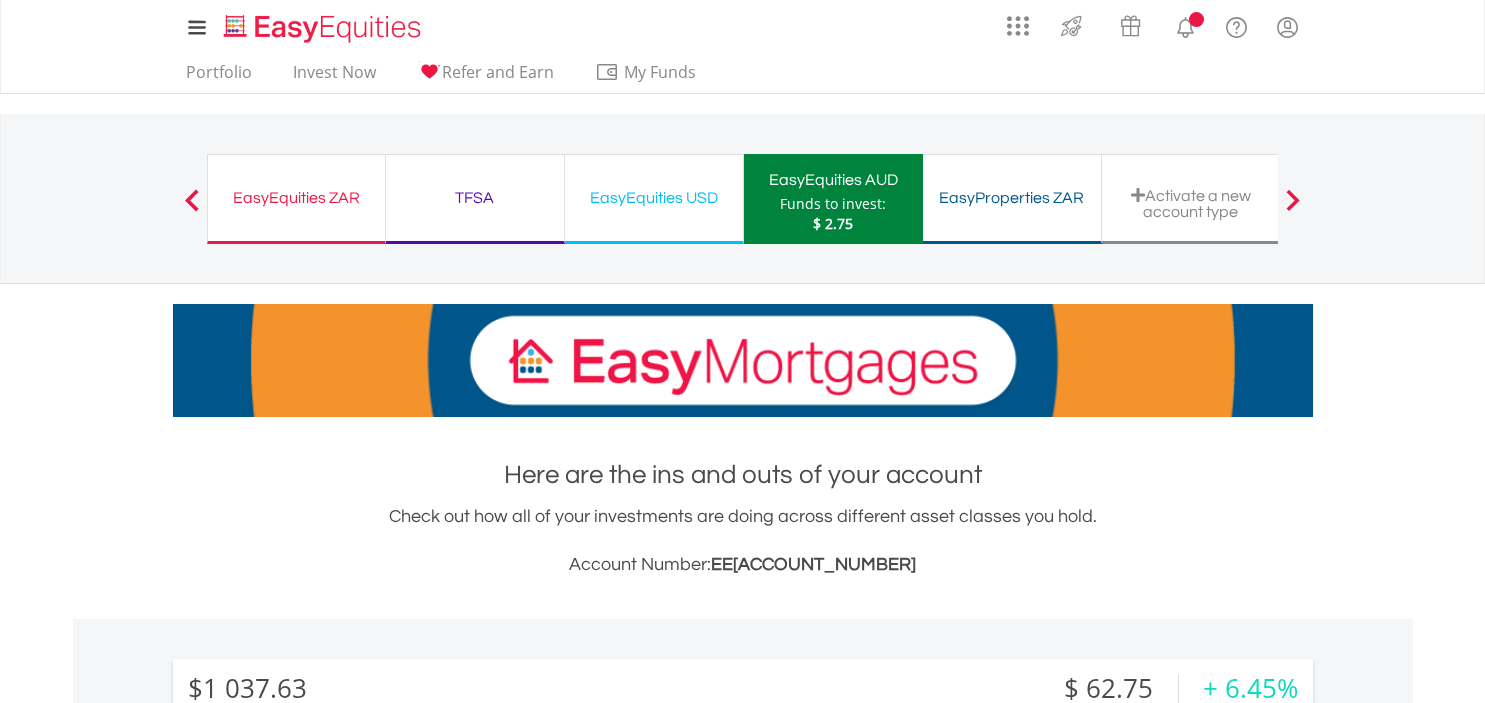scroll, scrollTop: 422, scrollLeft: 0, axis: vertical 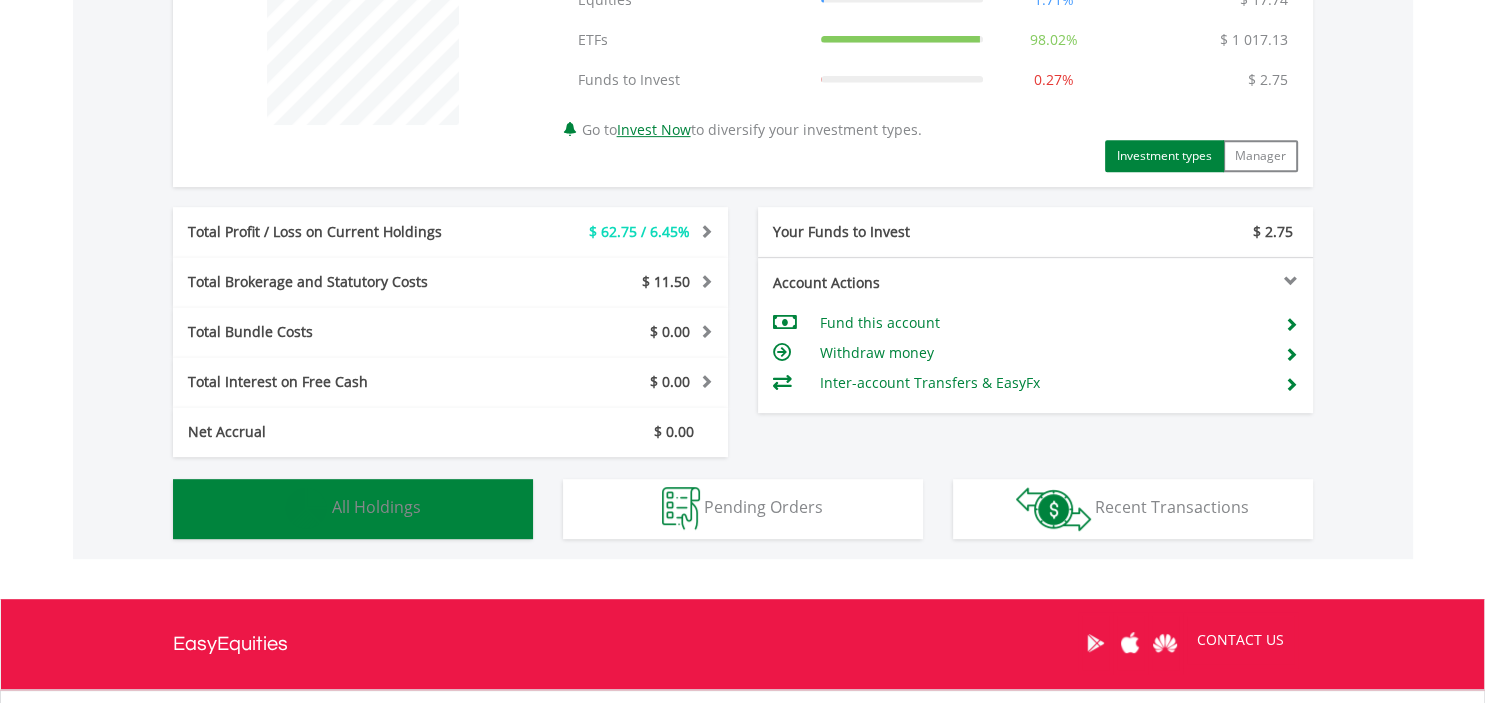 click on "Holdings
All Holdings" at bounding box center [353, 509] 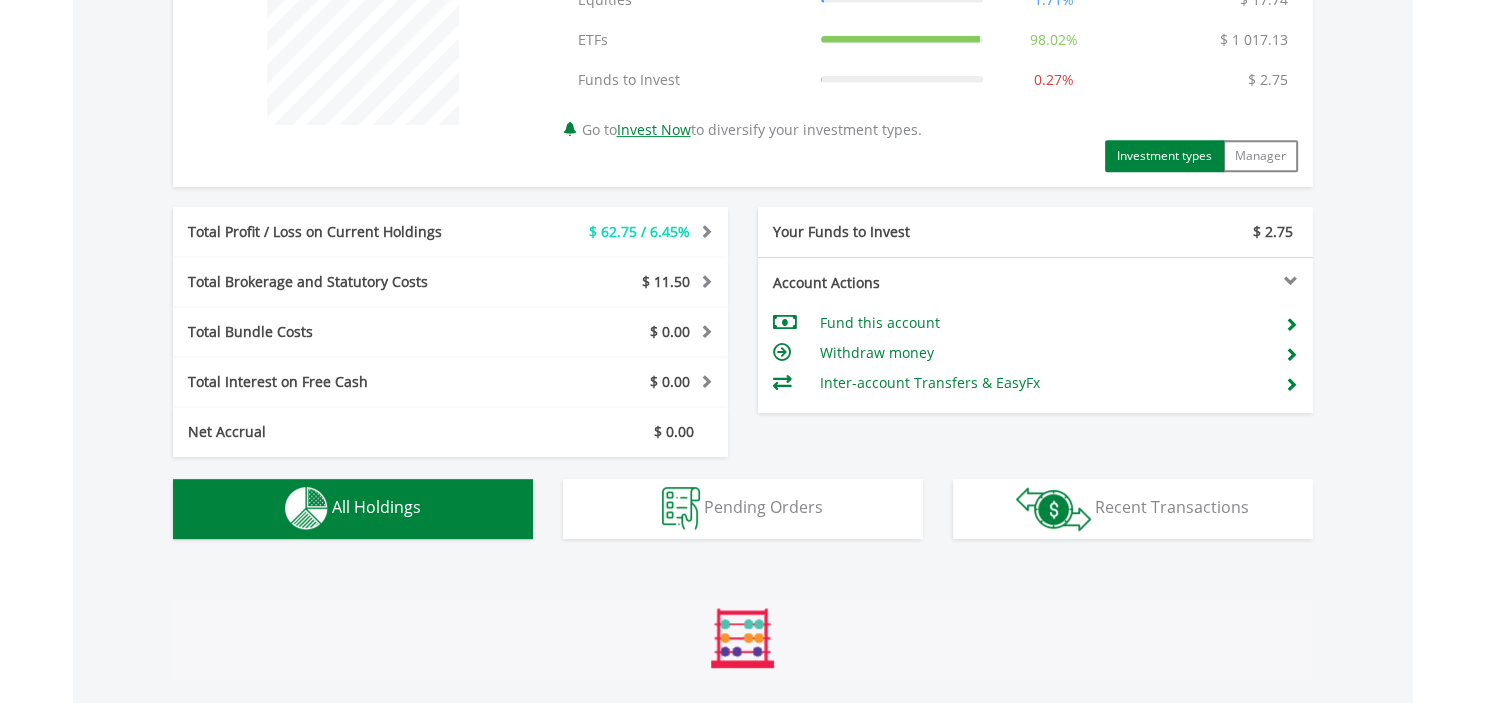 scroll, scrollTop: 1440, scrollLeft: 0, axis: vertical 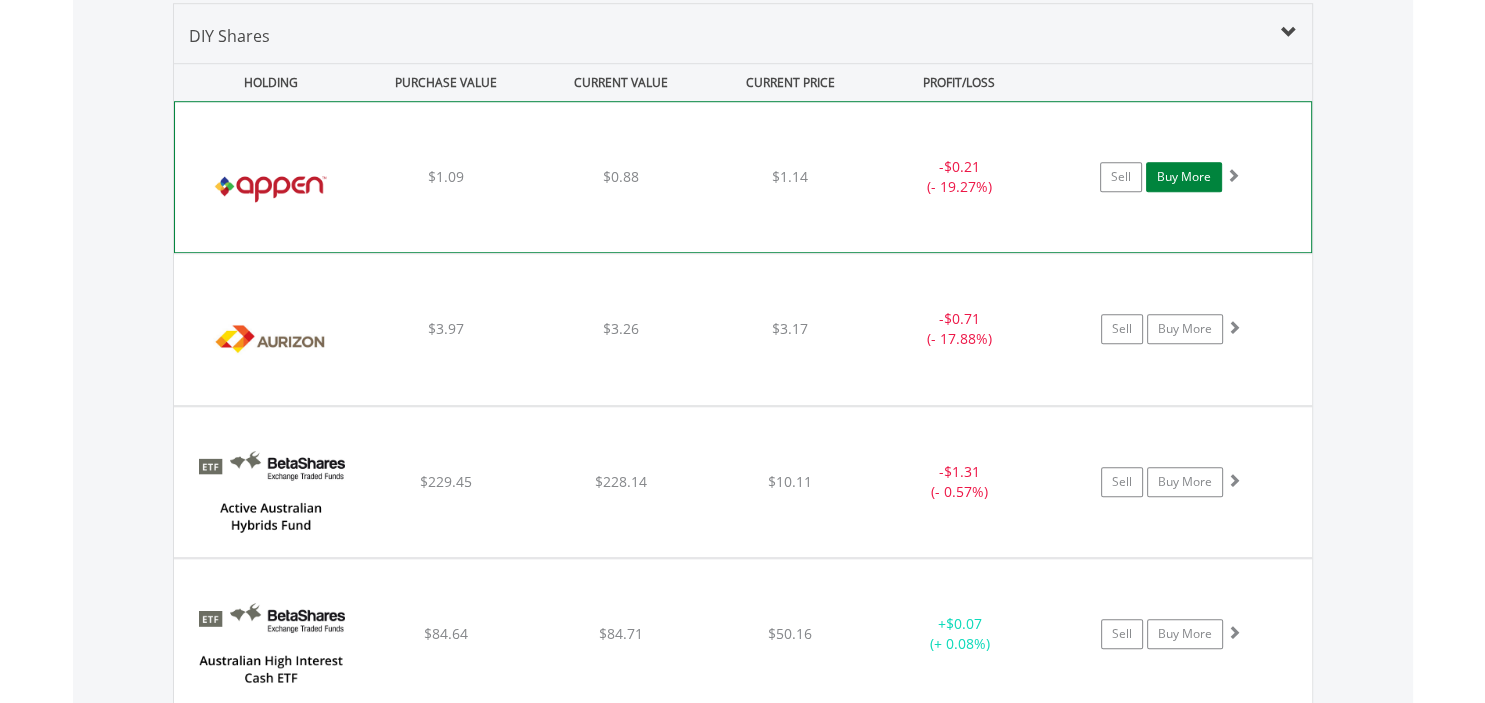 click on "Buy More" at bounding box center (1184, 177) 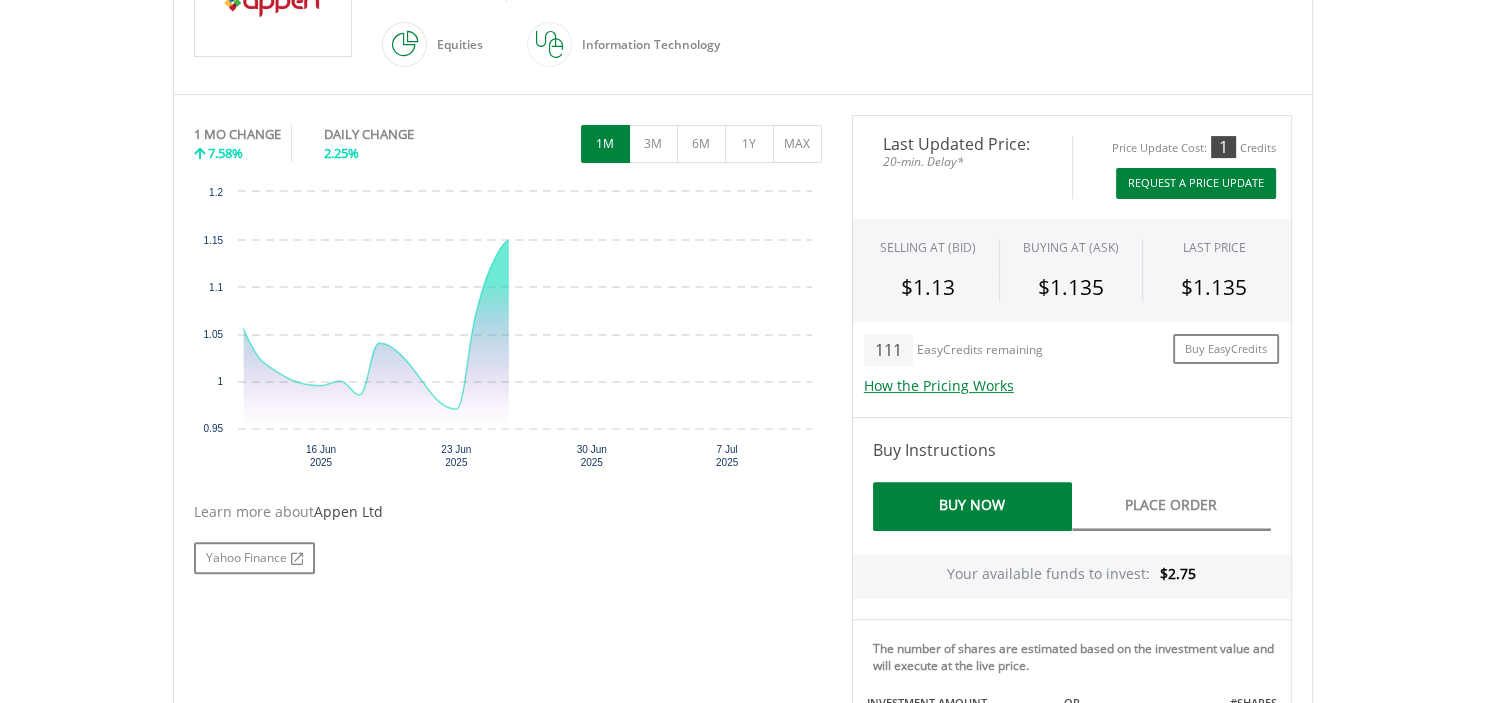 scroll, scrollTop: 633, scrollLeft: 0, axis: vertical 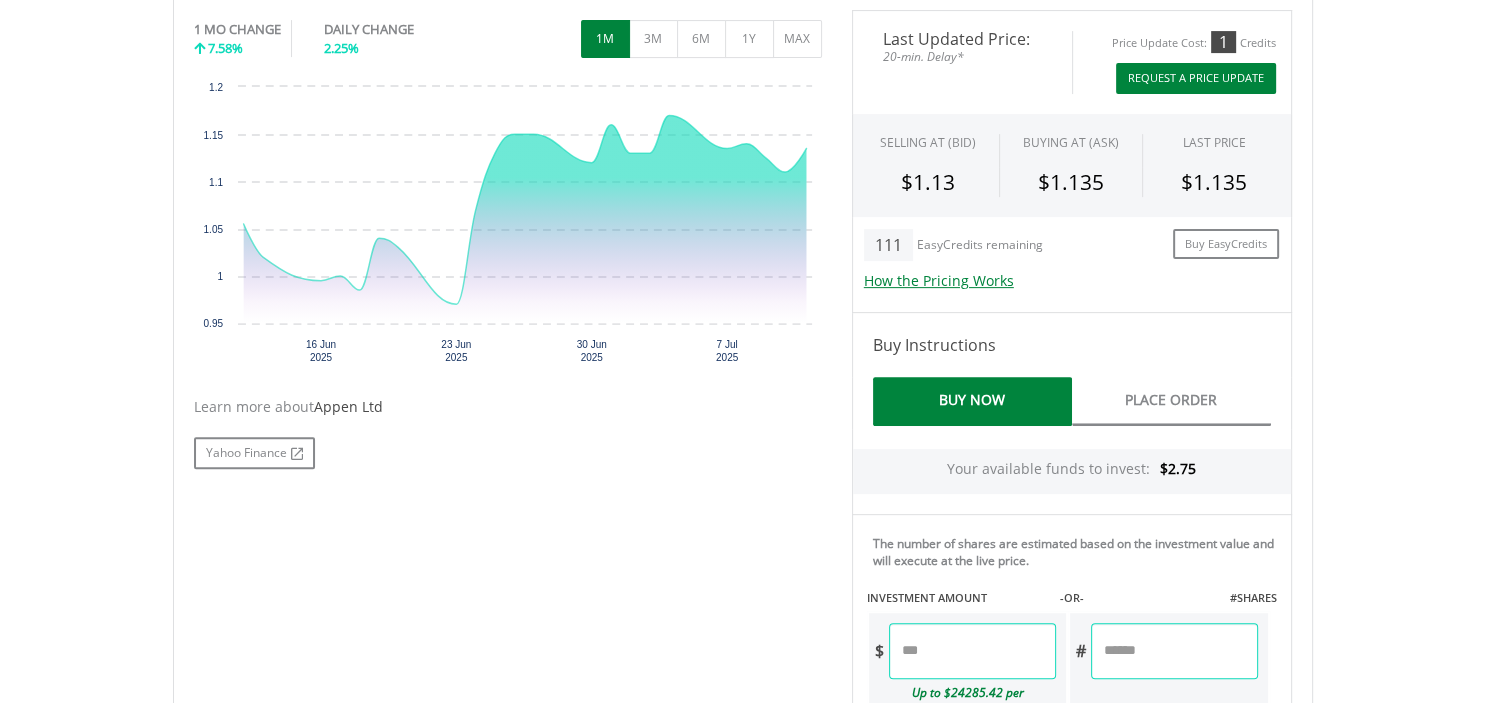 click at bounding box center [972, 651] 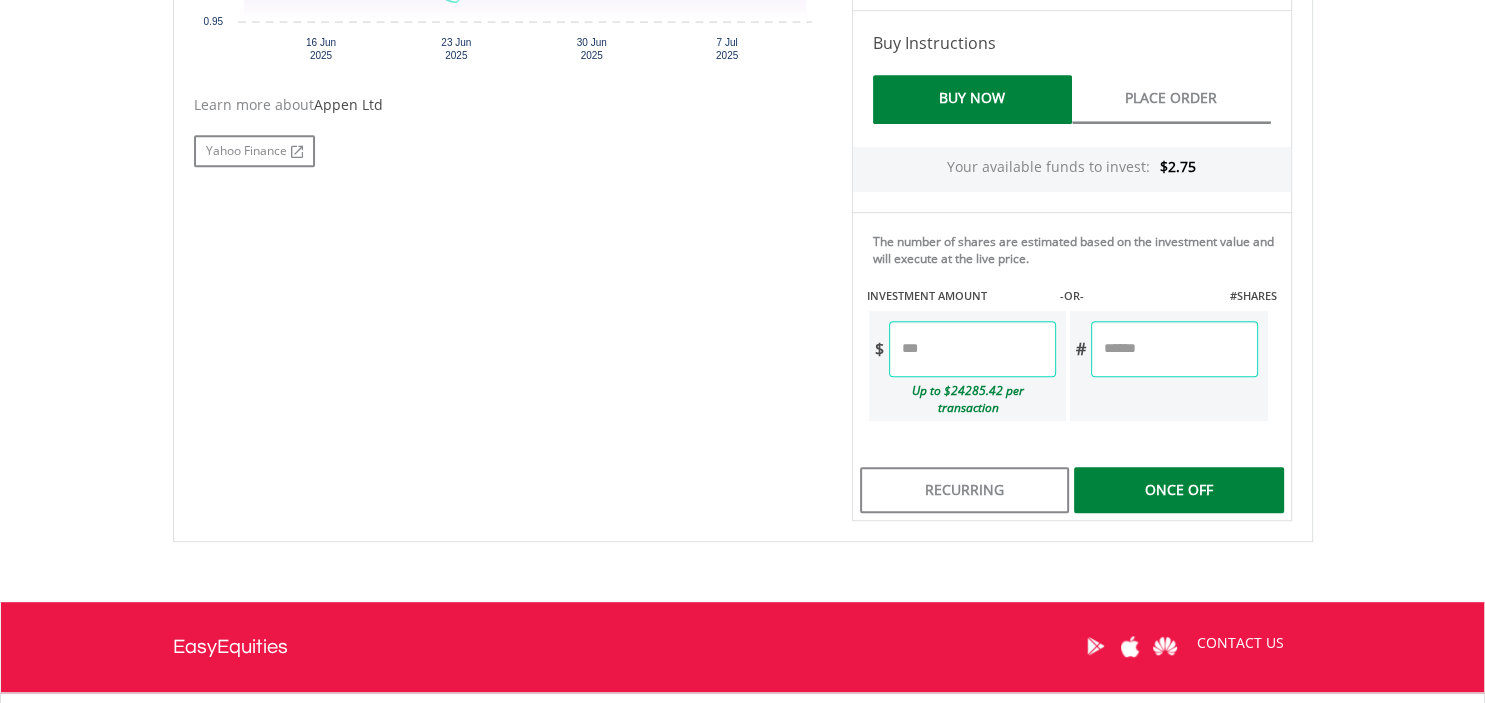 scroll, scrollTop: 950, scrollLeft: 0, axis: vertical 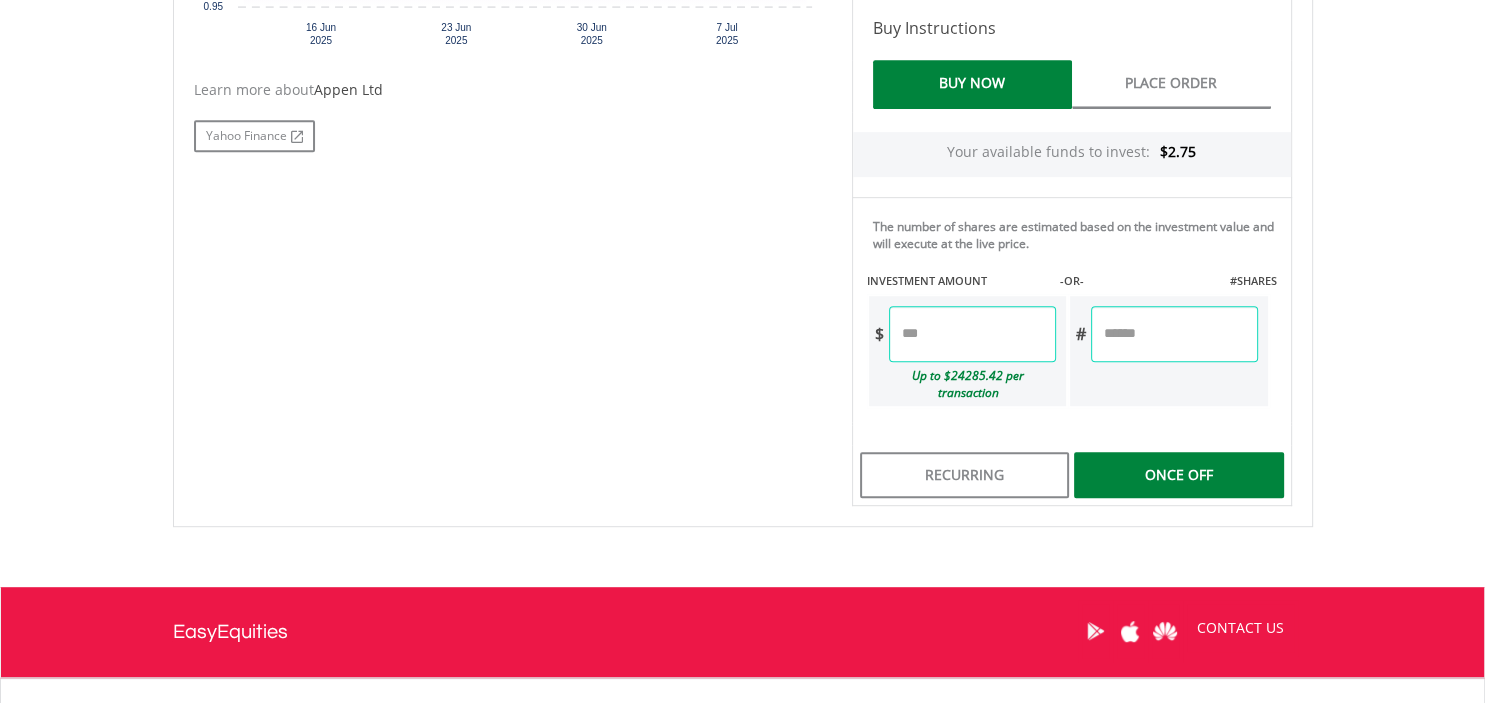 type on "****" 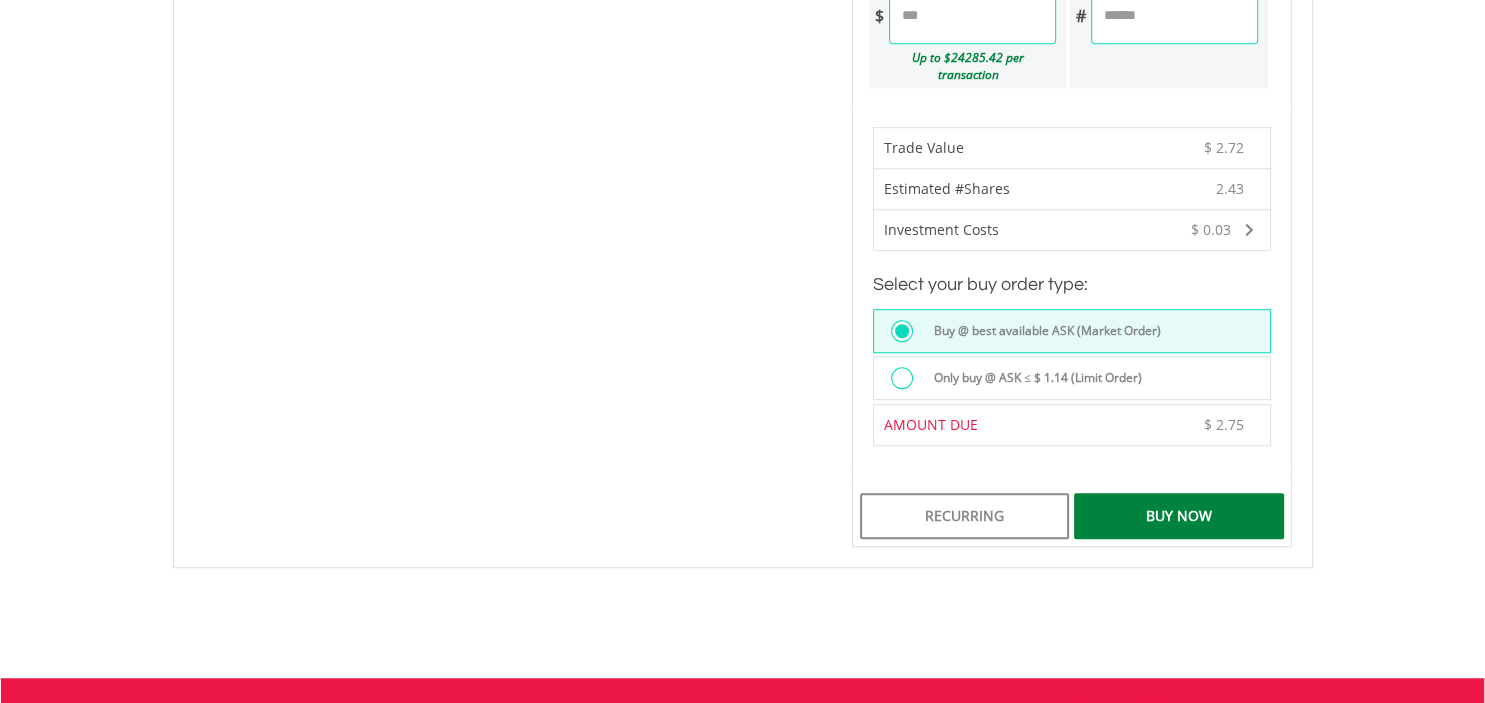 scroll, scrollTop: 1372, scrollLeft: 0, axis: vertical 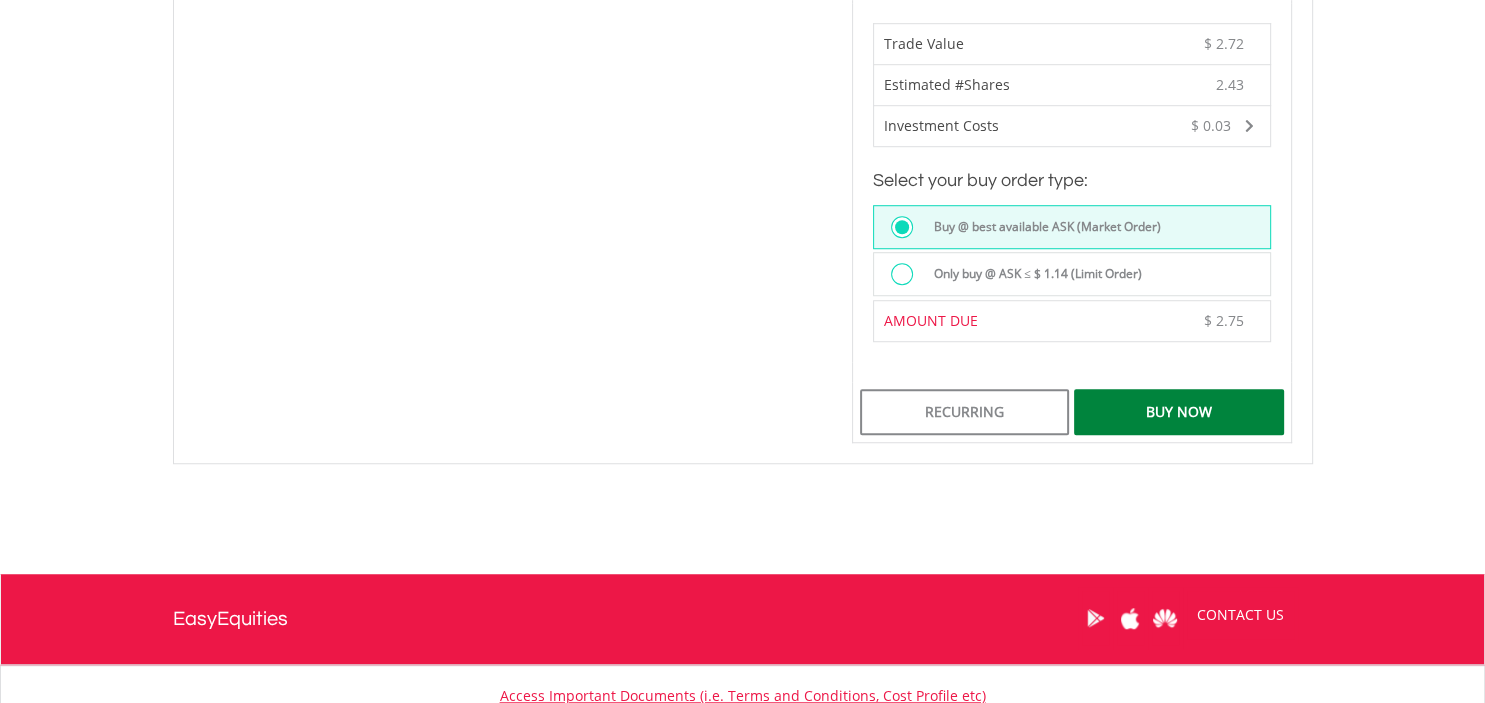 click on "Buy Now" at bounding box center [1178, 412] 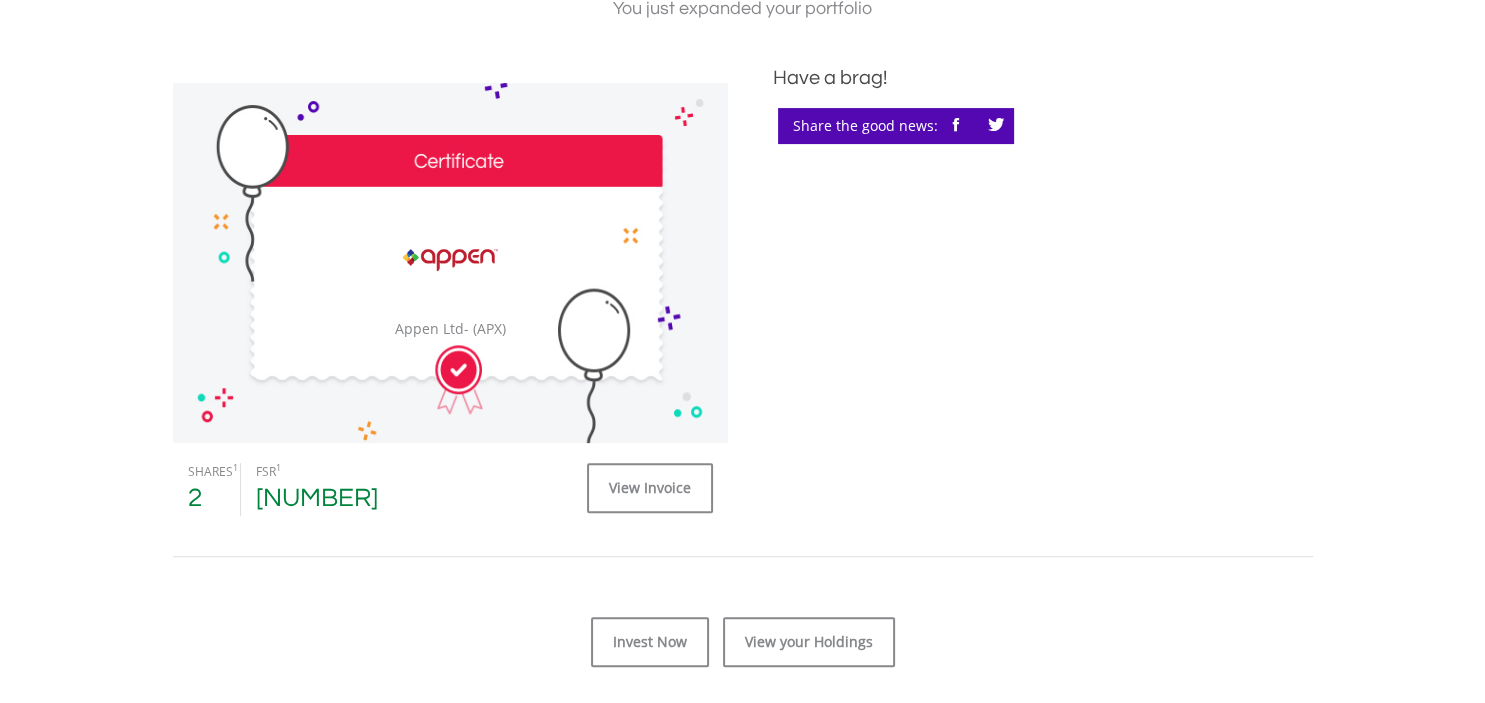 scroll, scrollTop: 633, scrollLeft: 0, axis: vertical 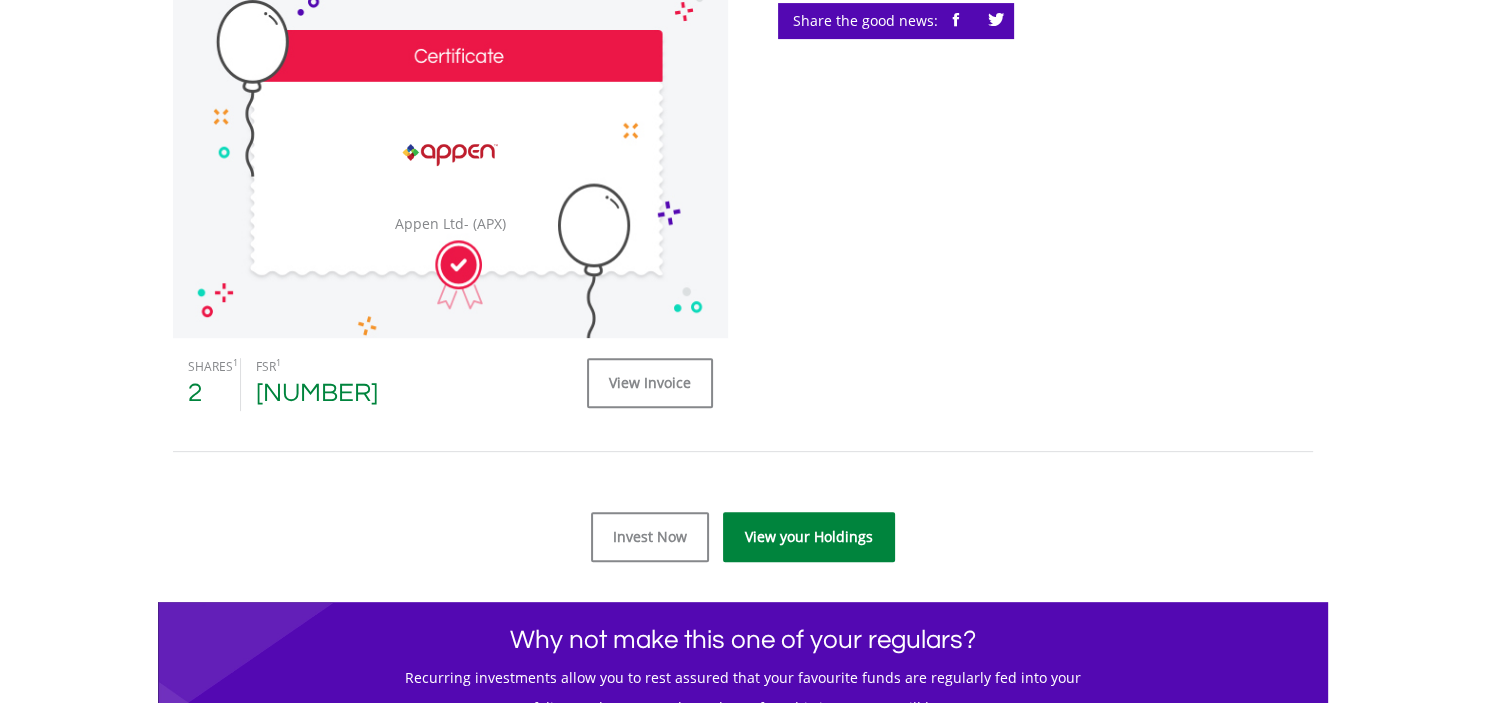 click on "View your Holdings" at bounding box center (809, 537) 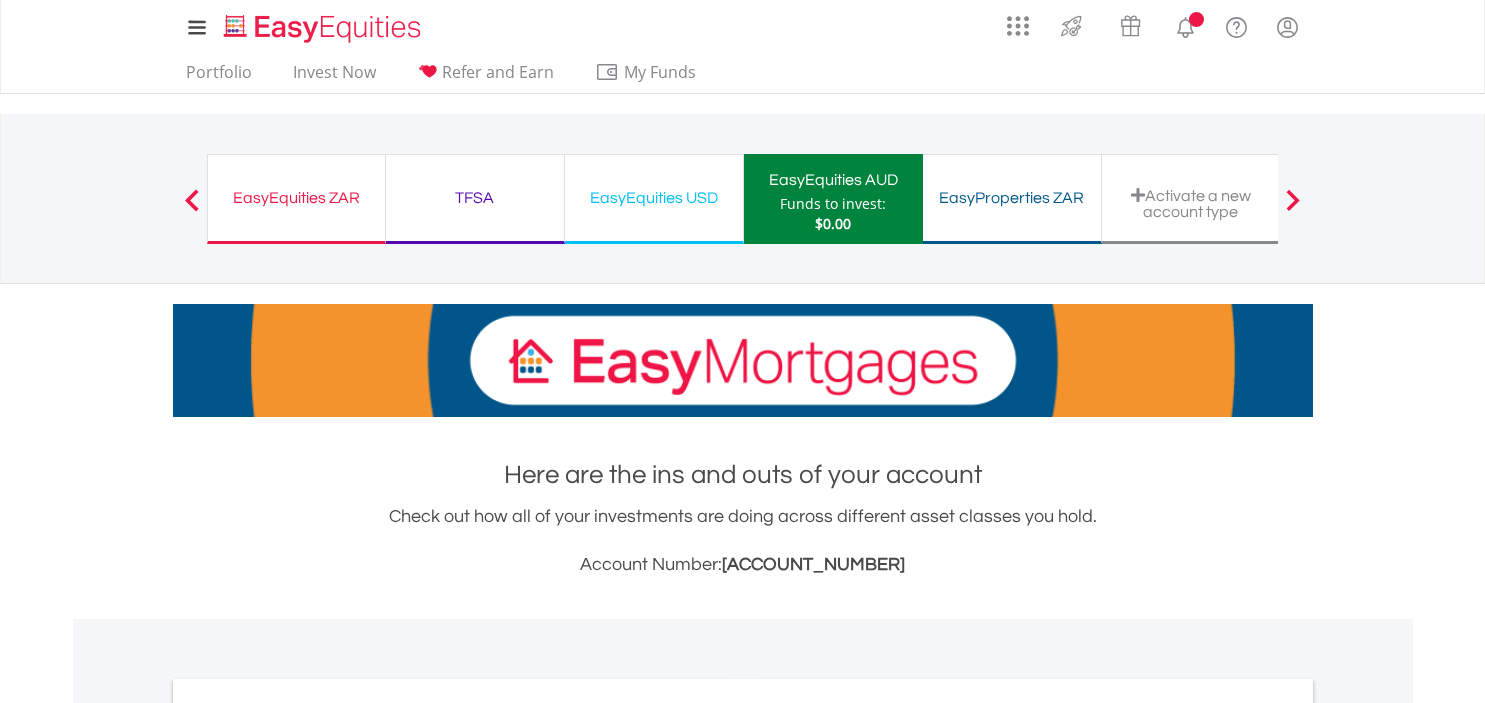 scroll, scrollTop: 422, scrollLeft: 0, axis: vertical 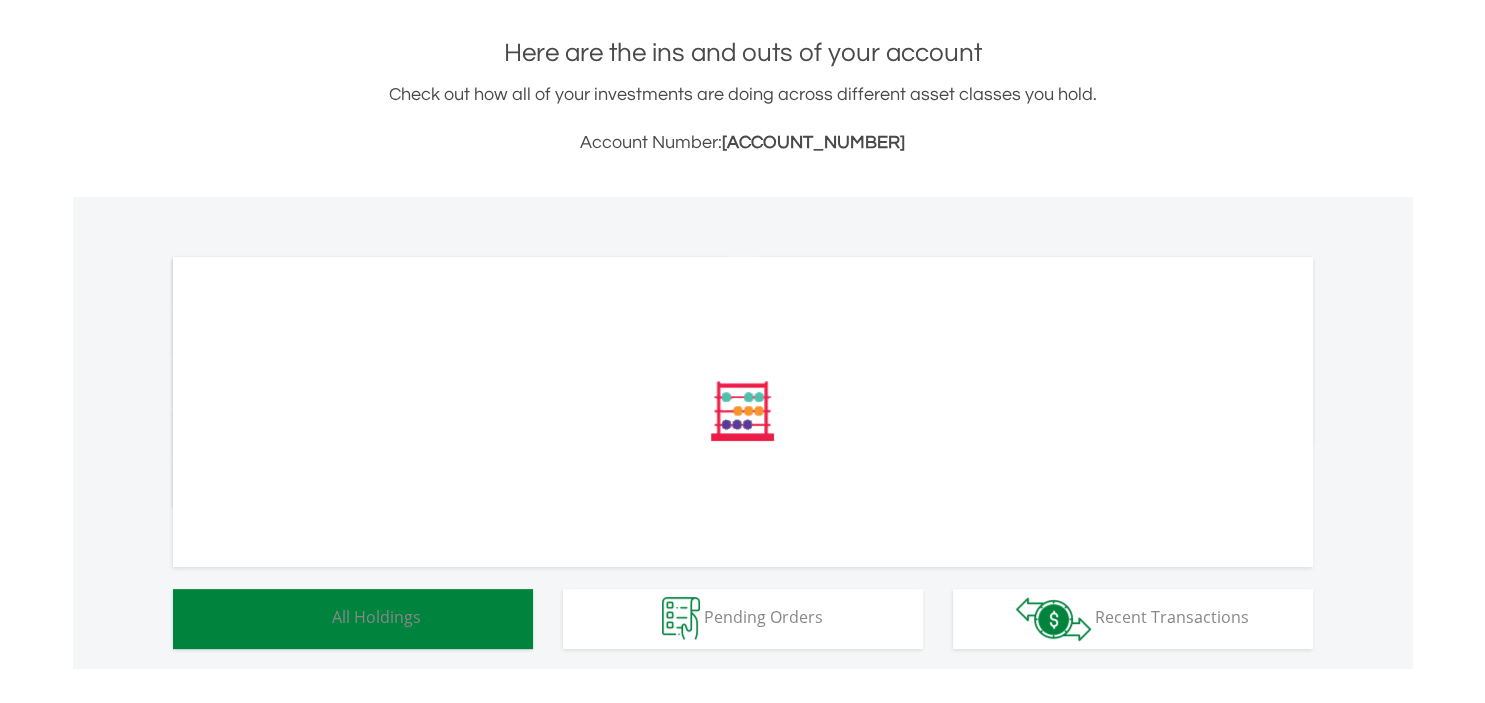 click on "﻿
Distribution
Current Value
Show All" at bounding box center (743, 433) 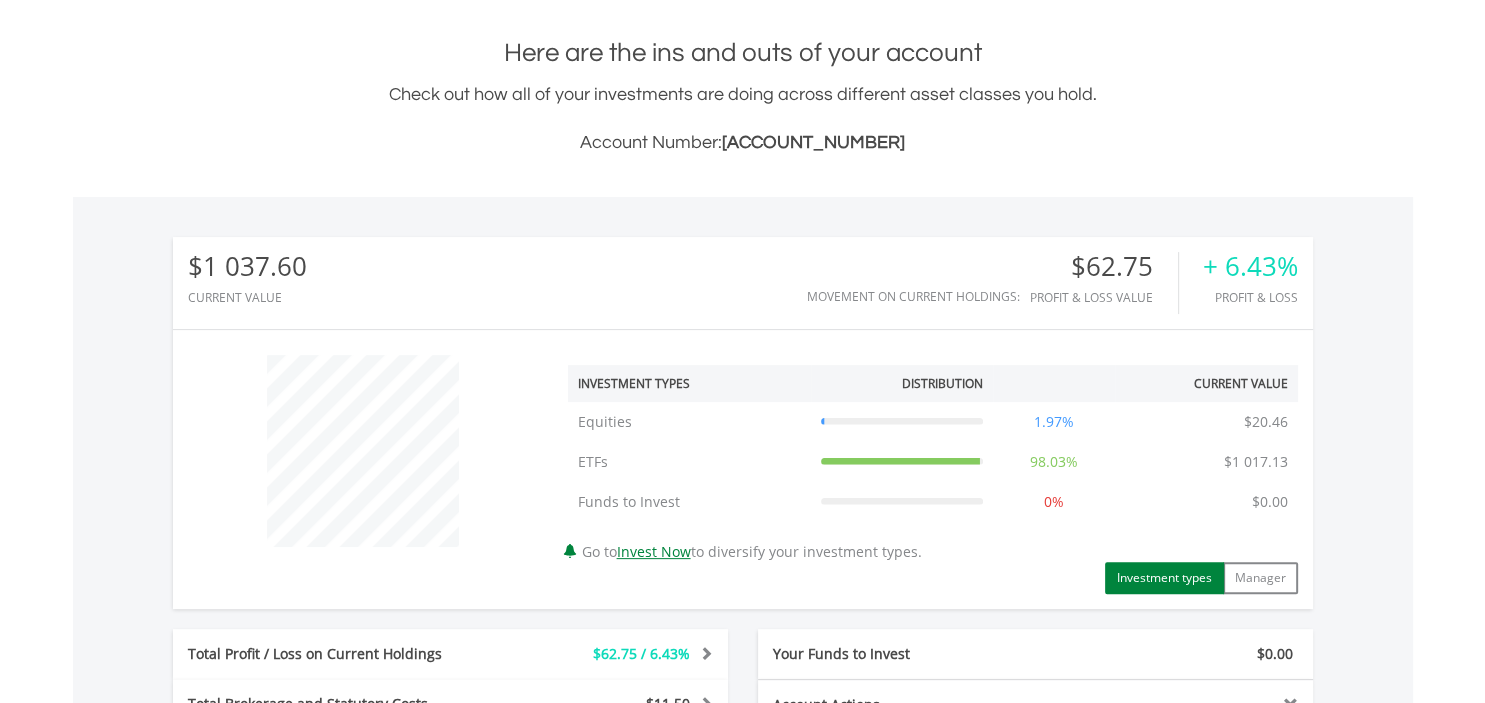 scroll, scrollTop: 999808, scrollLeft: 999620, axis: both 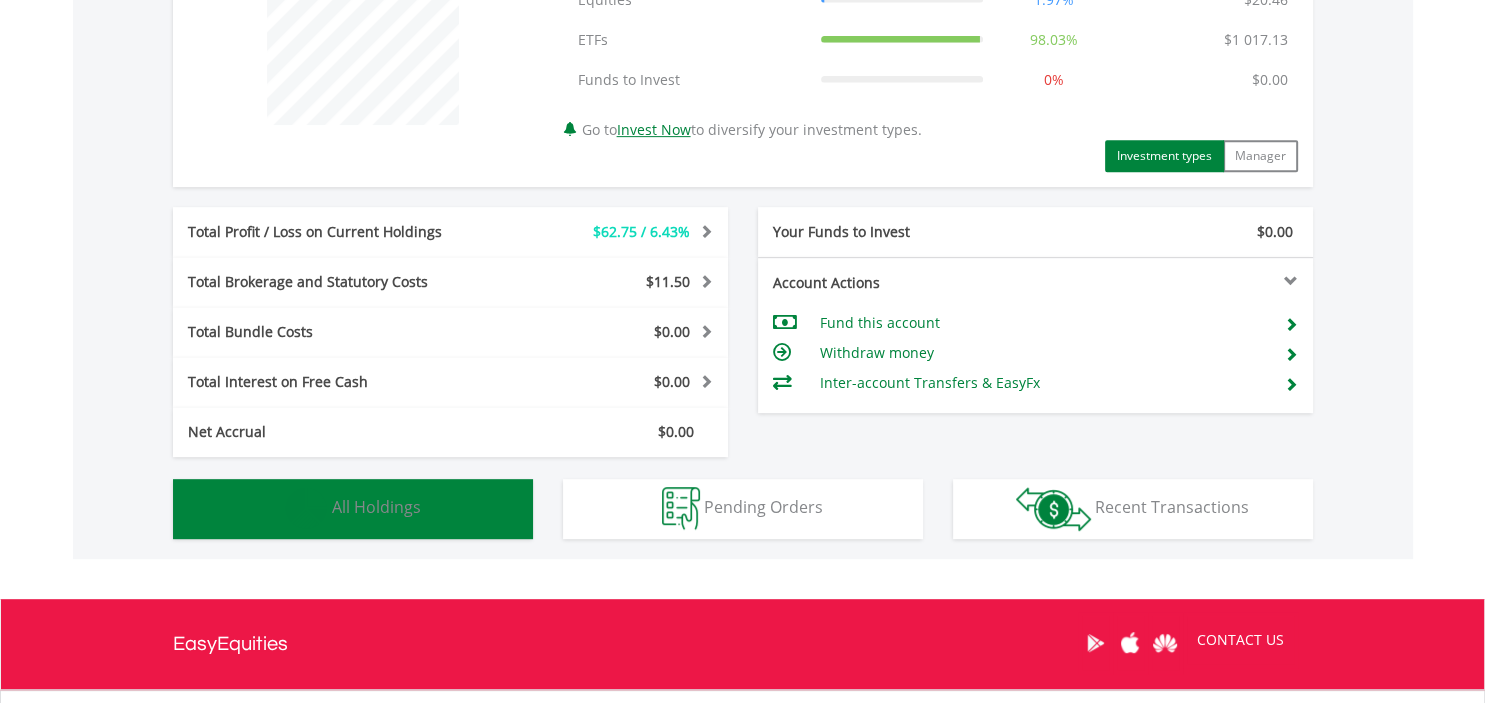 click on "All Holdings" at bounding box center [376, 507] 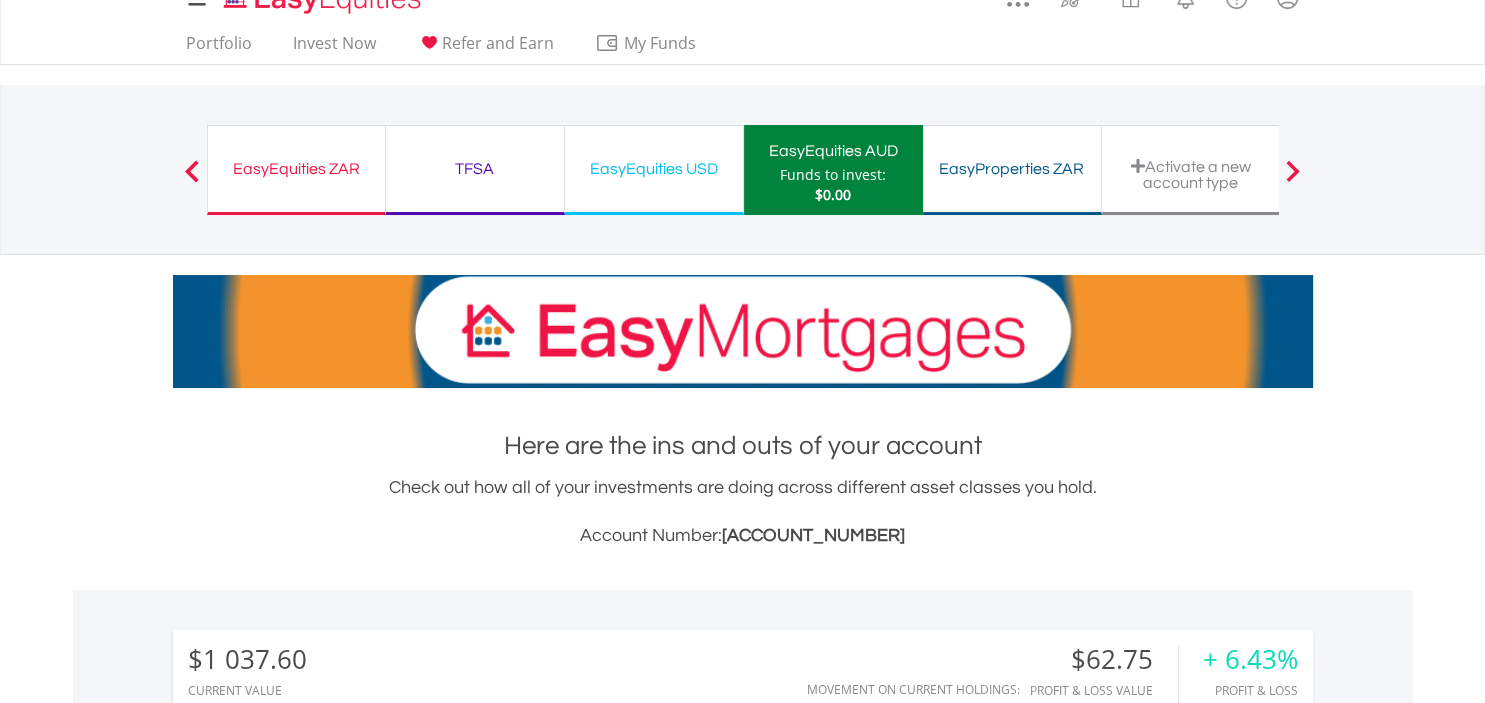 scroll, scrollTop: 0, scrollLeft: 0, axis: both 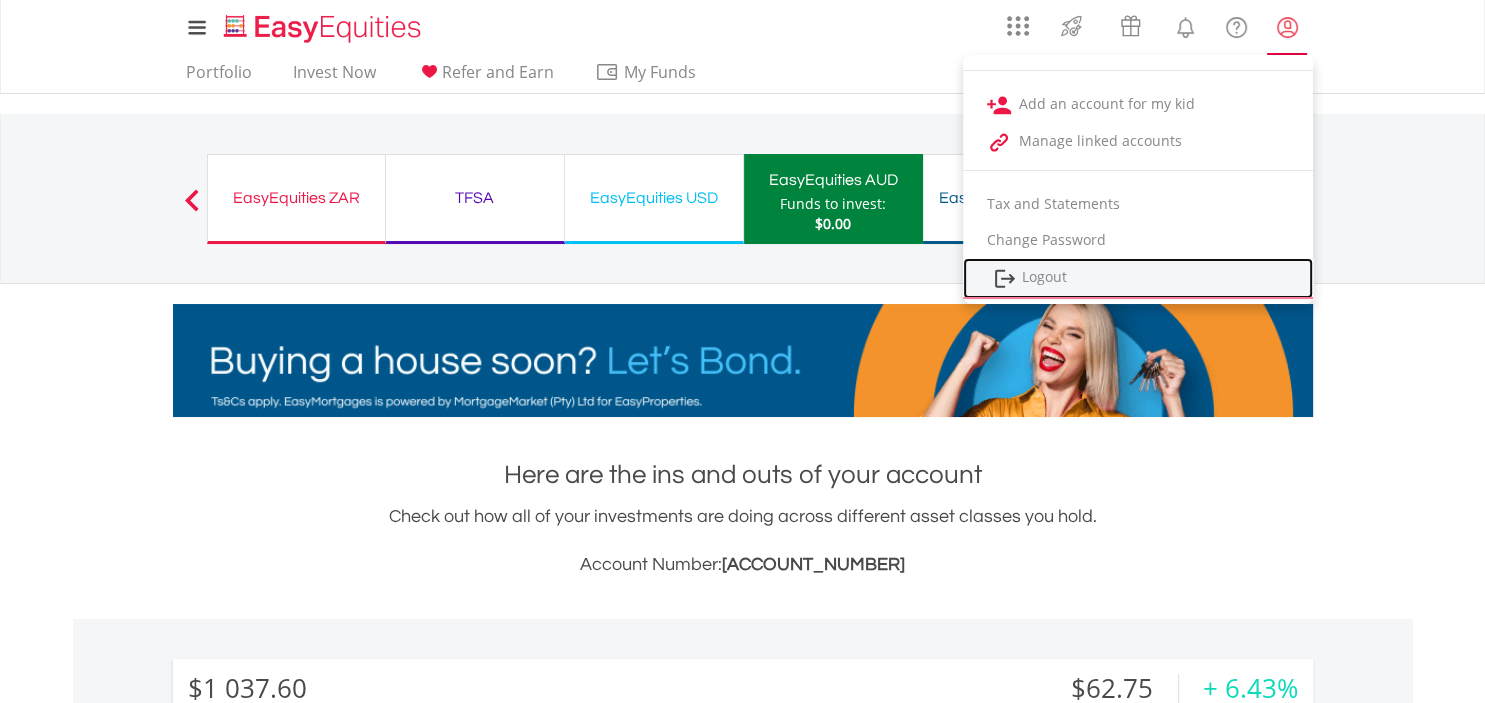 click on "Logout" at bounding box center [1138, 278] 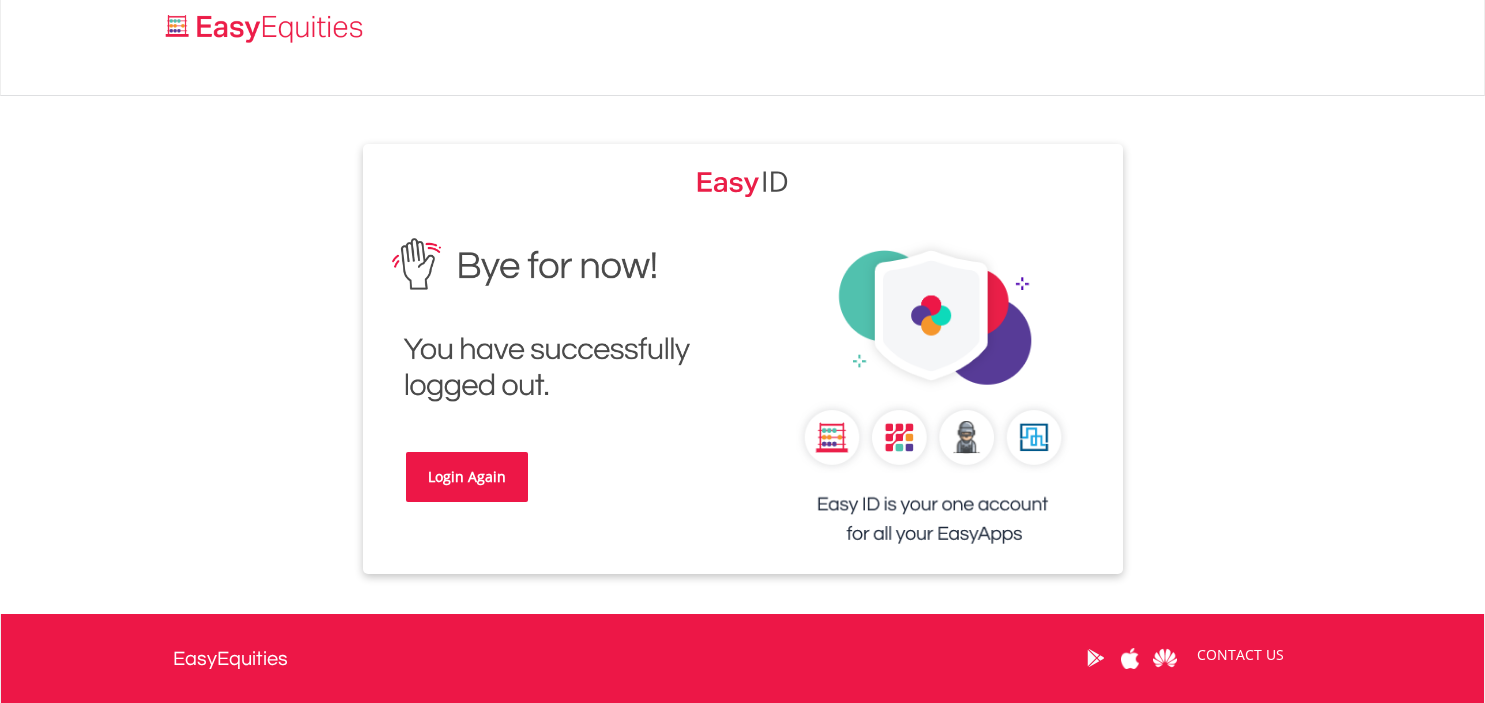 scroll, scrollTop: 0, scrollLeft: 0, axis: both 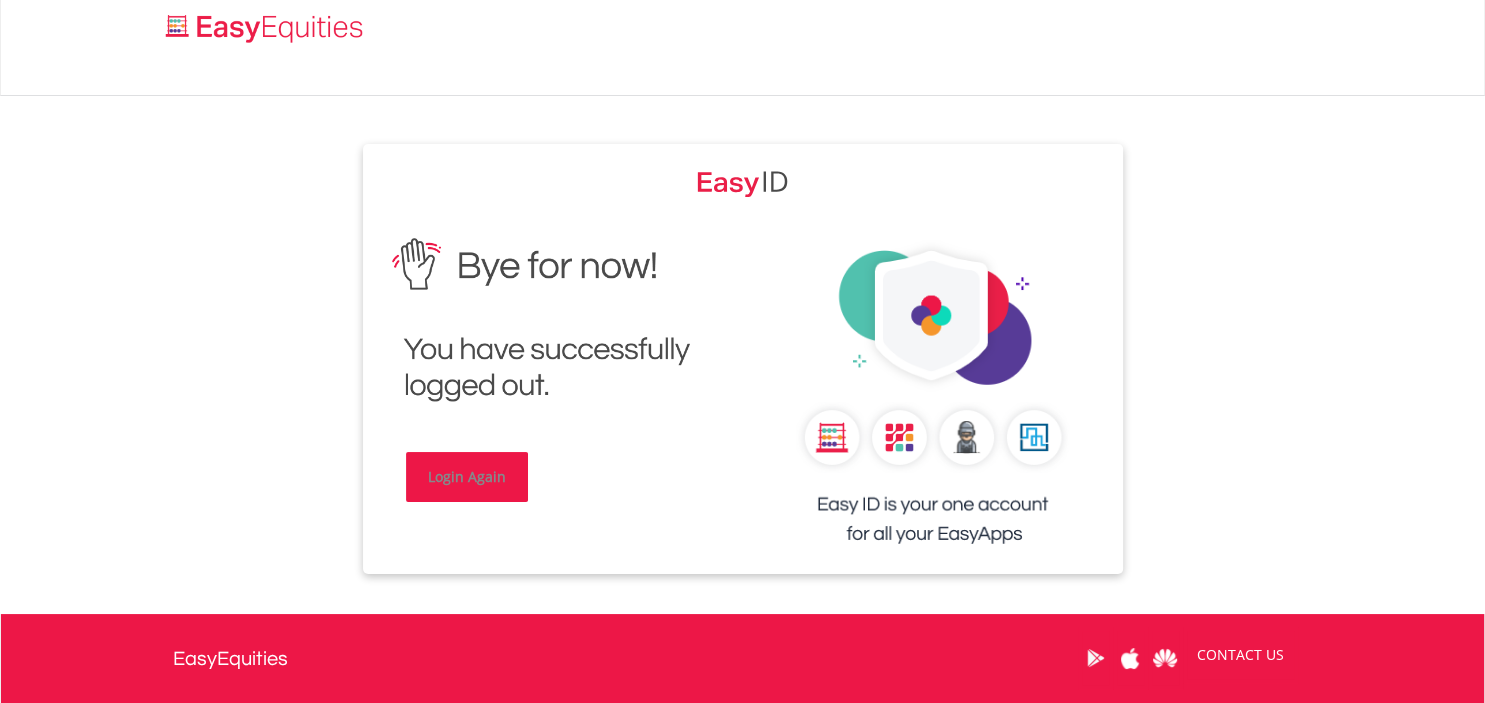 click on "Login Again" at bounding box center (467, 477) 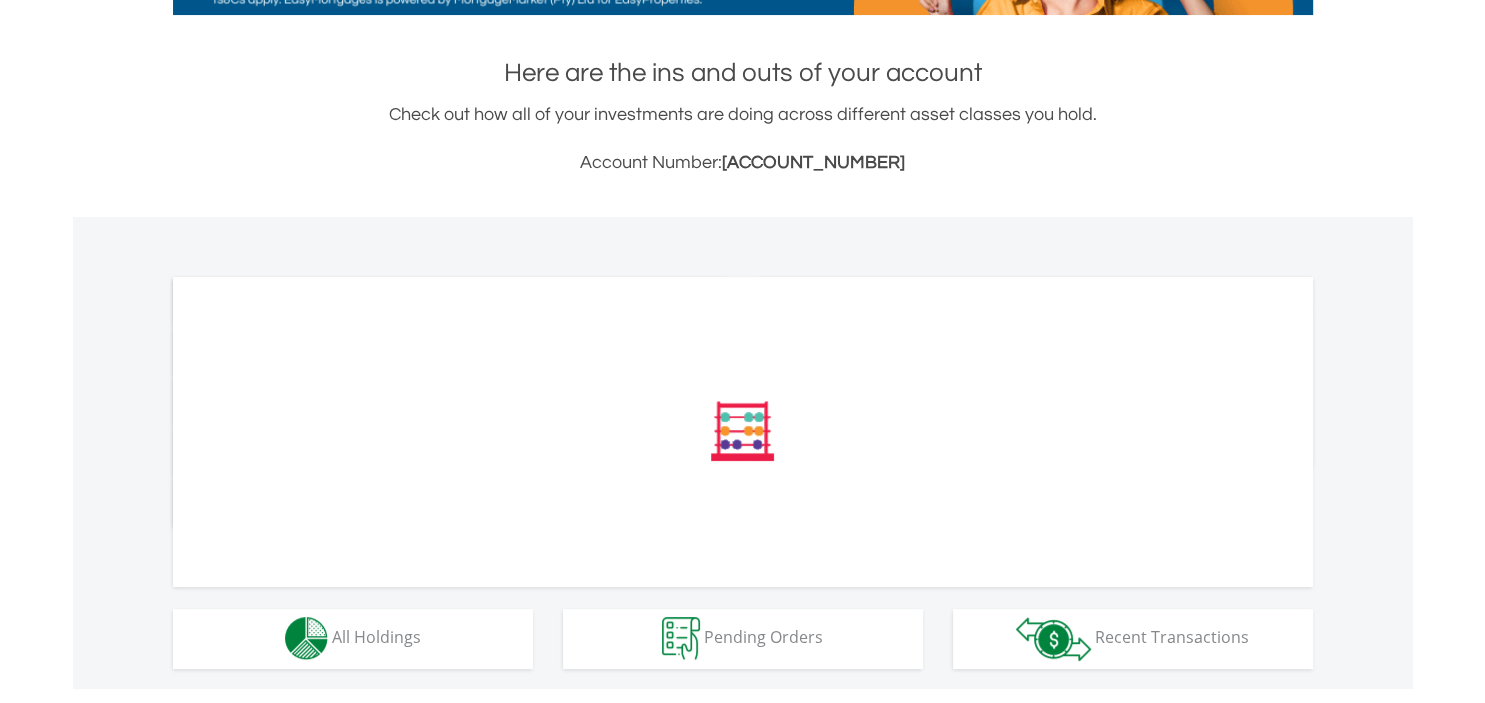 scroll, scrollTop: 633, scrollLeft: 0, axis: vertical 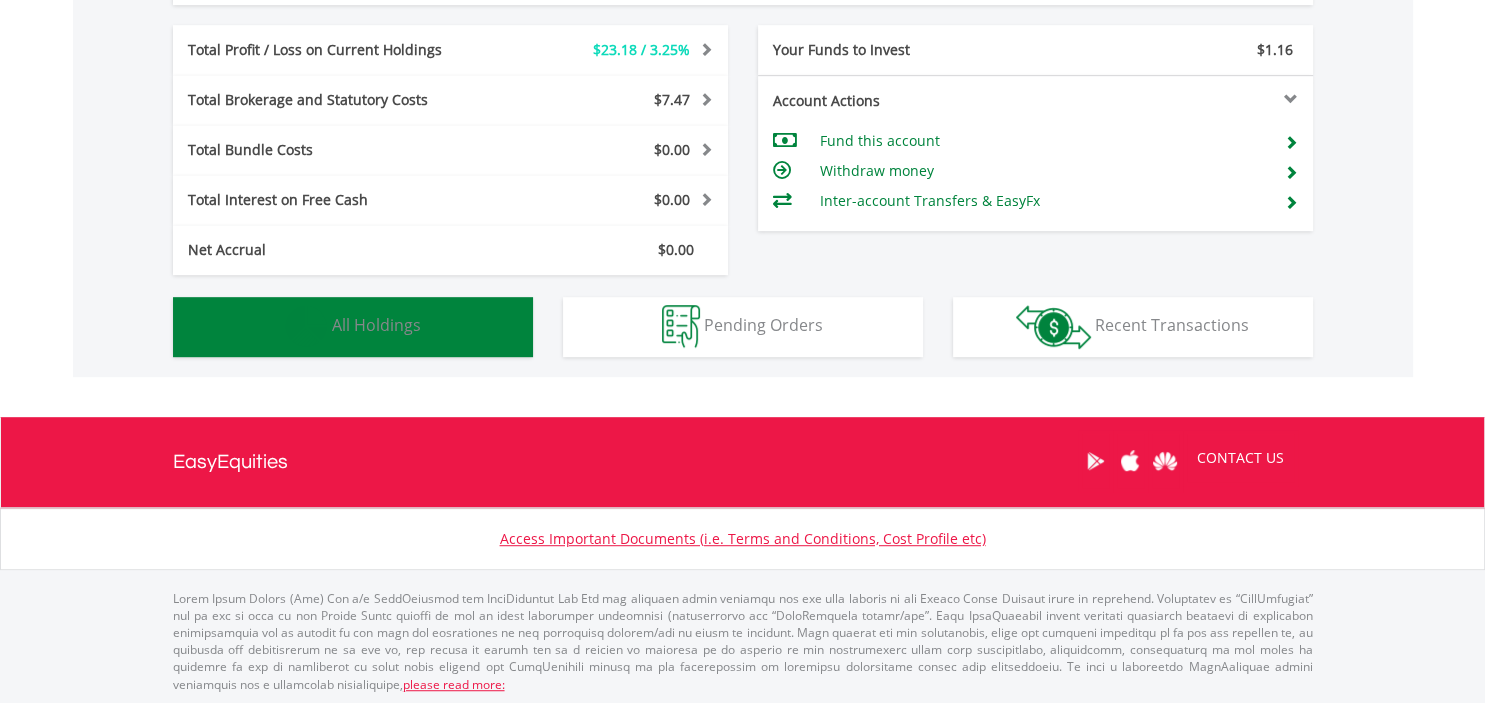 click on "Holdings
All Holdings" at bounding box center [353, 327] 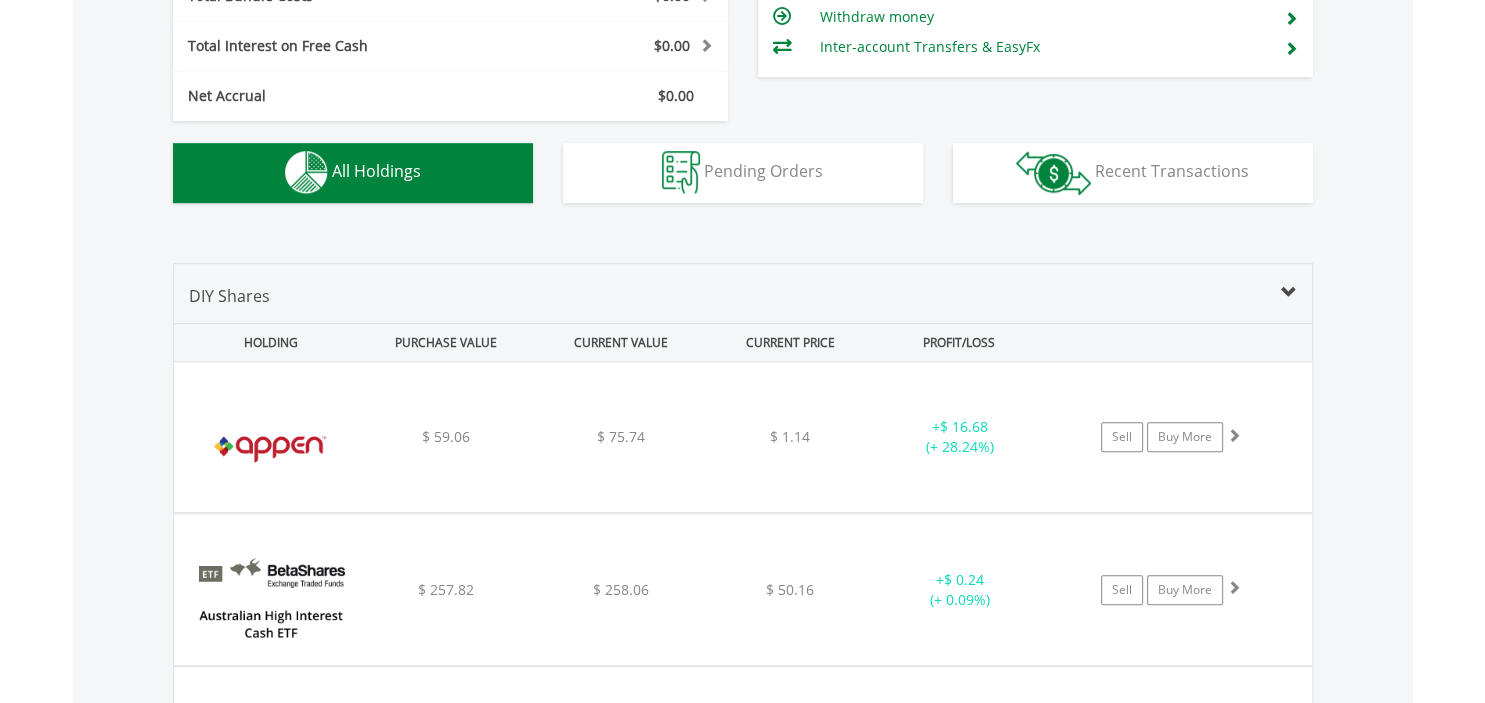 scroll, scrollTop: 1179, scrollLeft: 0, axis: vertical 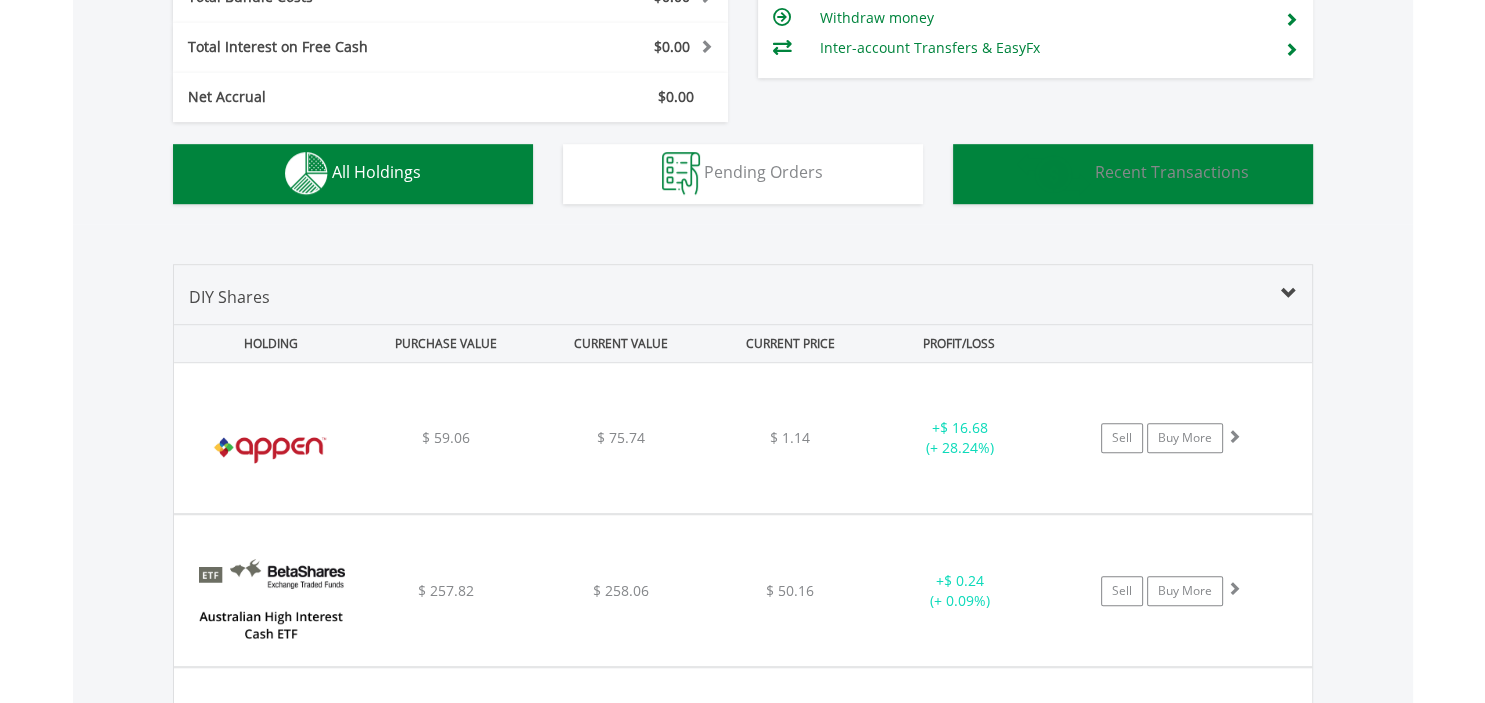 click on "Transactions
Recent Transactions" at bounding box center (1133, 174) 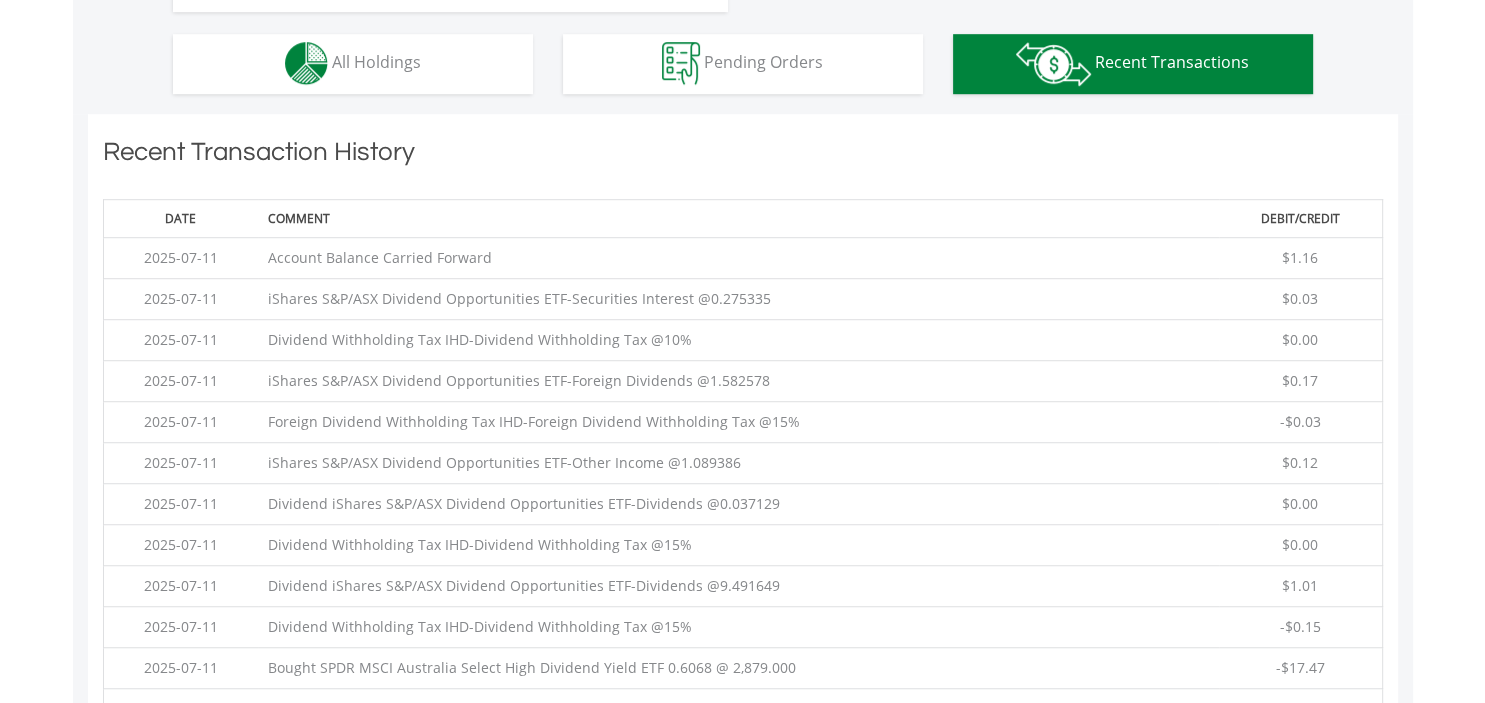 scroll, scrollTop: 1295, scrollLeft: 0, axis: vertical 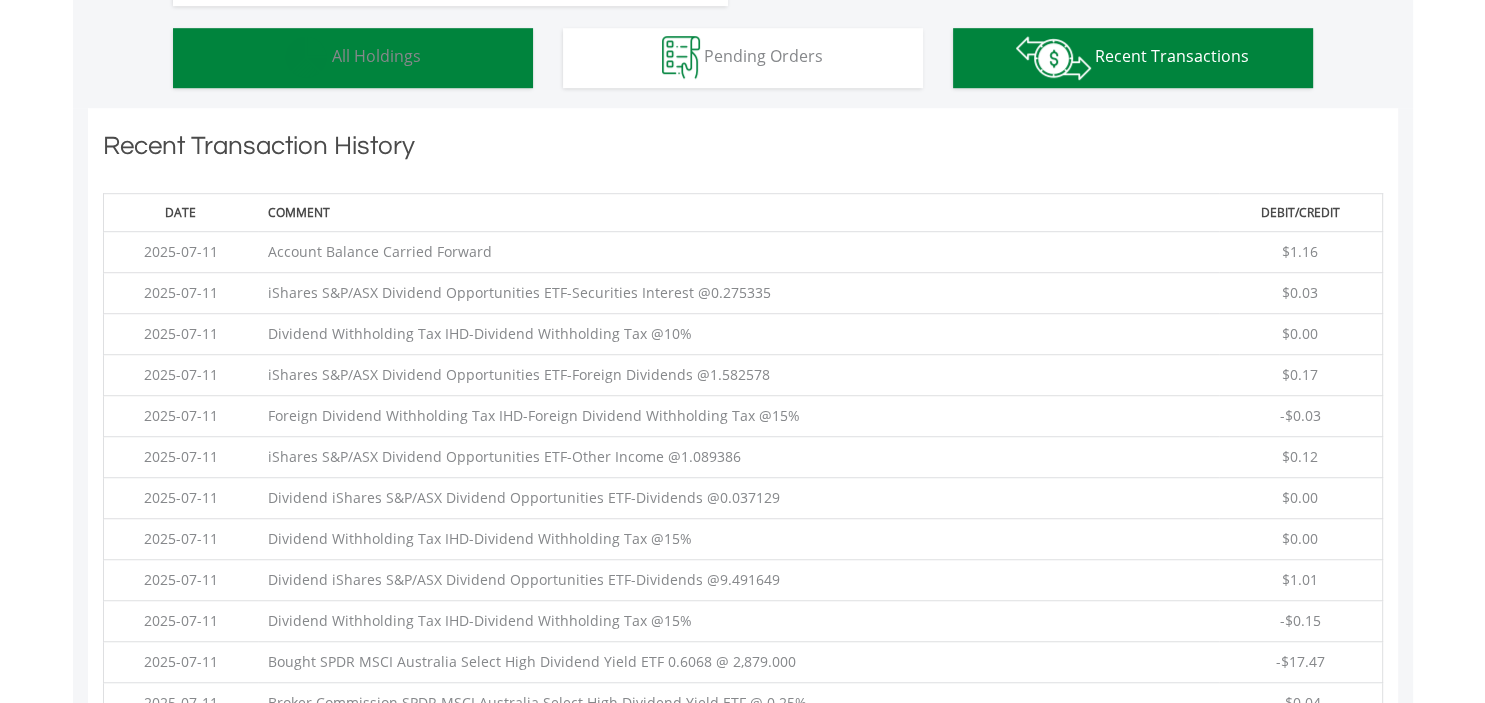 click on "All Holdings" at bounding box center (376, 56) 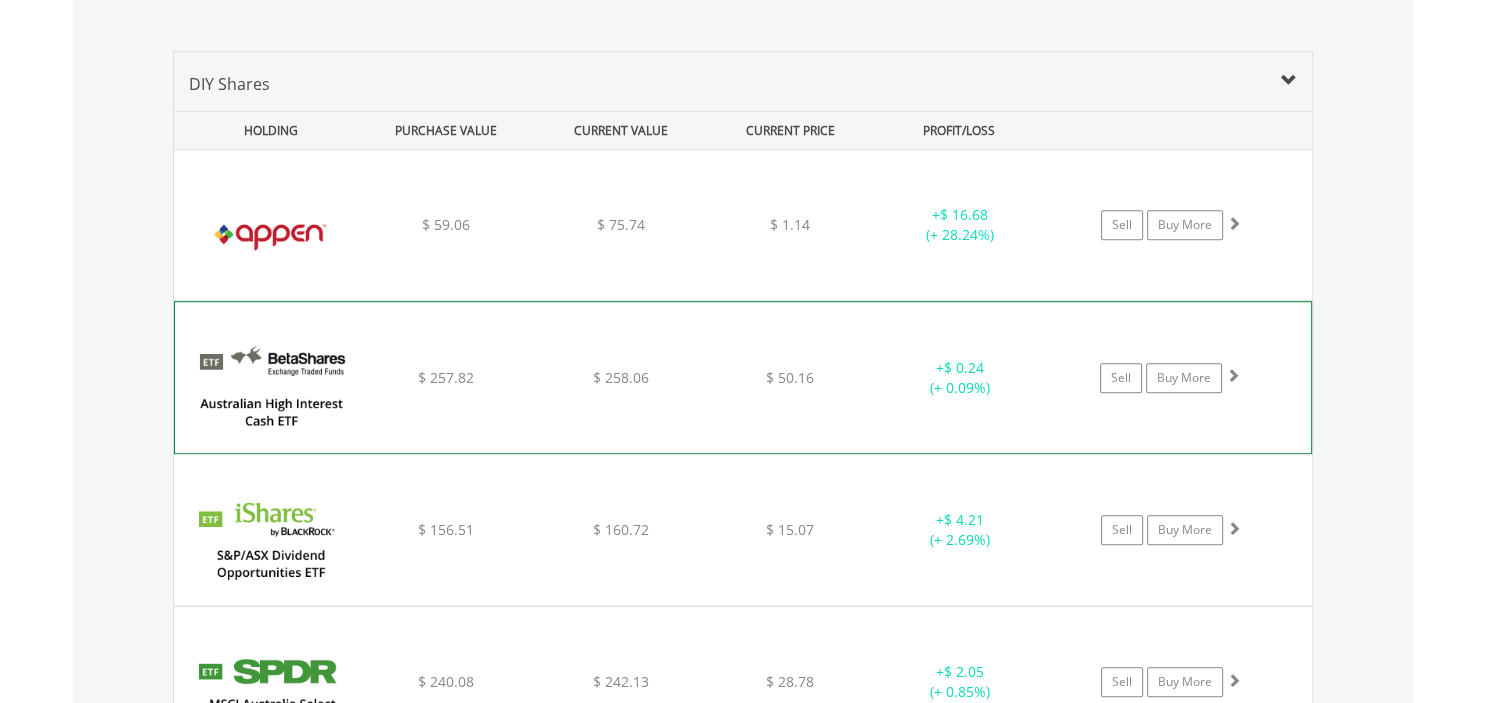 scroll, scrollTop: 1390, scrollLeft: 0, axis: vertical 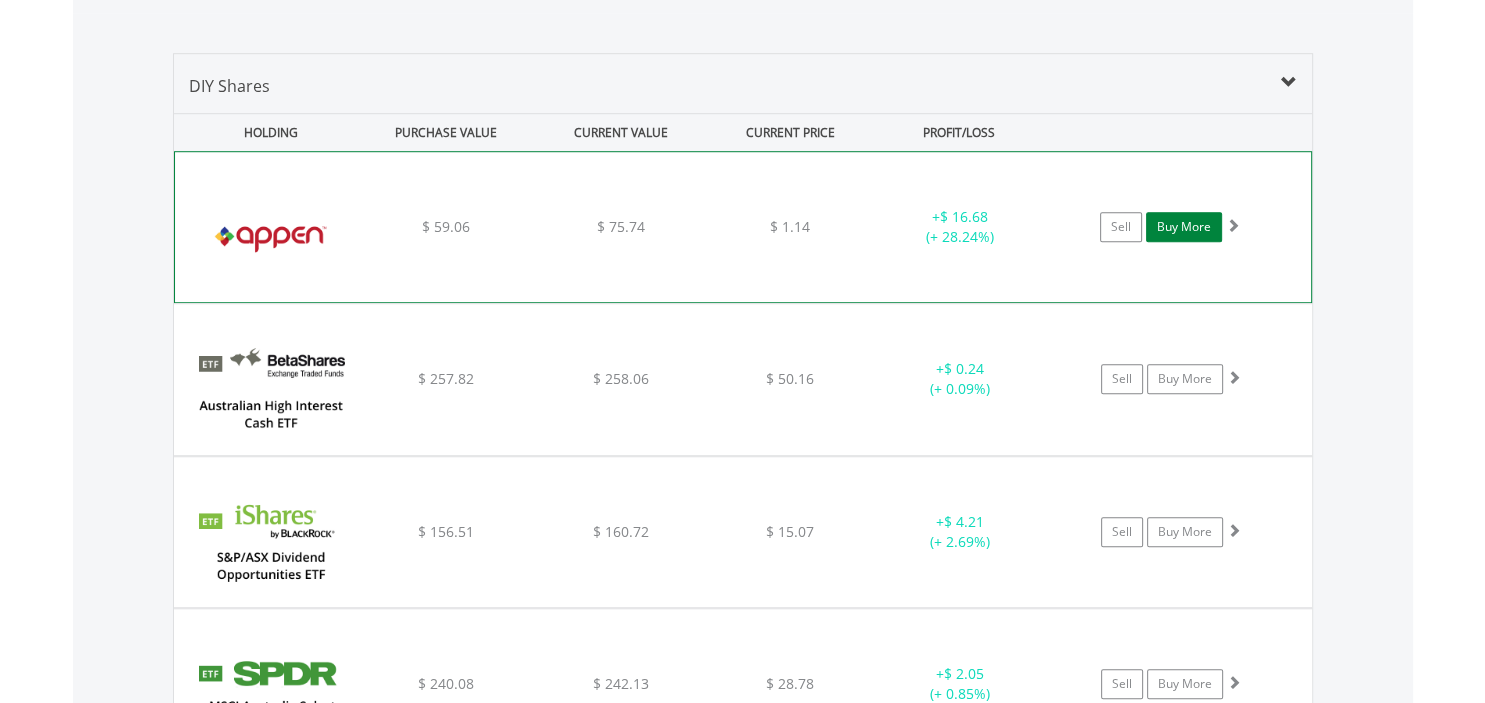click on "Buy More" at bounding box center (1184, 227) 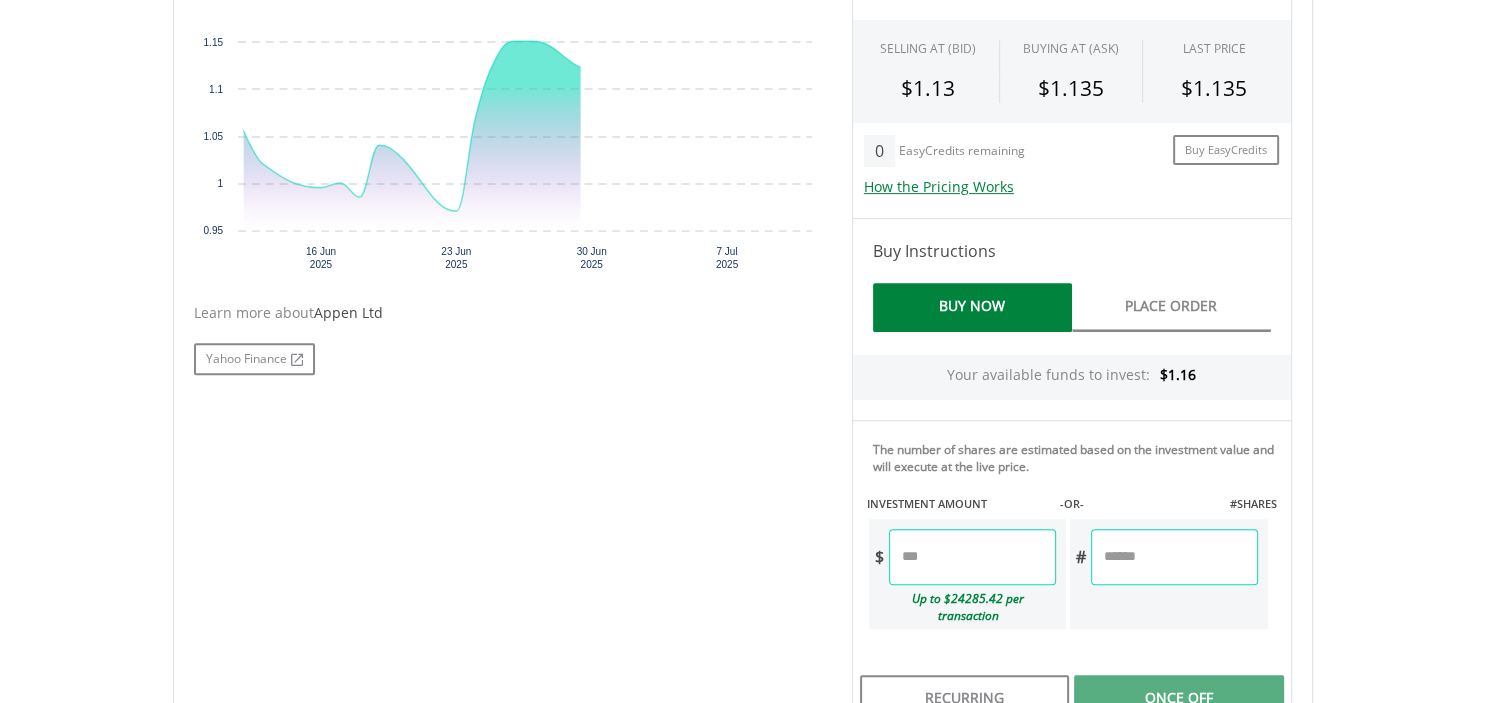 scroll, scrollTop: 739, scrollLeft: 0, axis: vertical 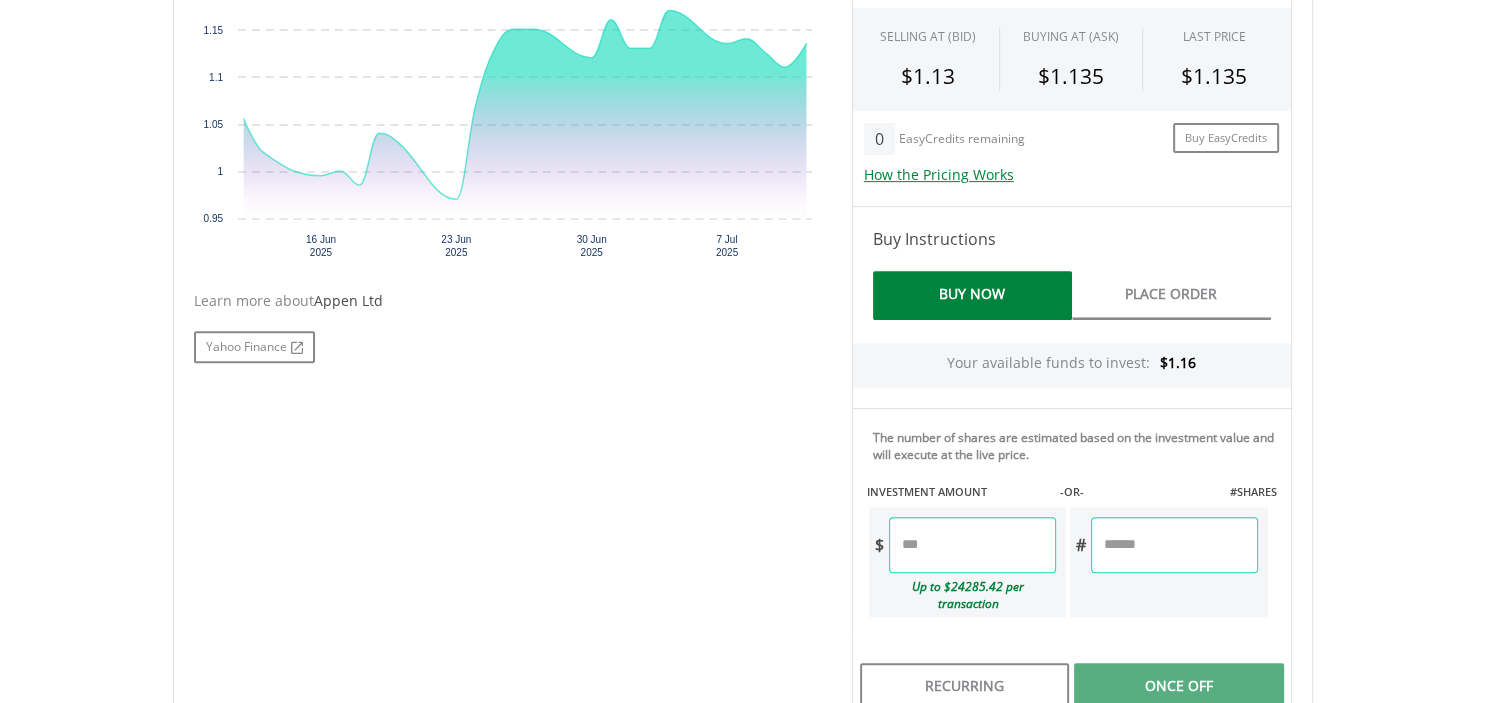 click at bounding box center [972, 545] 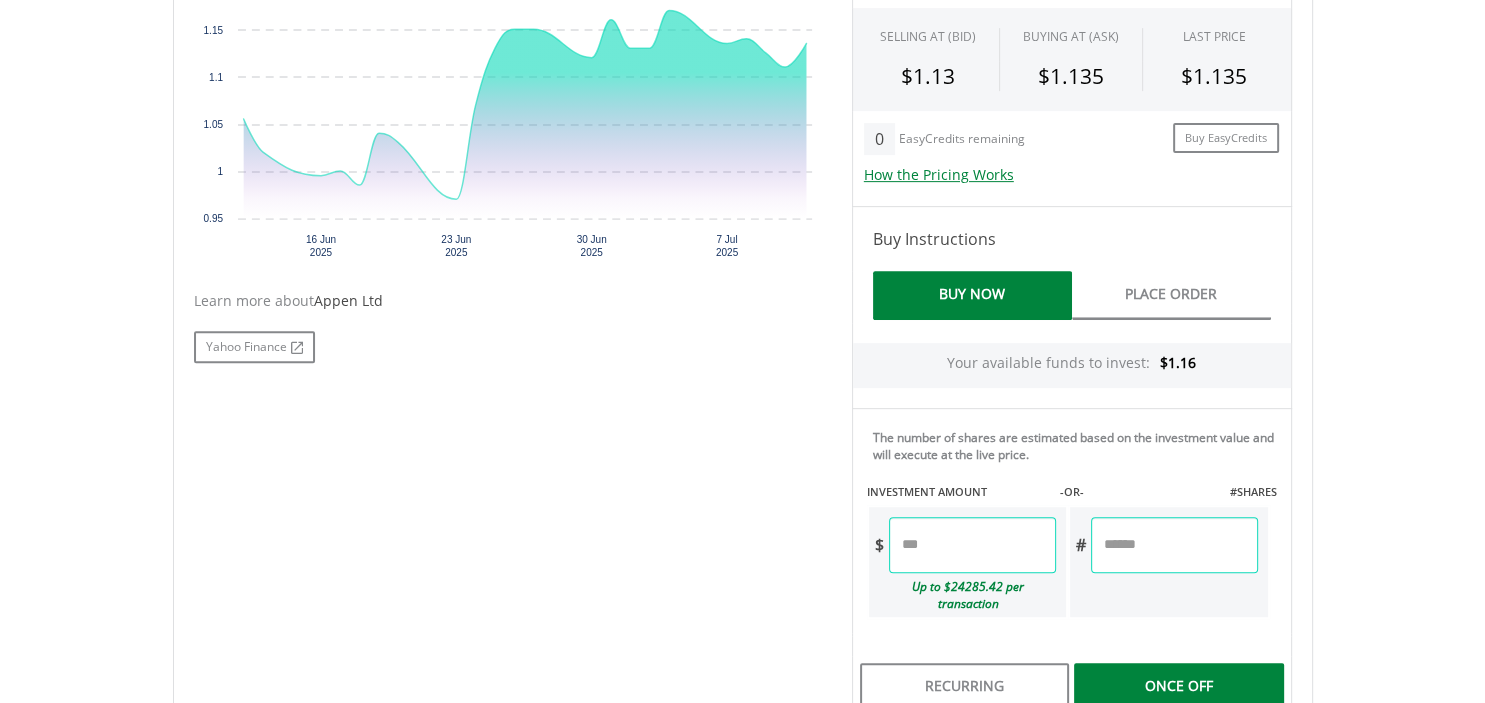 type on "****" 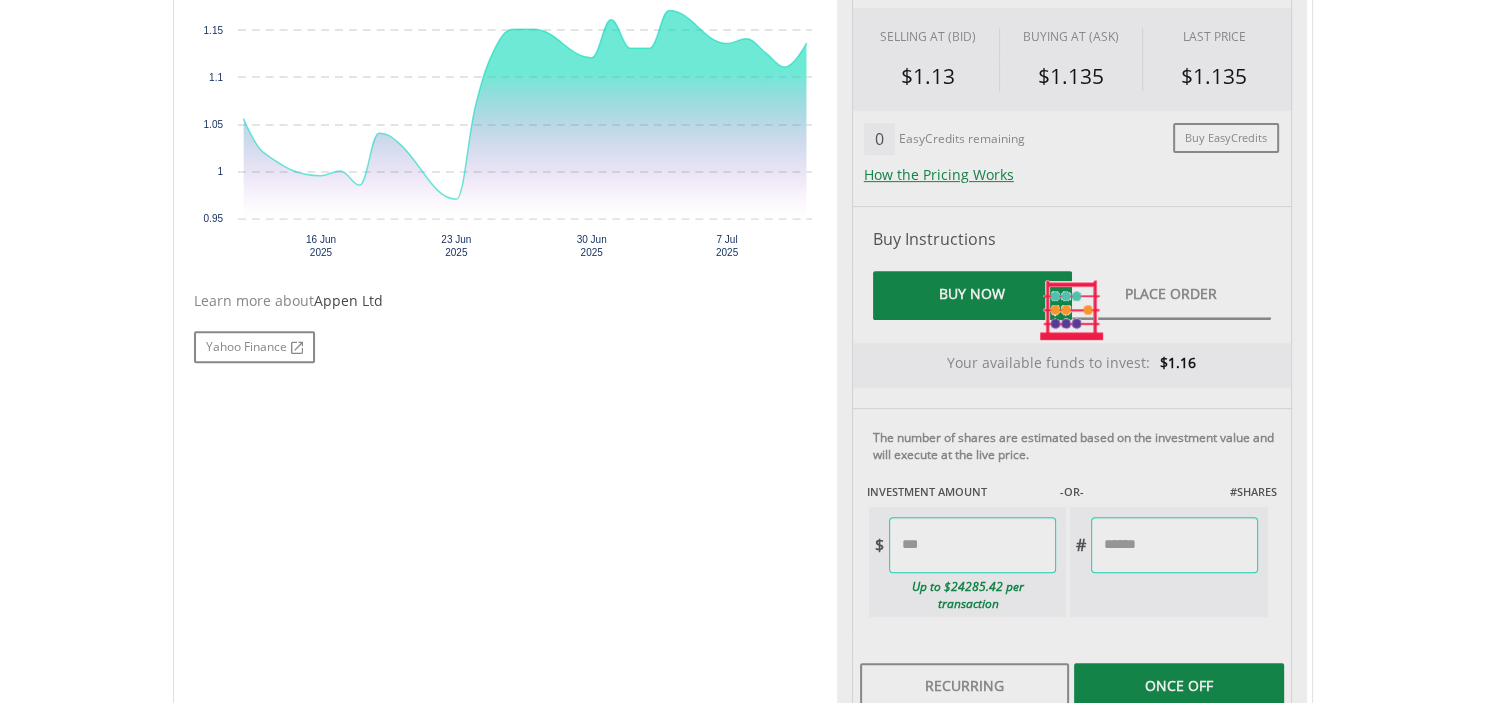 type on "*****" 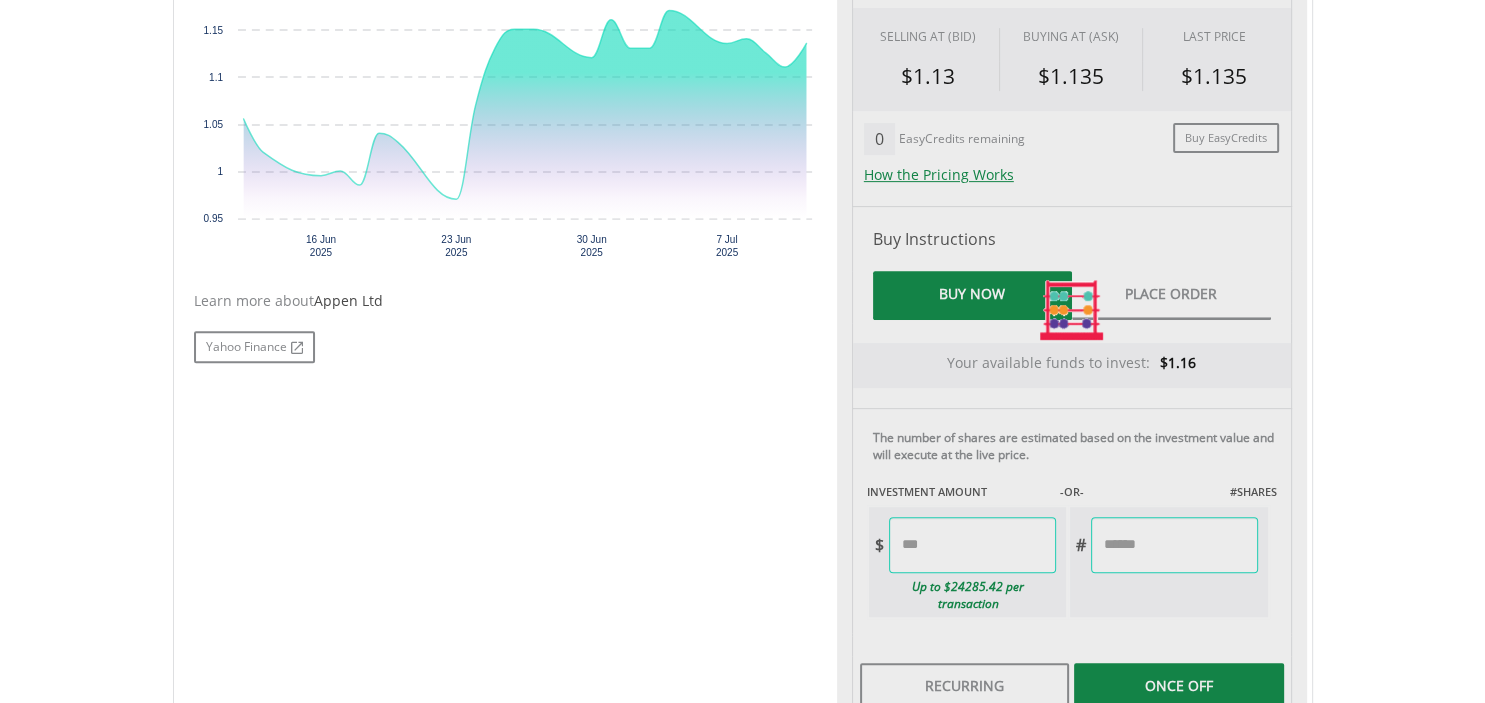 click on "Last Updated Price:
20-min. Delay*
Price Update Cost:
1
Credits
Request A Price Update
Request Update
SELLING AT (BID)
BUYING AT                     (ASK)
LAST PRICE
$1.13
$1.135
$1.135
0" at bounding box center [1072, 310] 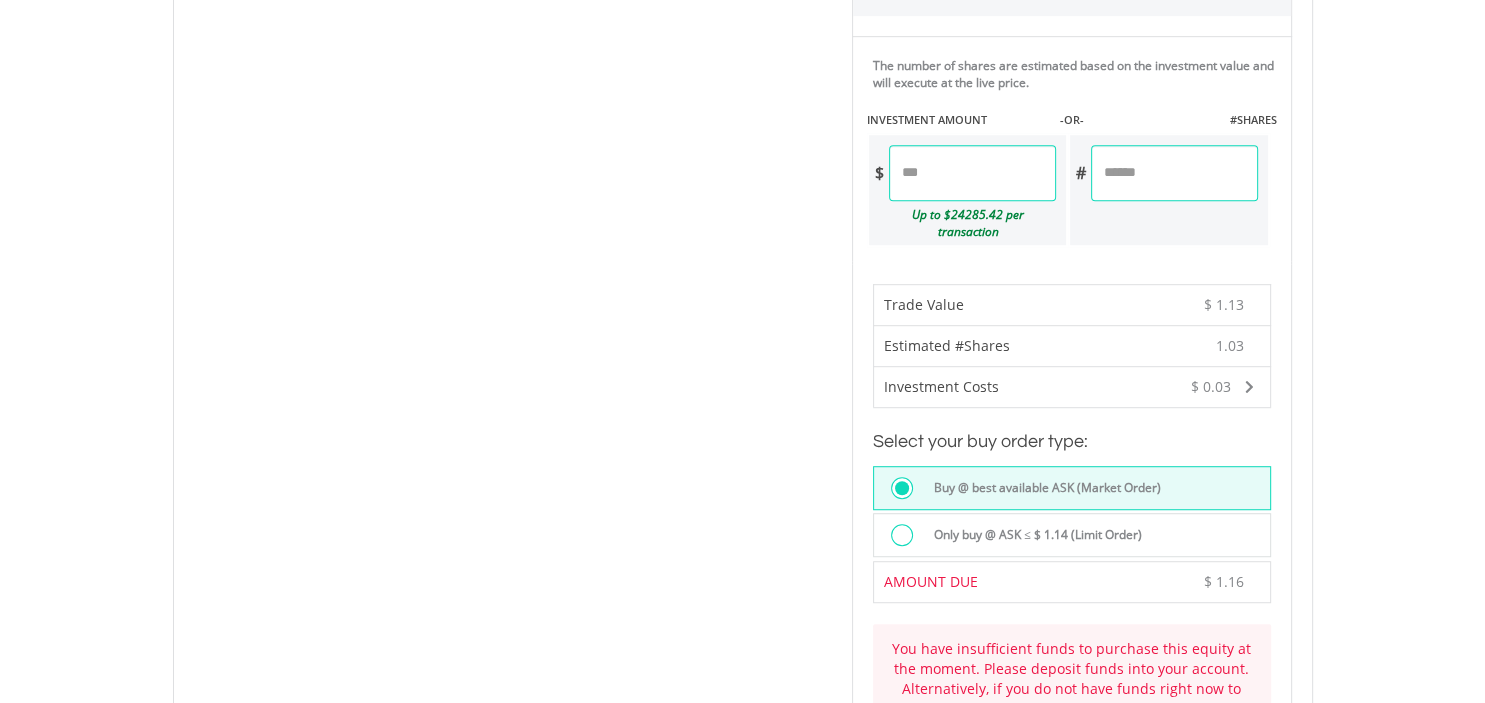 scroll, scrollTop: 1056, scrollLeft: 0, axis: vertical 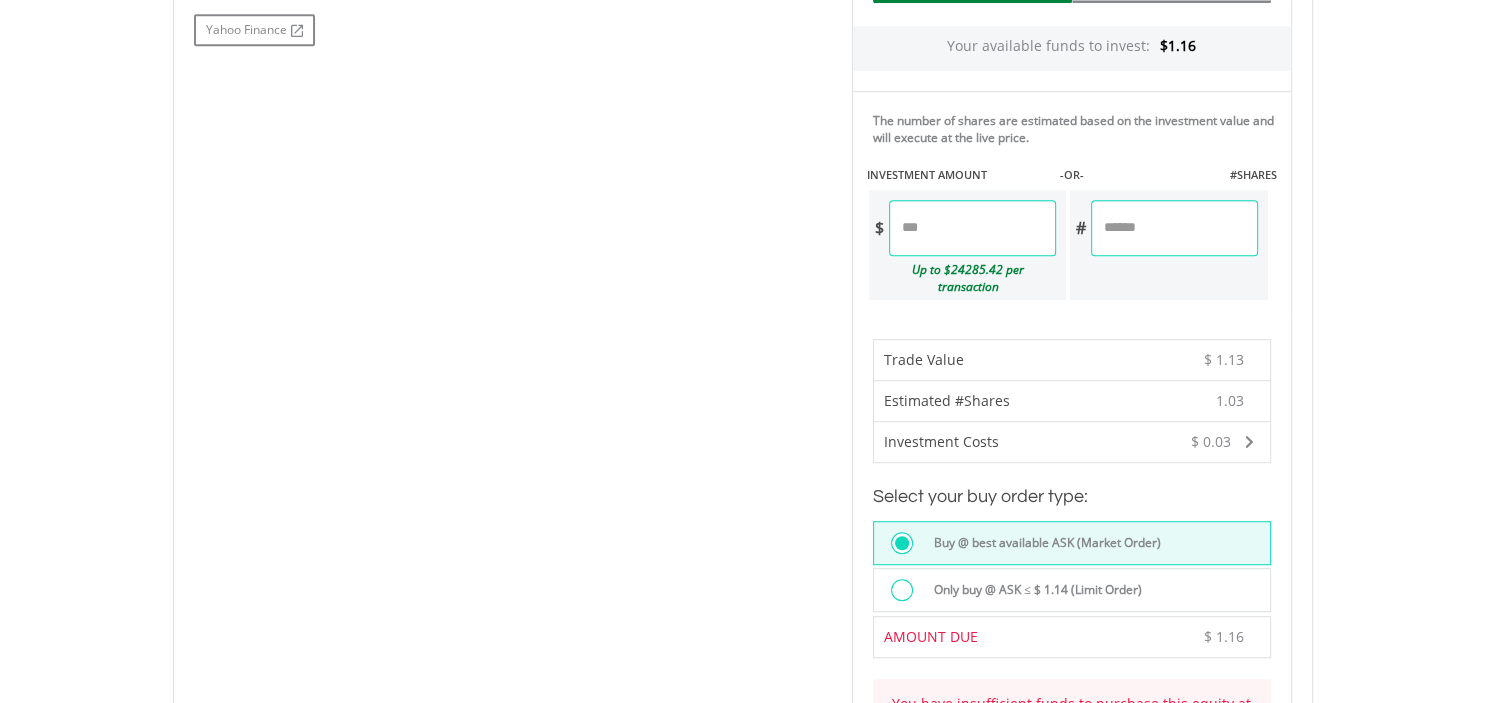 click on "****" at bounding box center [972, 228] 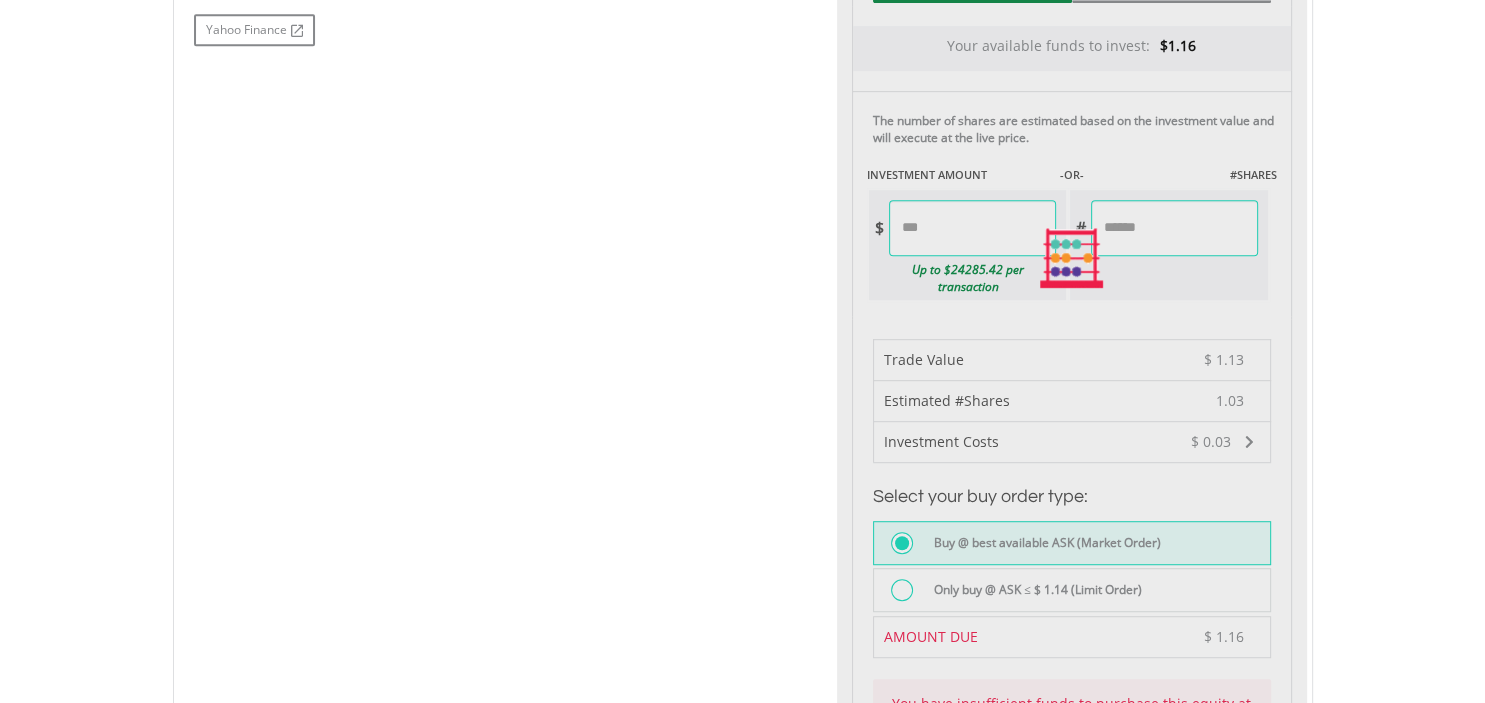 type on "******" 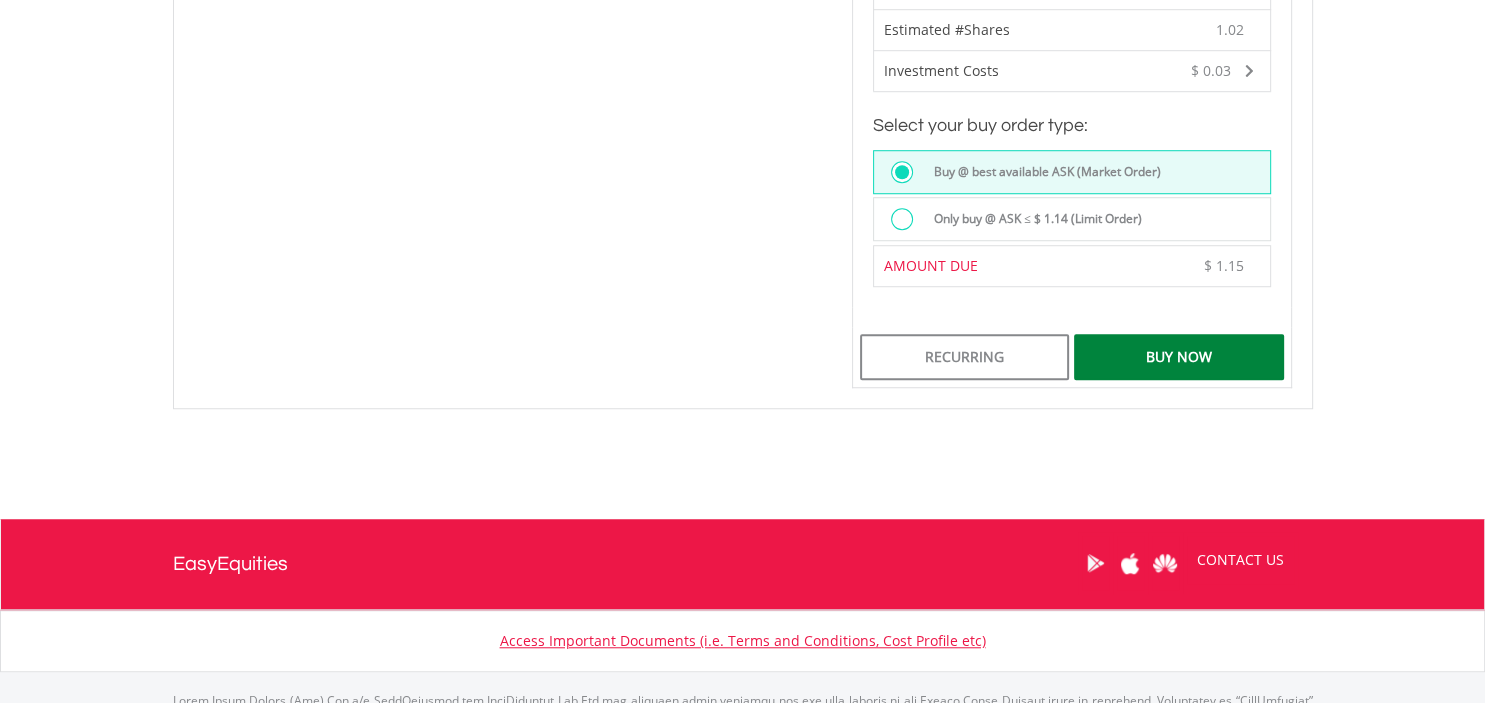 scroll, scrollTop: 1478, scrollLeft: 0, axis: vertical 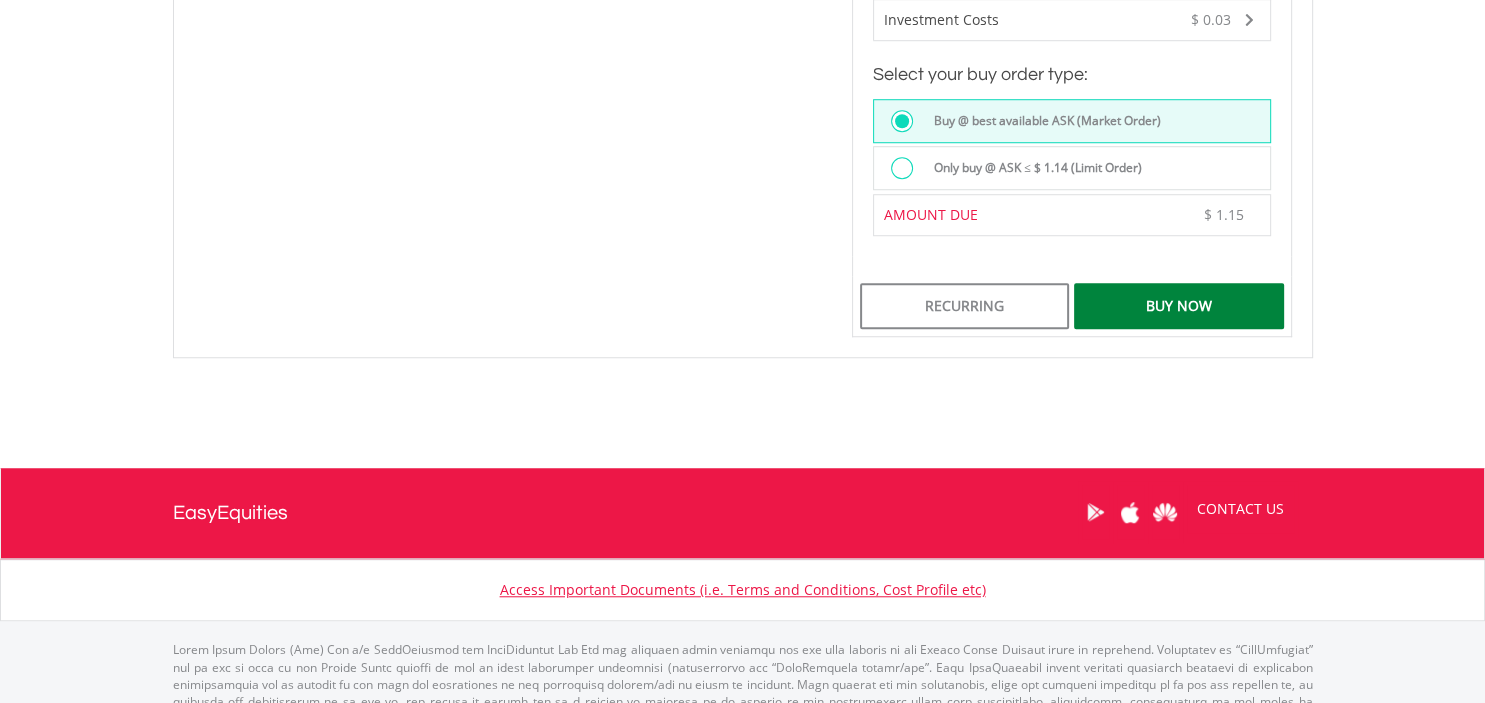 click on "Buy Now" at bounding box center (1178, 306) 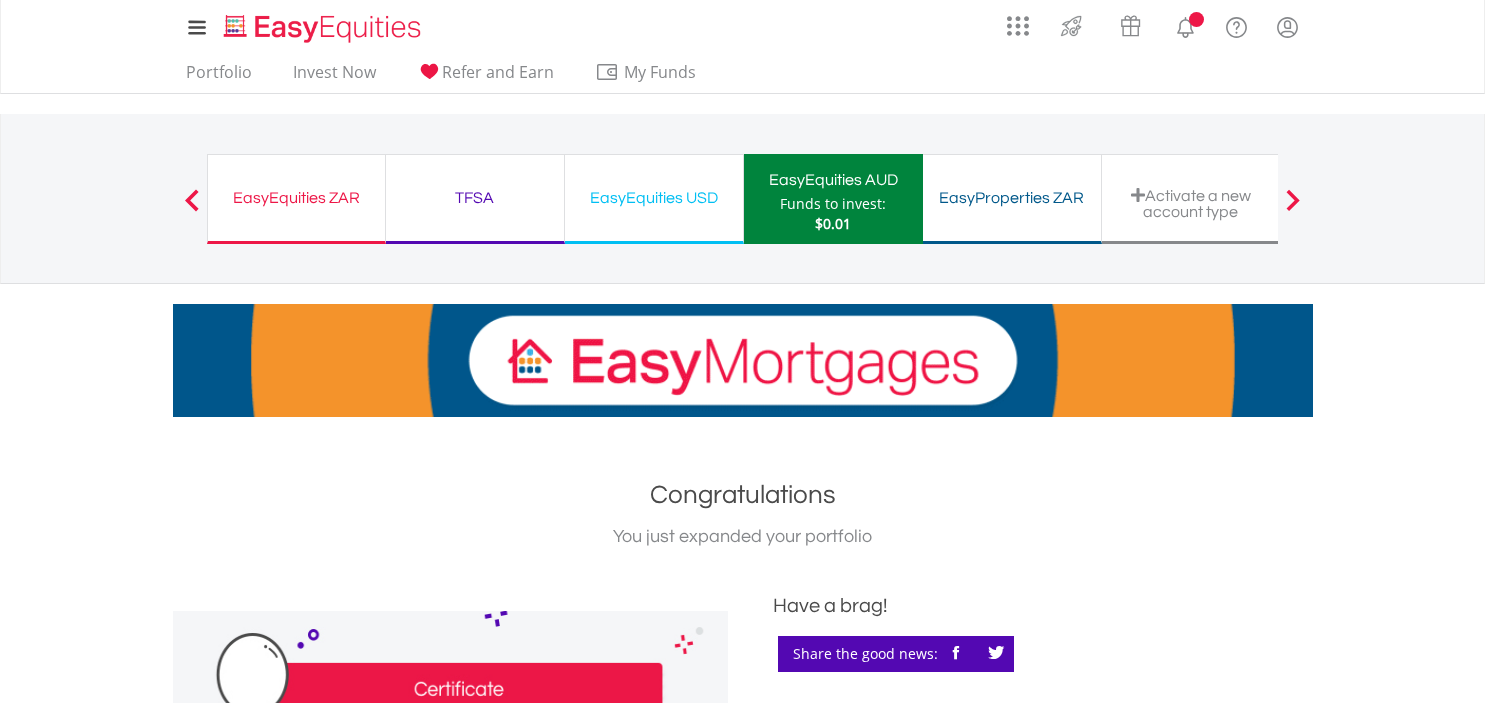 scroll, scrollTop: 0, scrollLeft: 0, axis: both 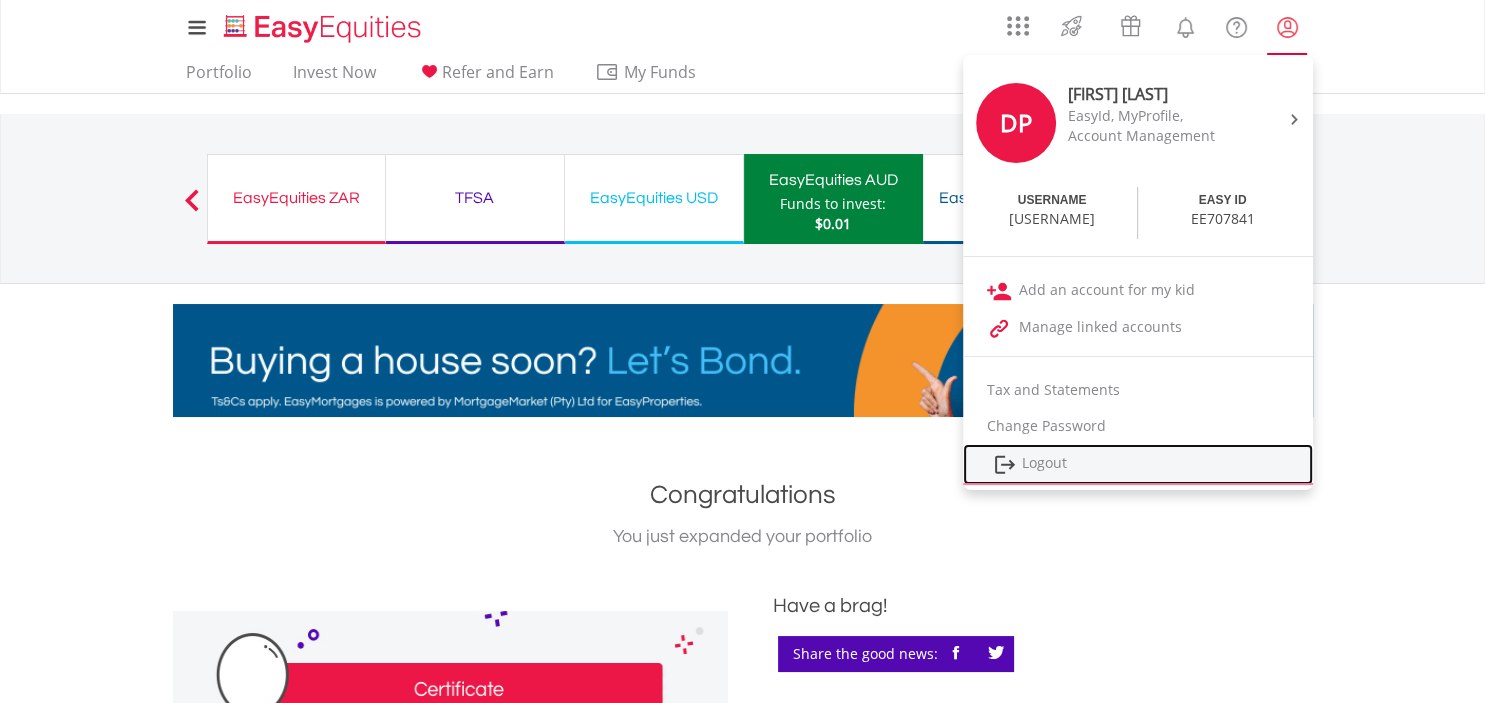 click on "Logout" at bounding box center (1138, 464) 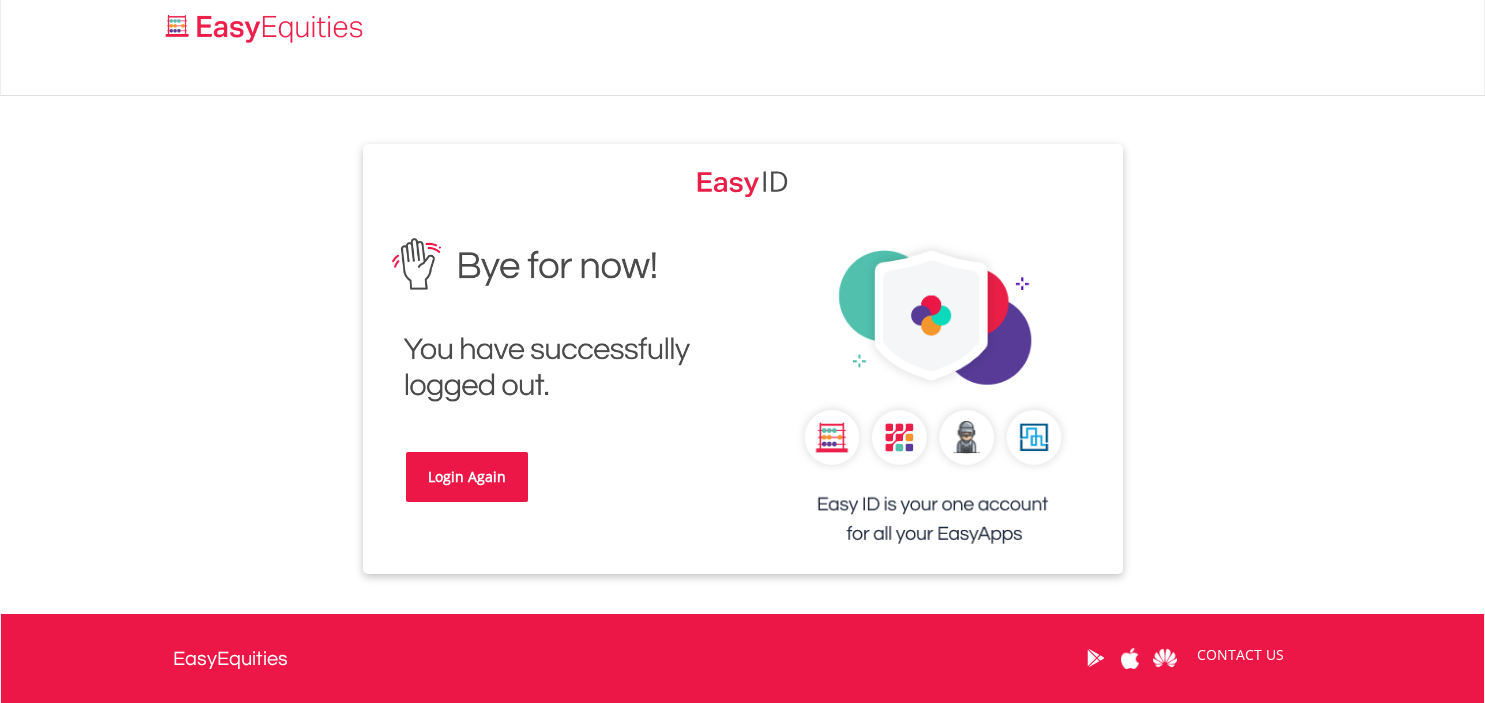 scroll, scrollTop: 0, scrollLeft: 0, axis: both 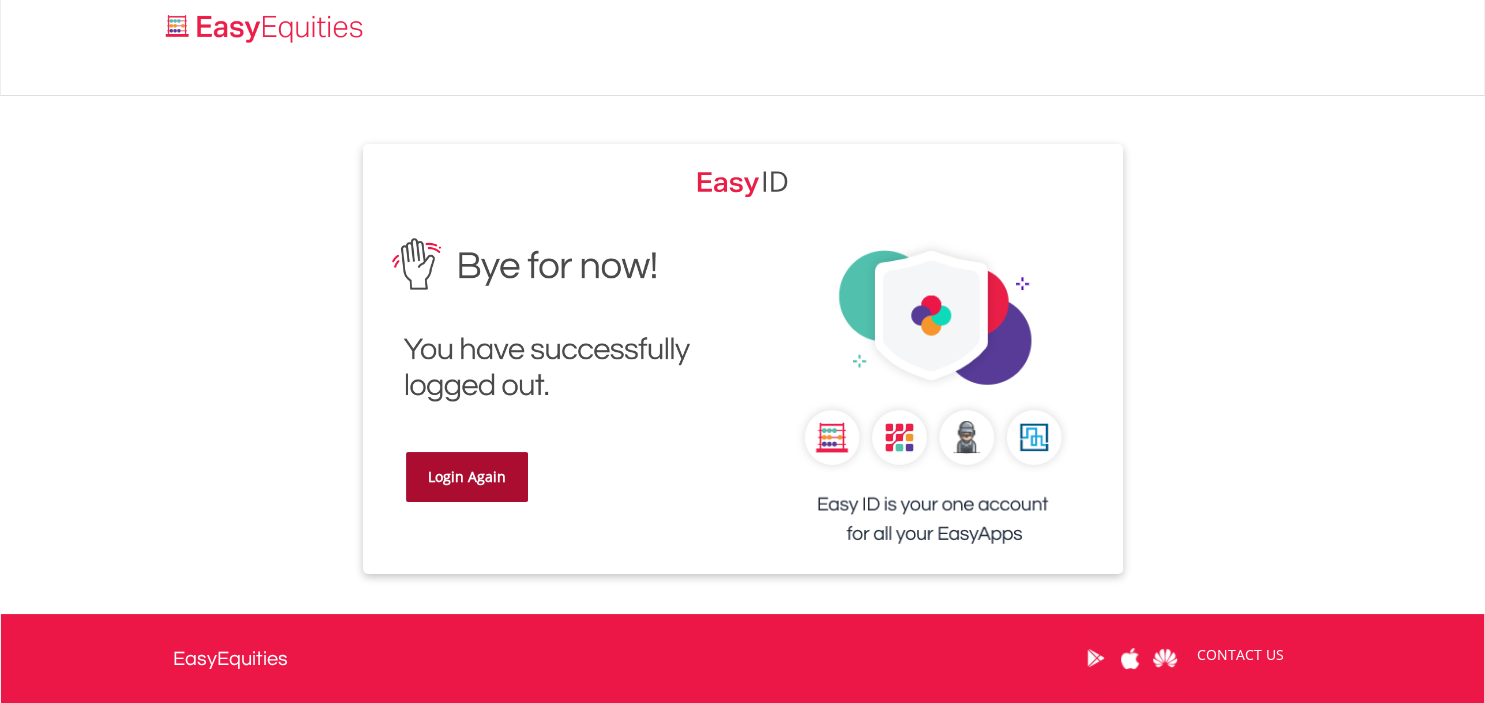 click on "Login Again" at bounding box center [467, 477] 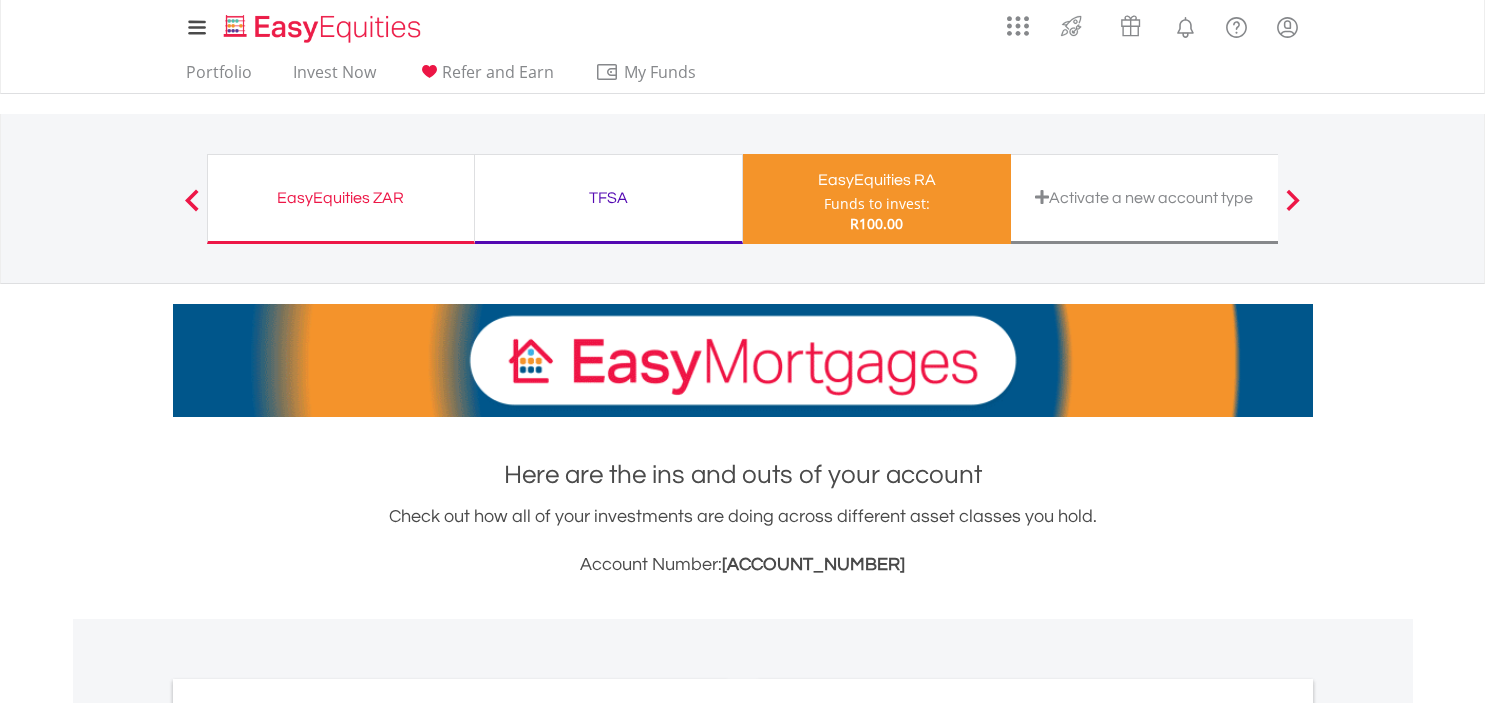 scroll, scrollTop: 528, scrollLeft: 0, axis: vertical 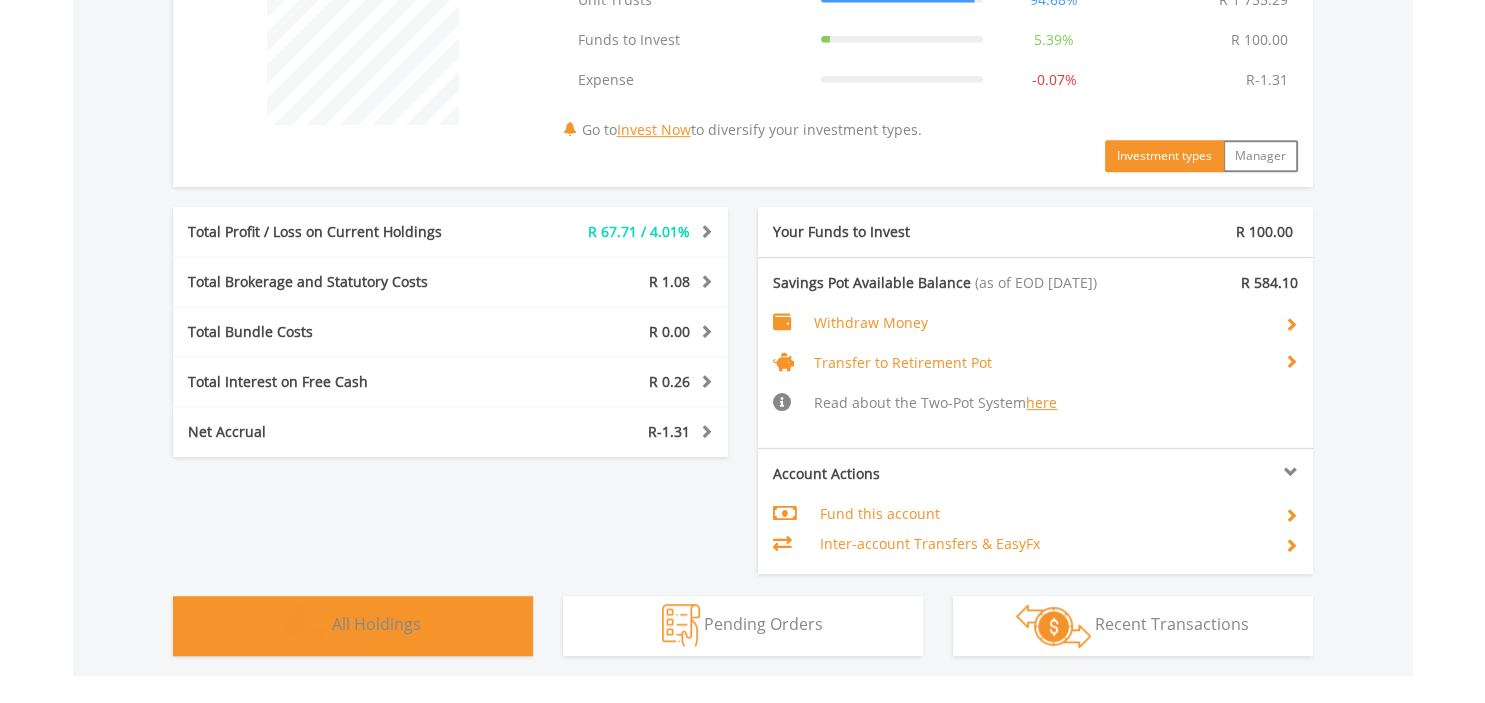 click on "Holdings
All Holdings" at bounding box center [353, 626] 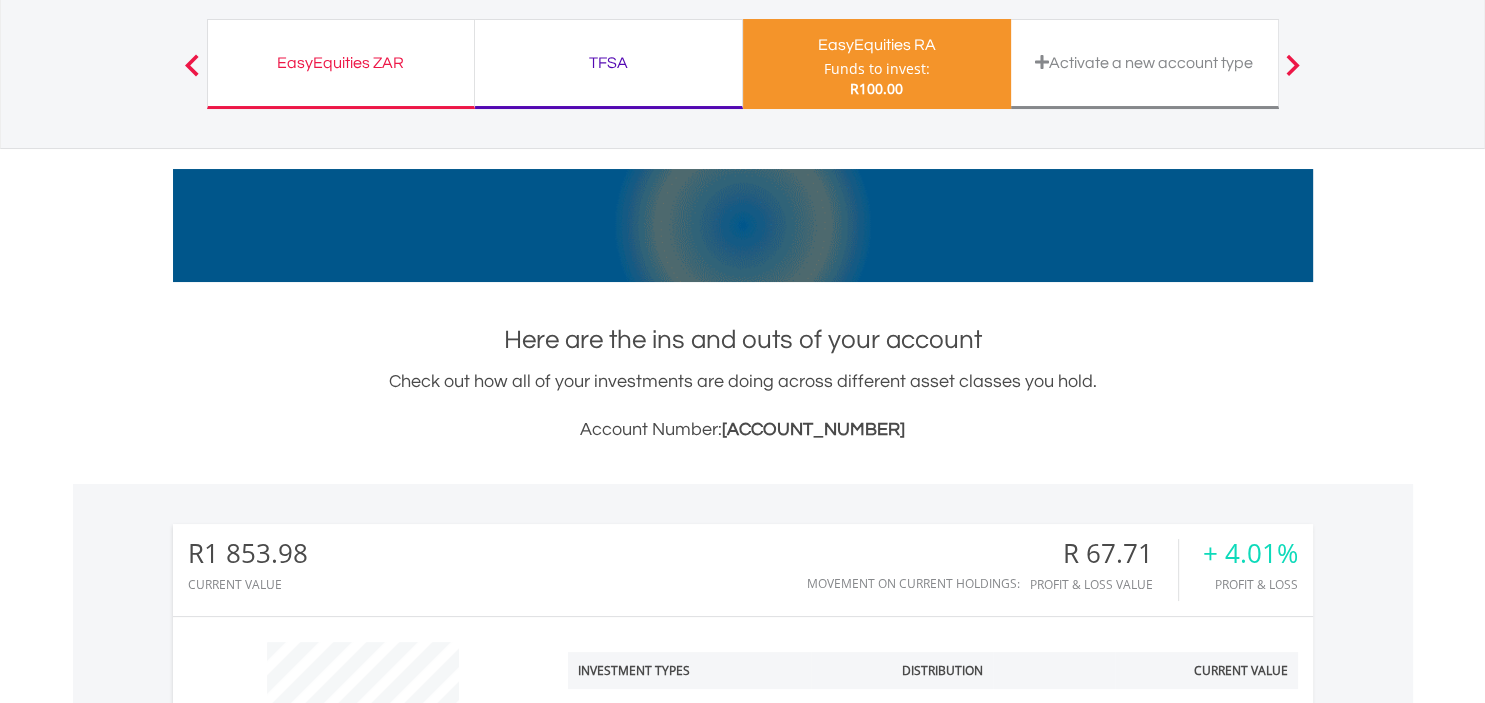 scroll, scrollTop: 0, scrollLeft: 0, axis: both 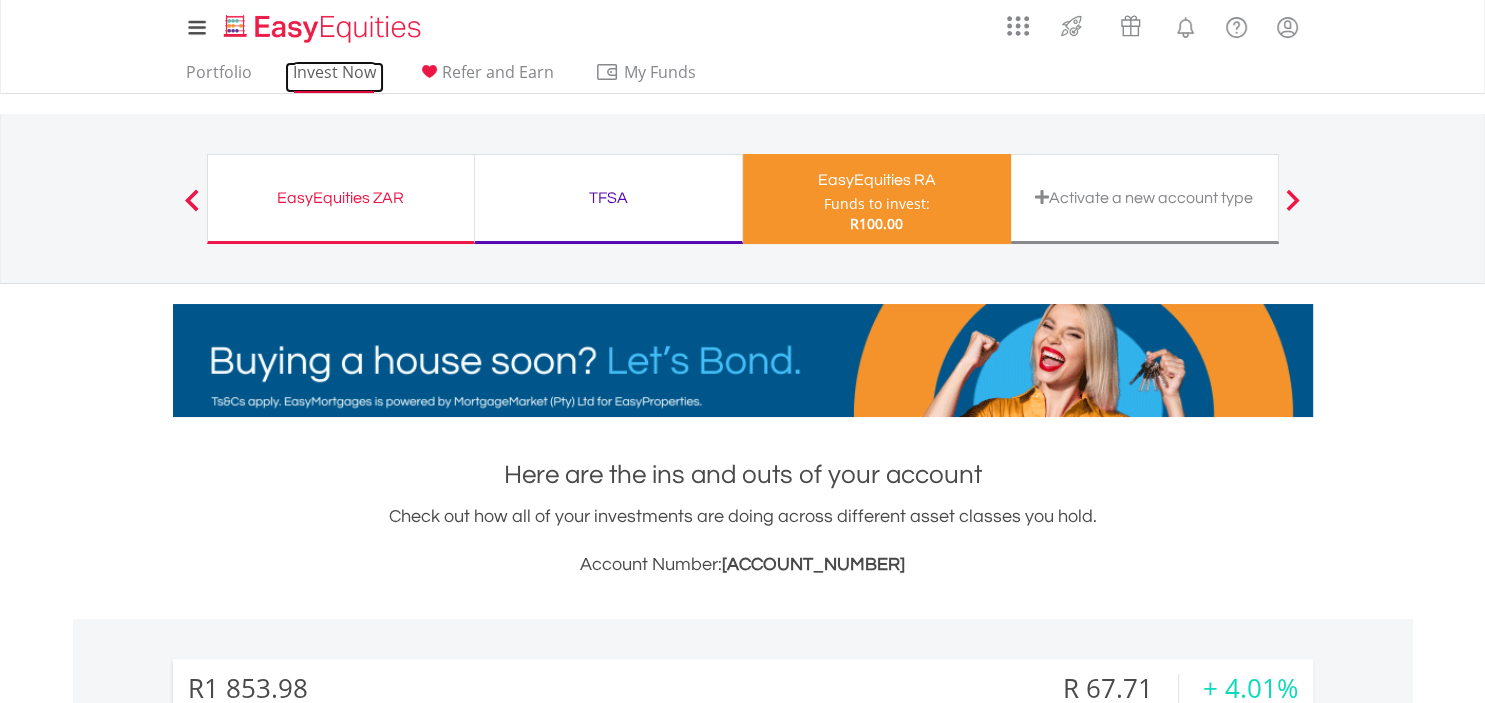 click on "Invest Now" at bounding box center [334, 77] 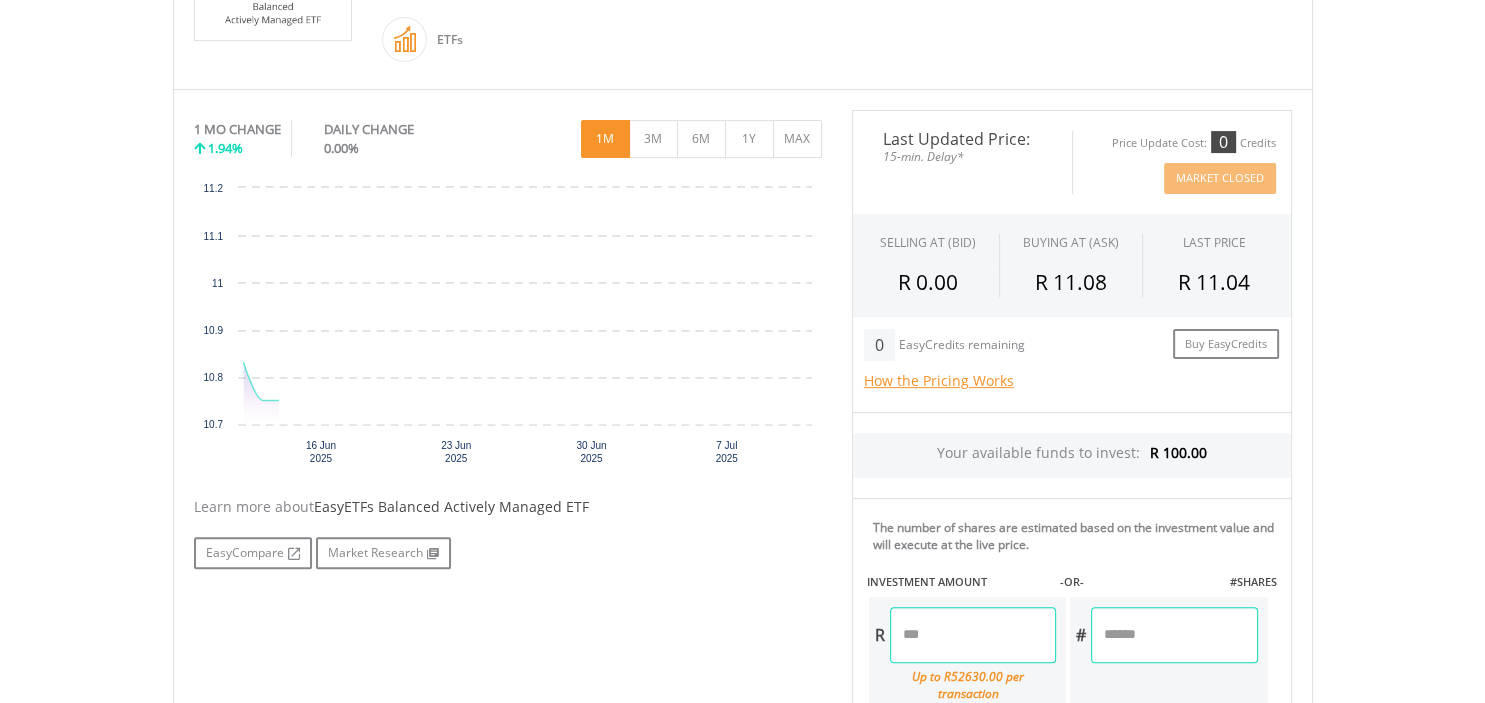 scroll, scrollTop: 633, scrollLeft: 0, axis: vertical 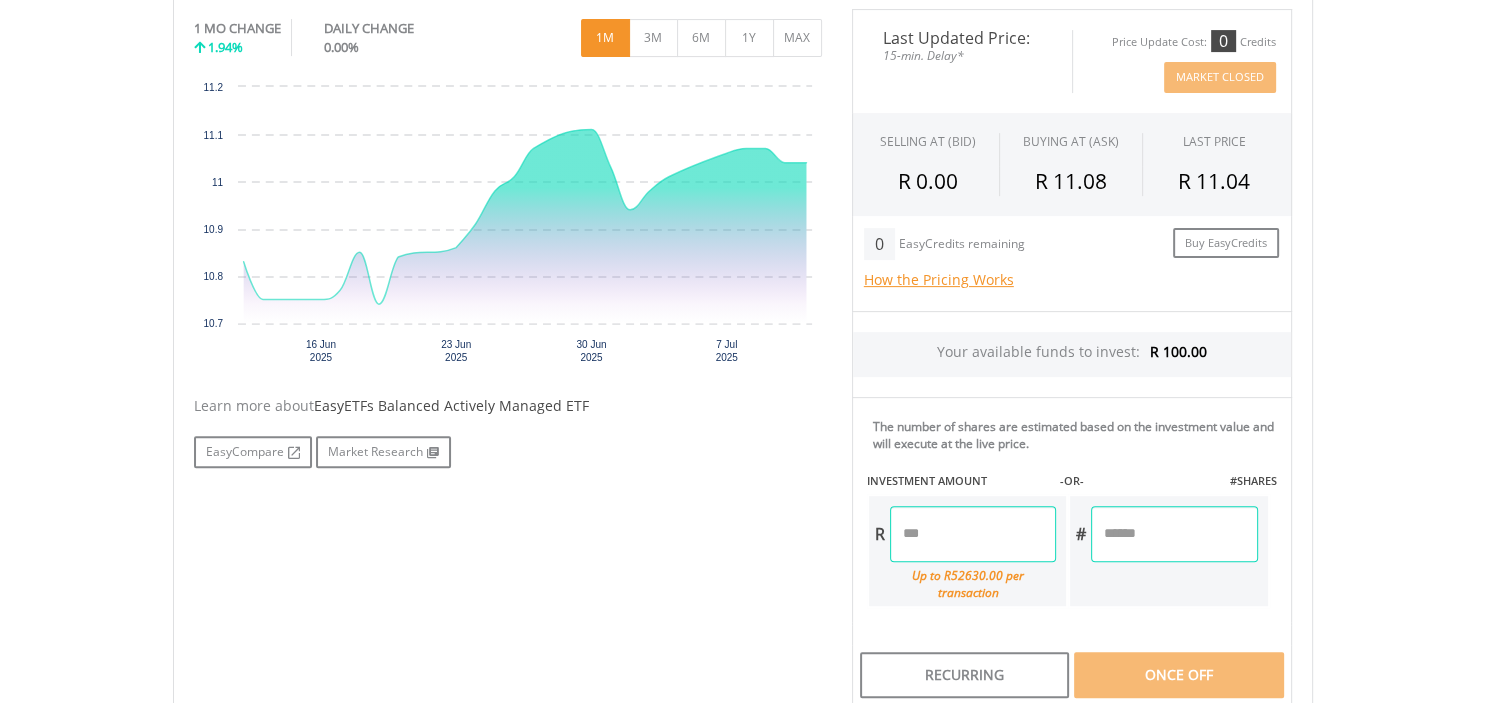 click at bounding box center [973, 534] 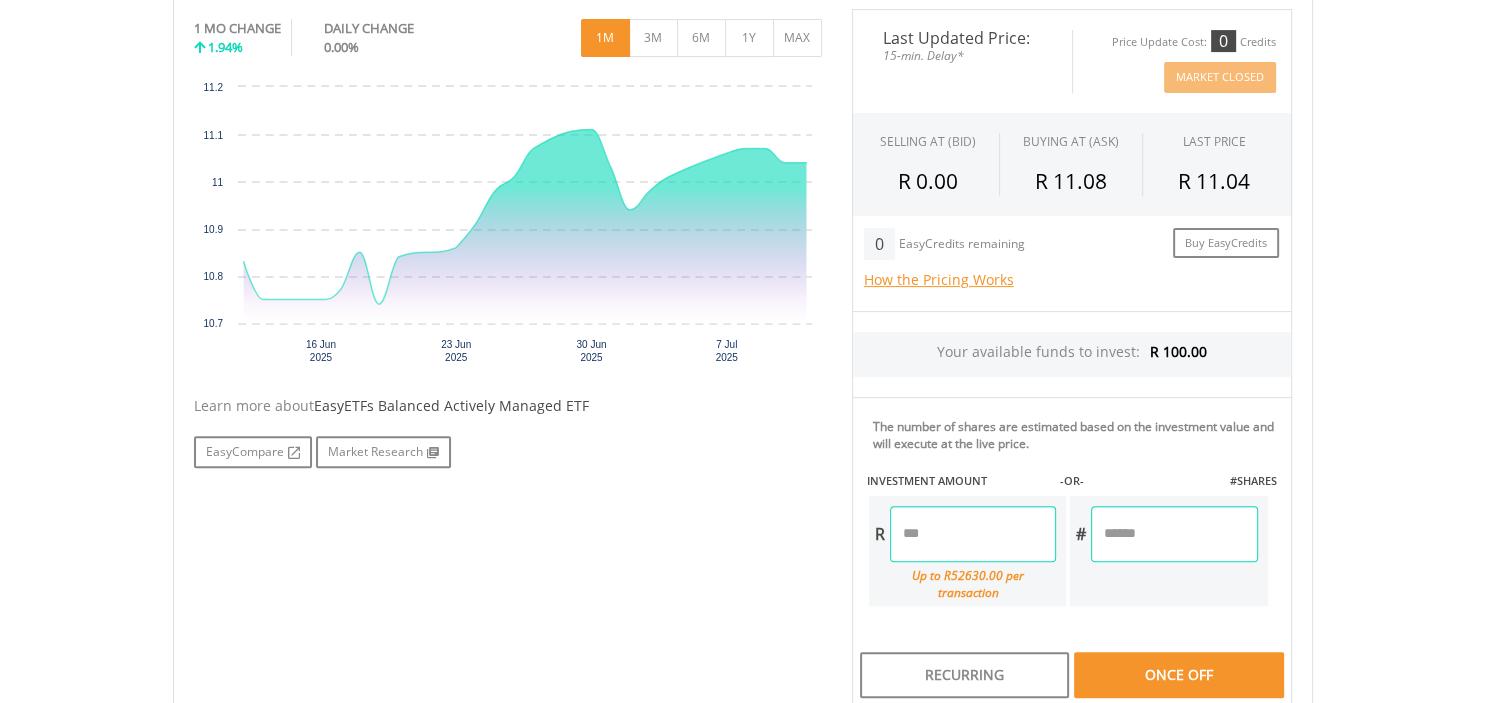 type on "******" 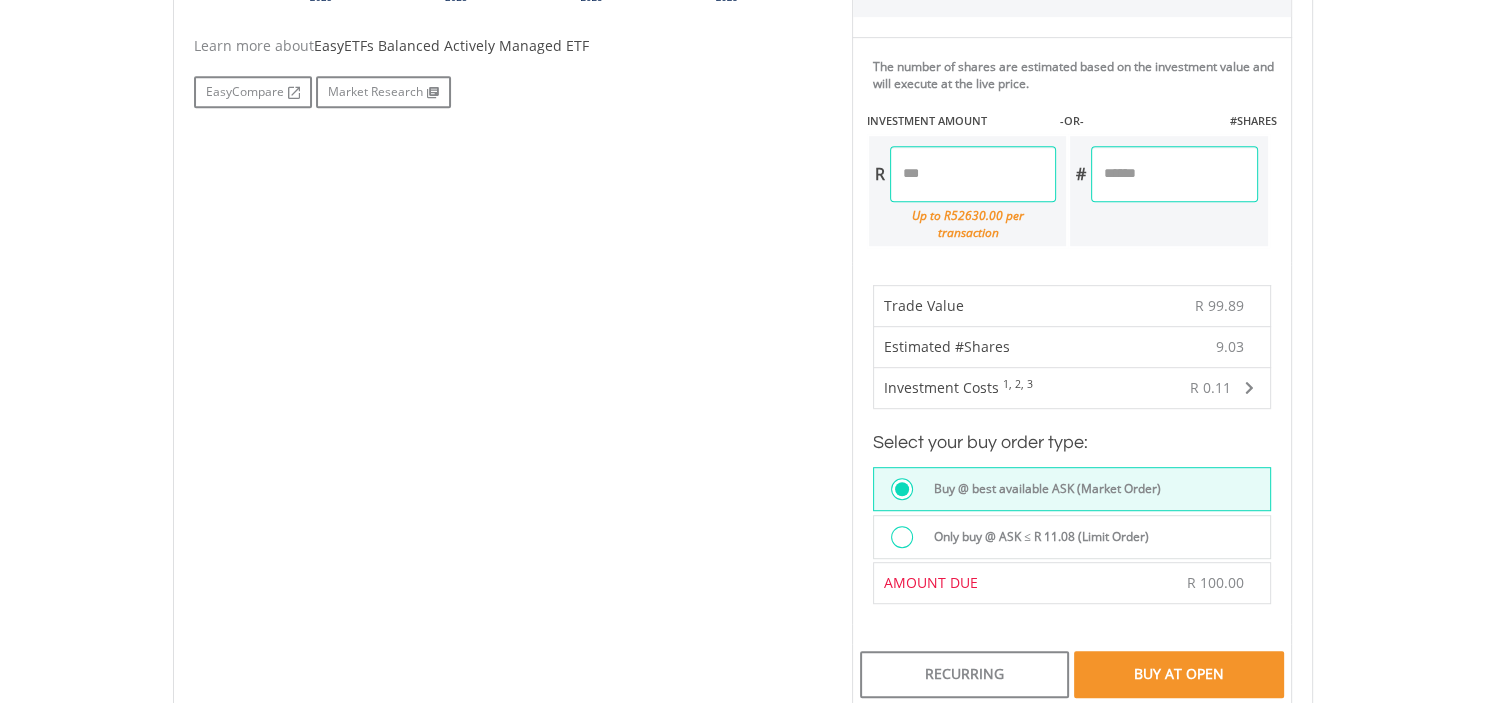 scroll, scrollTop: 1056, scrollLeft: 0, axis: vertical 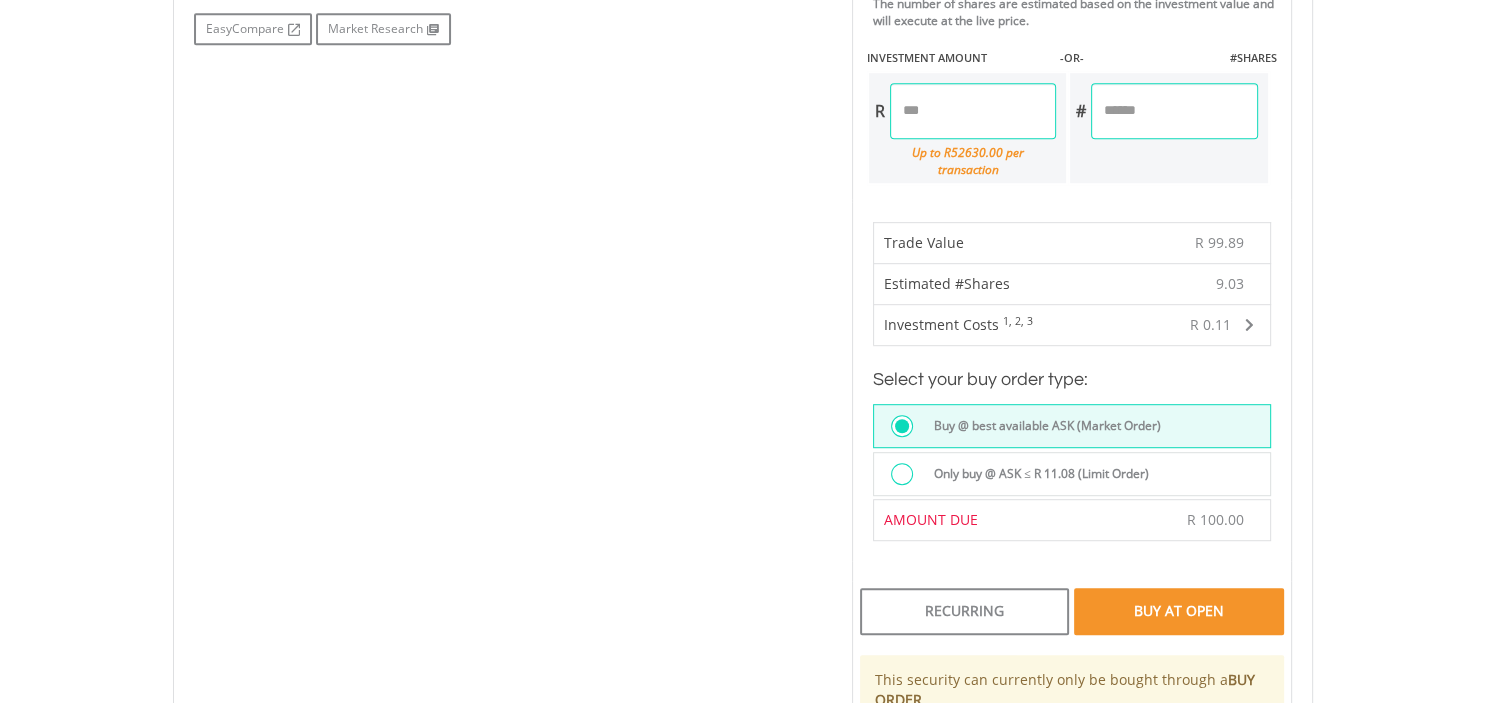 click at bounding box center [902, 474] 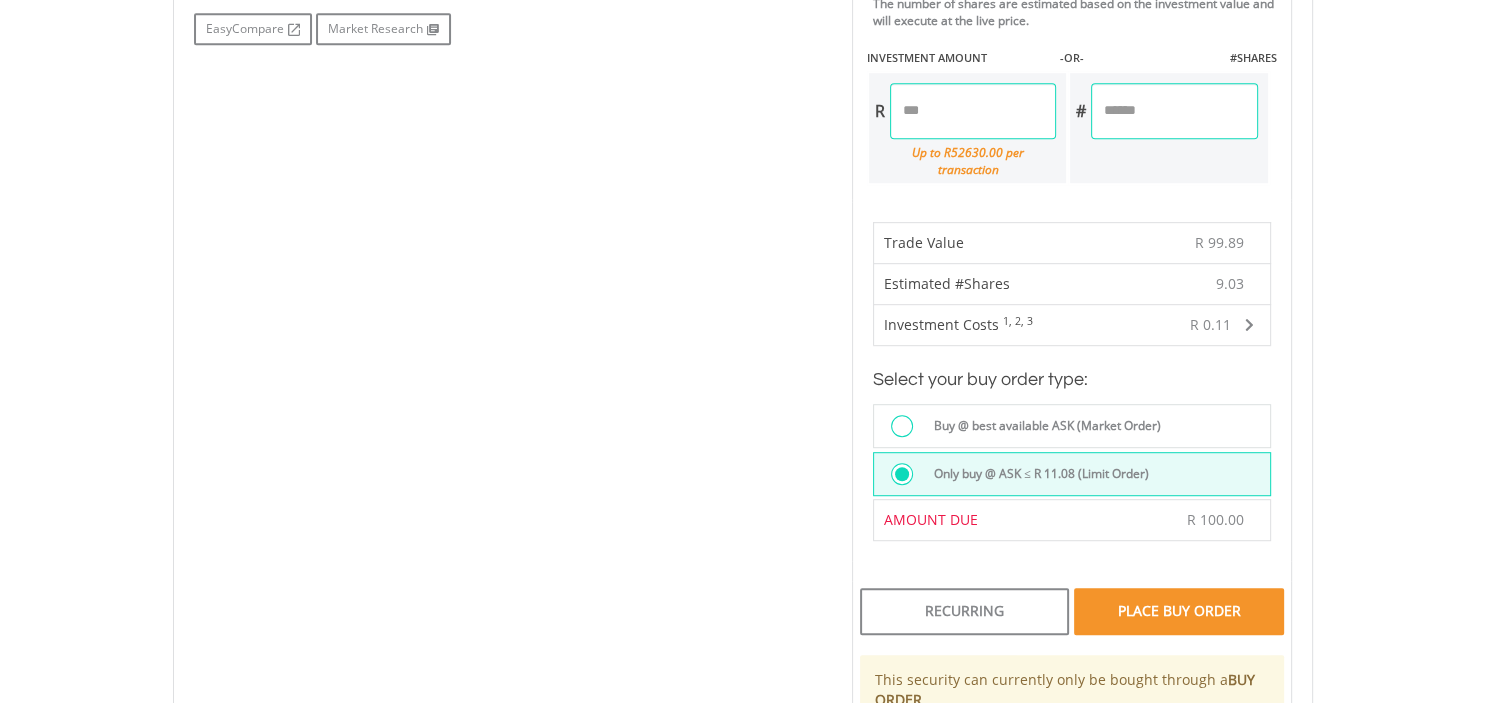 click on "Place Buy Order" at bounding box center [1178, 611] 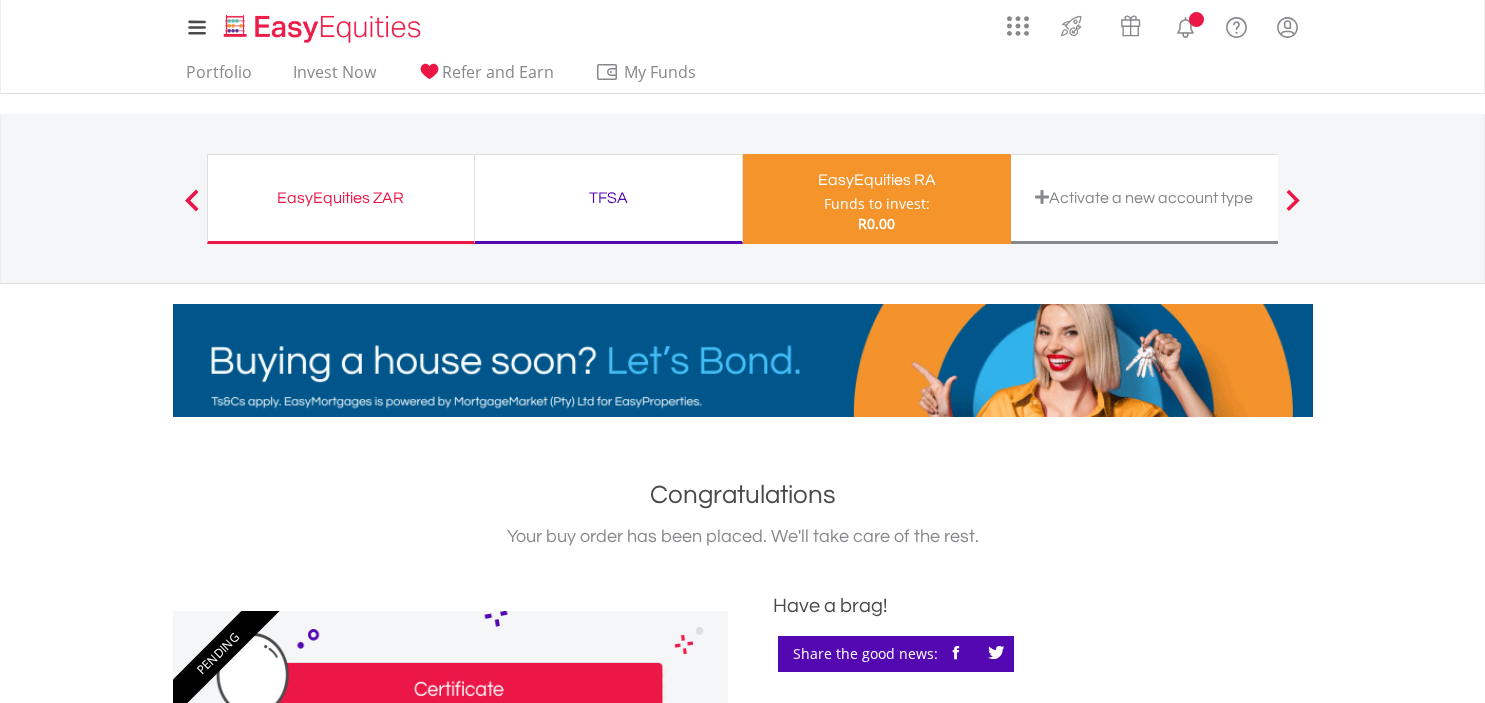 scroll, scrollTop: 0, scrollLeft: 0, axis: both 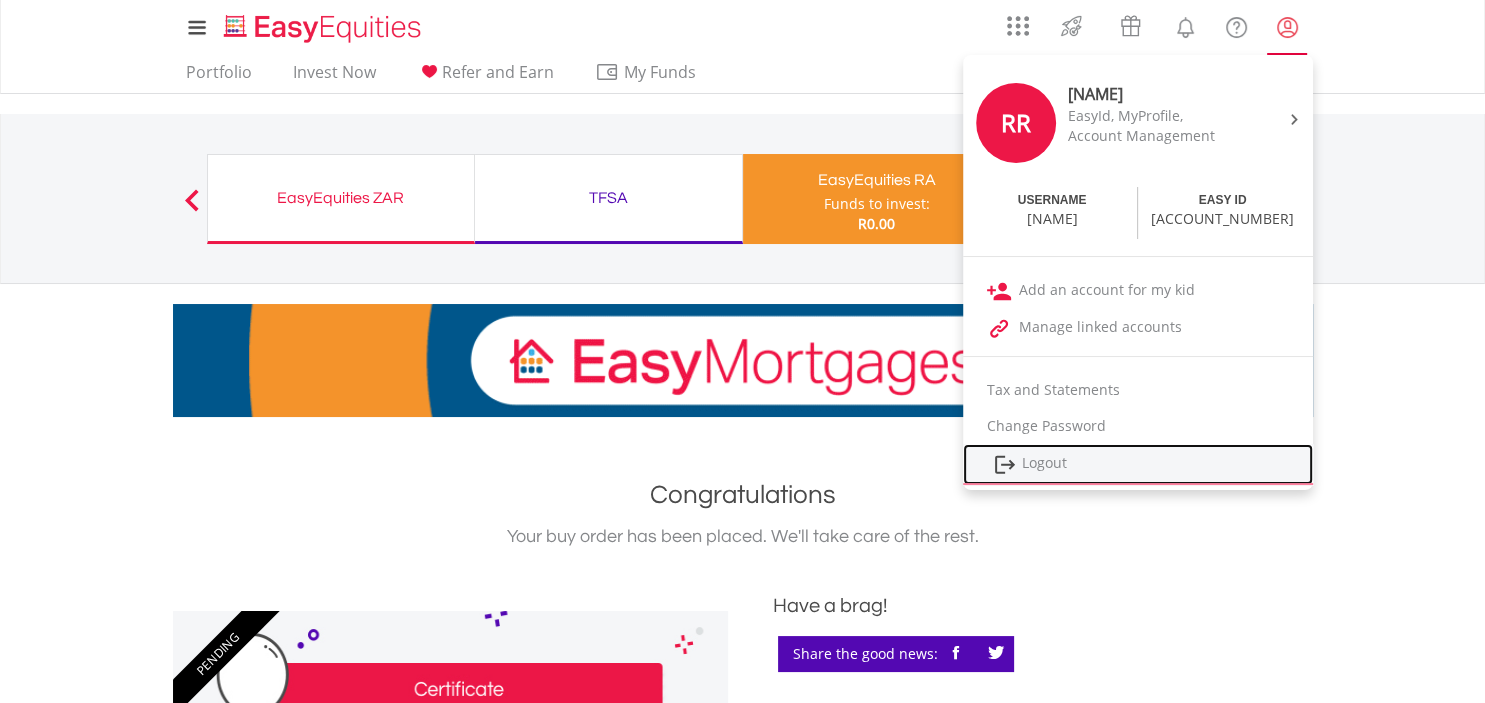click on "Logout" at bounding box center (1138, 464) 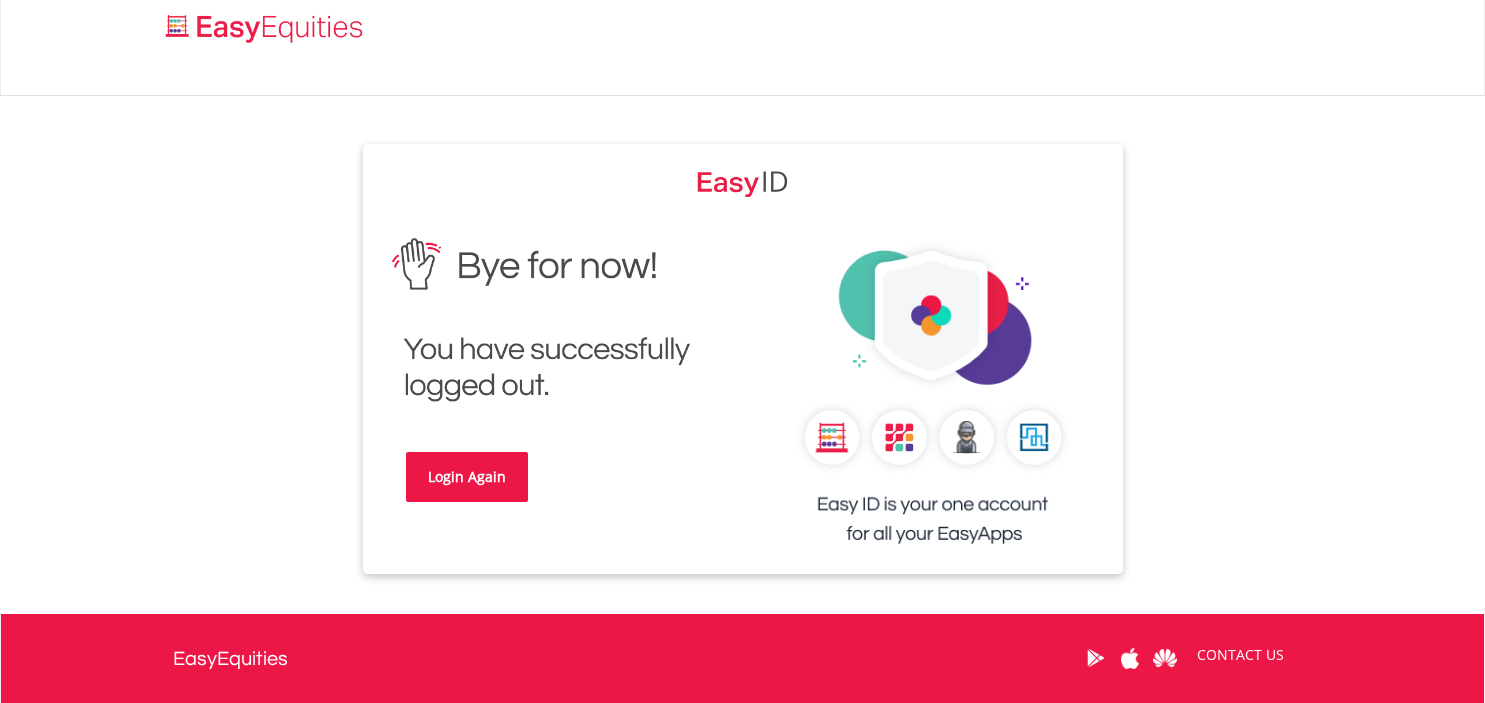 scroll, scrollTop: 0, scrollLeft: 0, axis: both 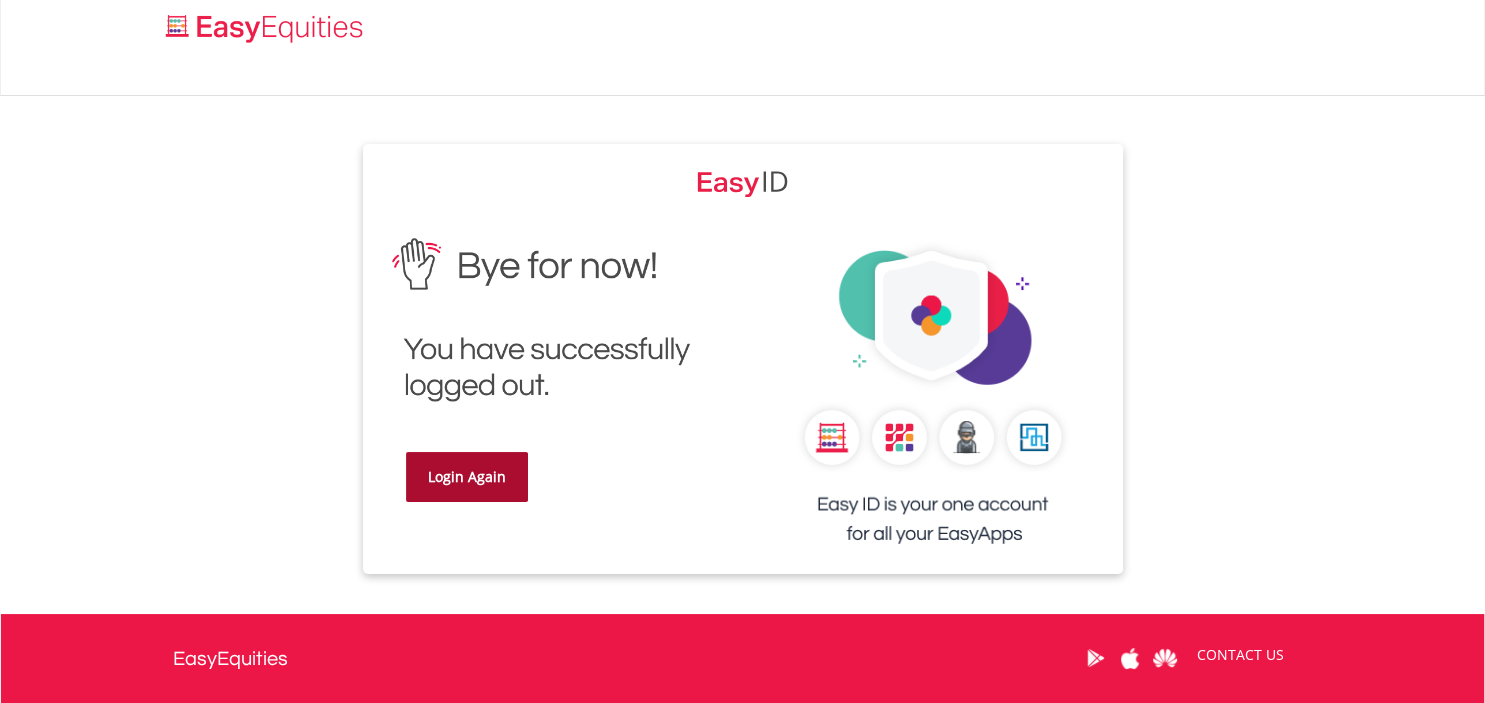 click on "Login Again" at bounding box center [467, 477] 